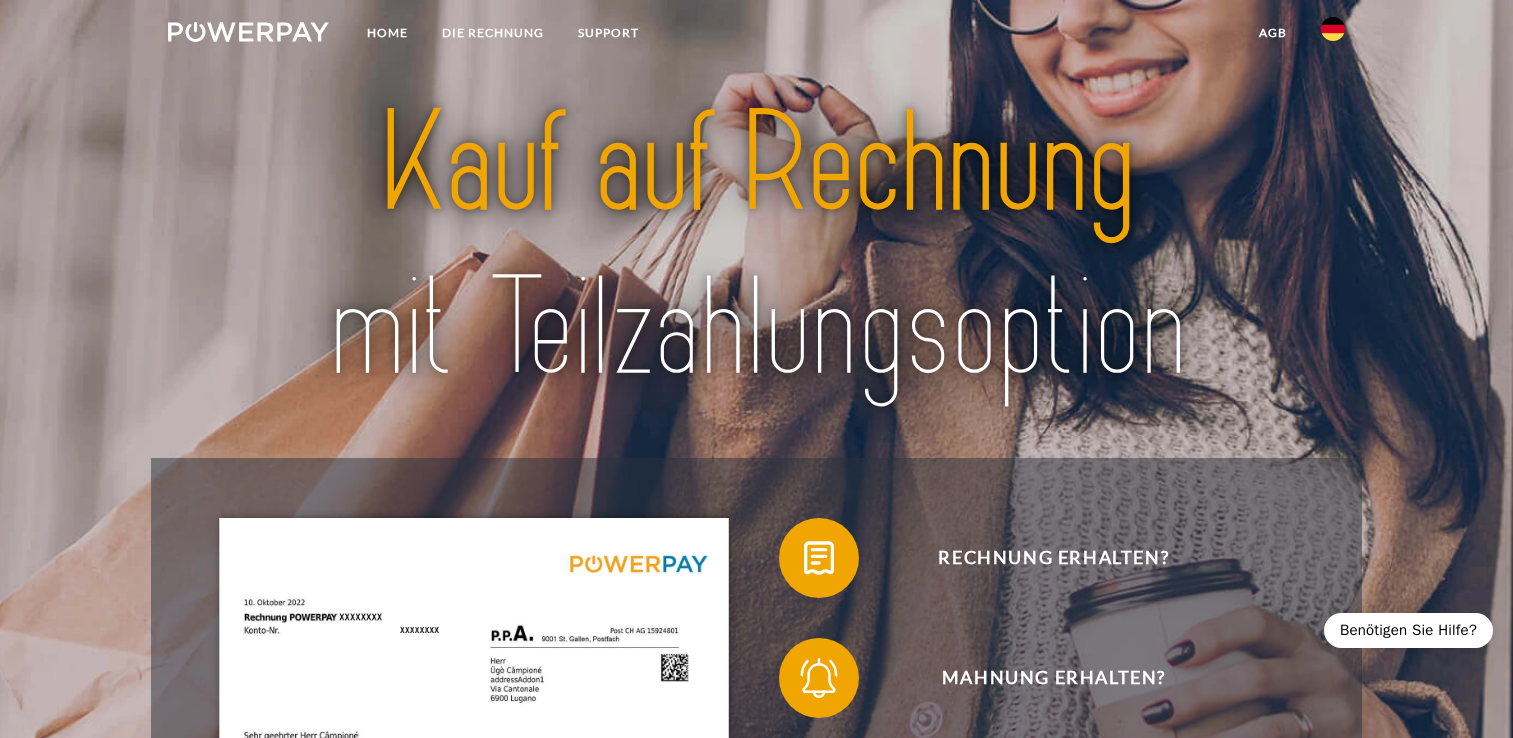 scroll, scrollTop: 0, scrollLeft: 0, axis: both 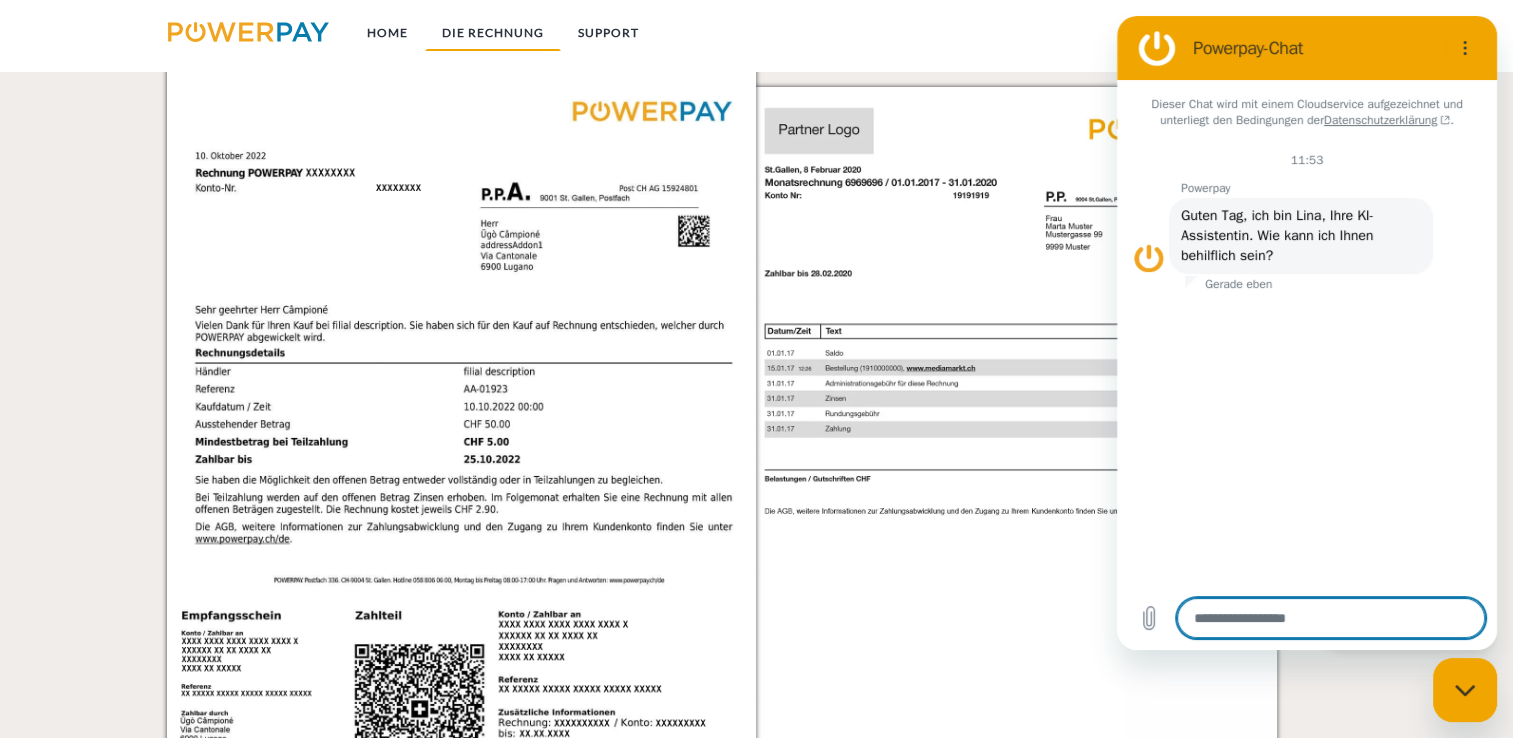 click on "DIE RECHNUNG" at bounding box center [493, 33] 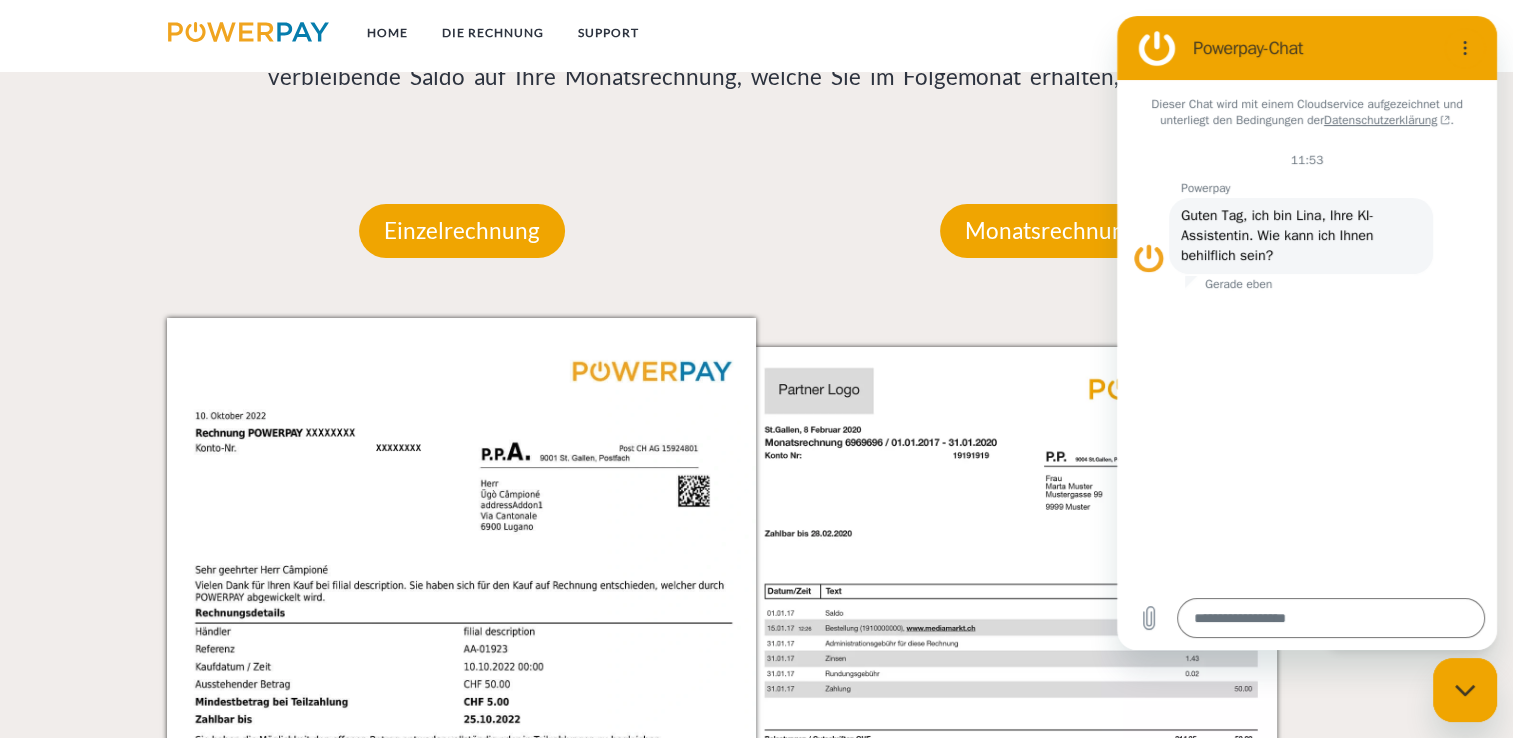 scroll, scrollTop: 1599, scrollLeft: 0, axis: vertical 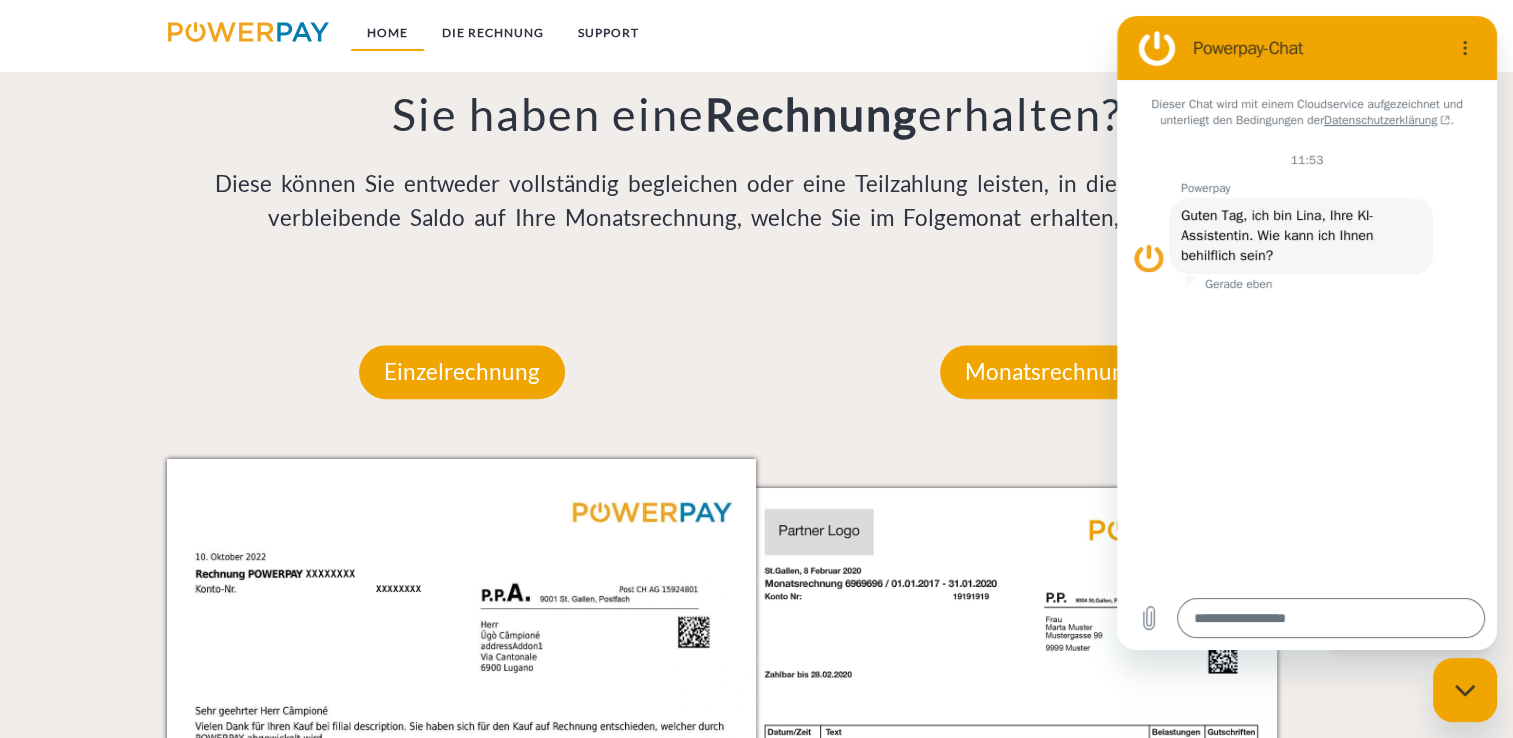 click on "Home" at bounding box center (387, 33) 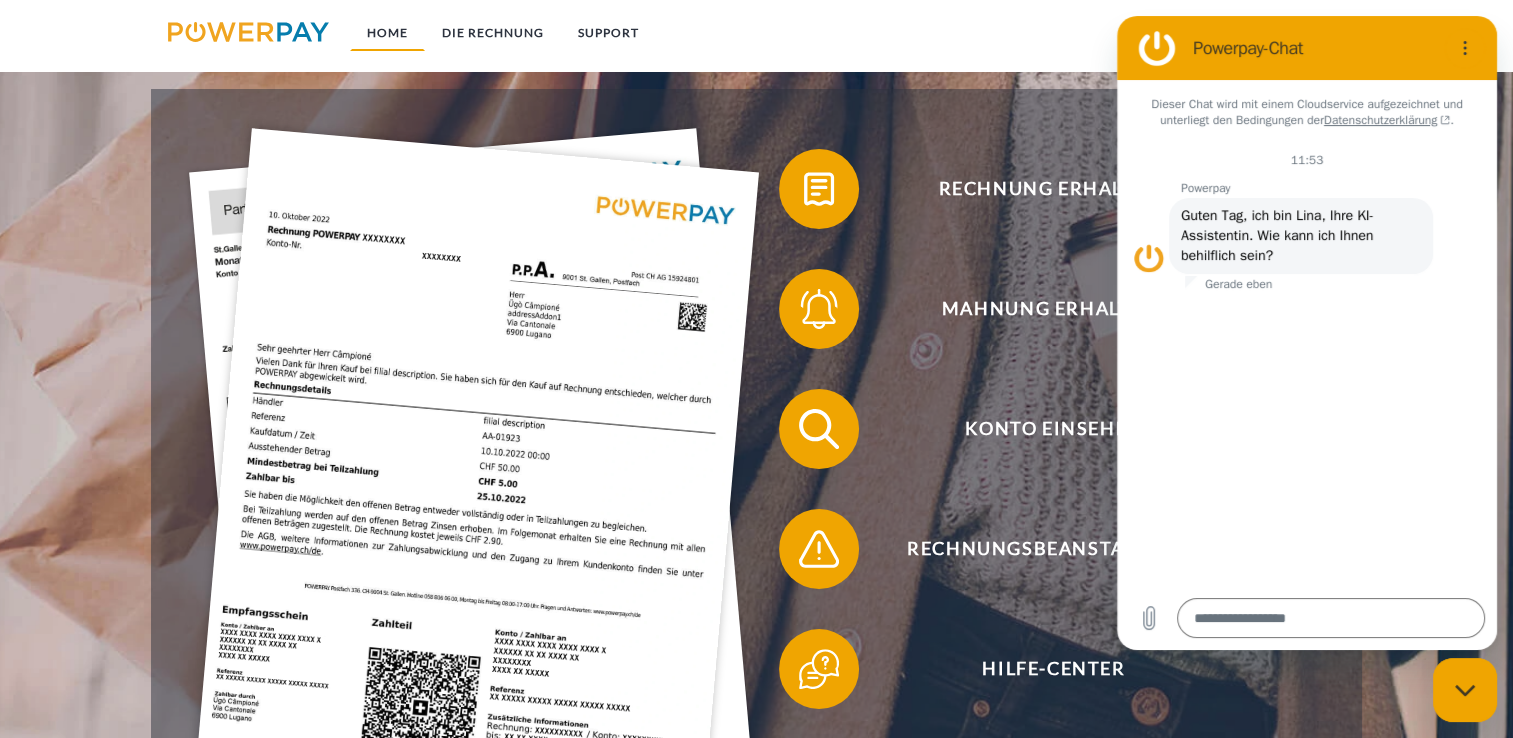 scroll, scrollTop: 0, scrollLeft: 0, axis: both 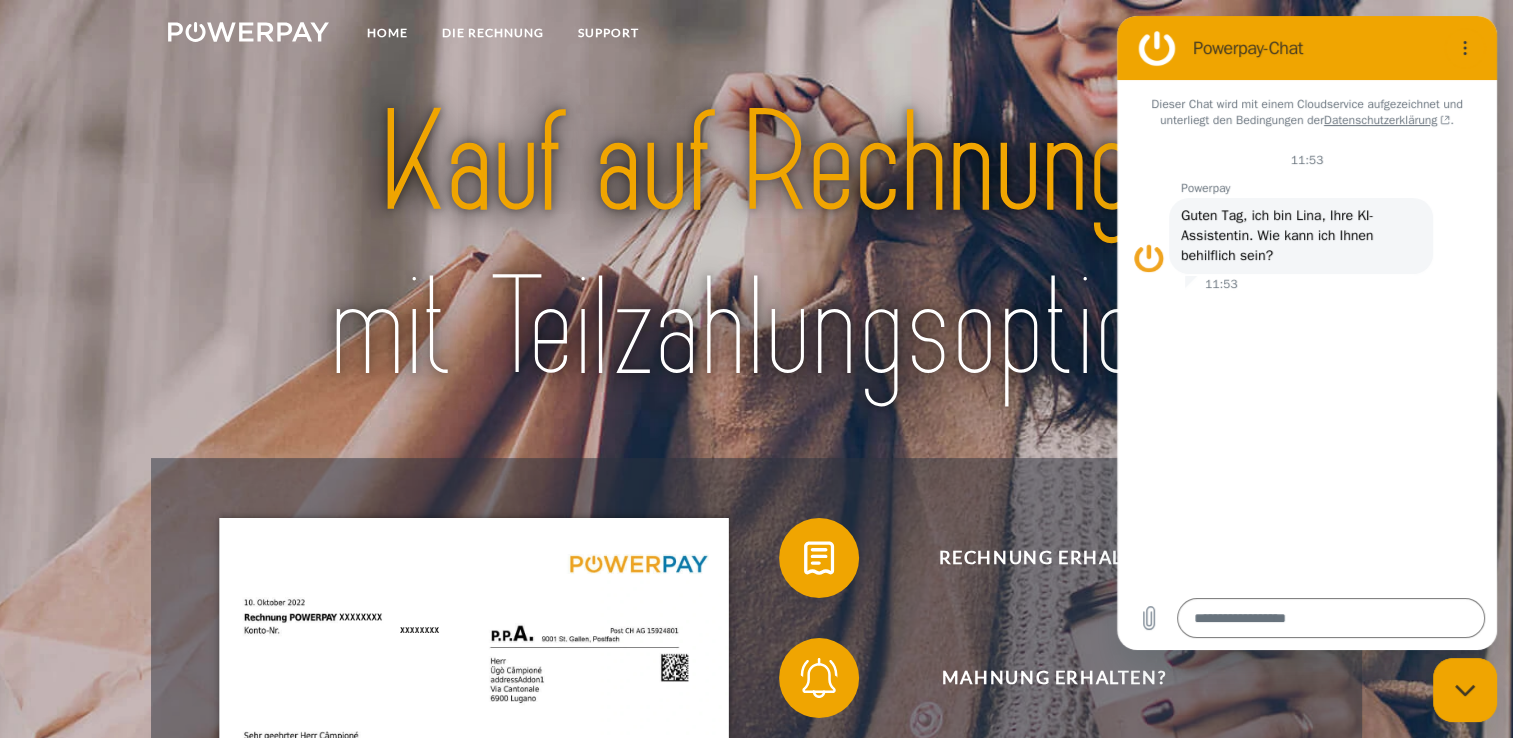 type on "*" 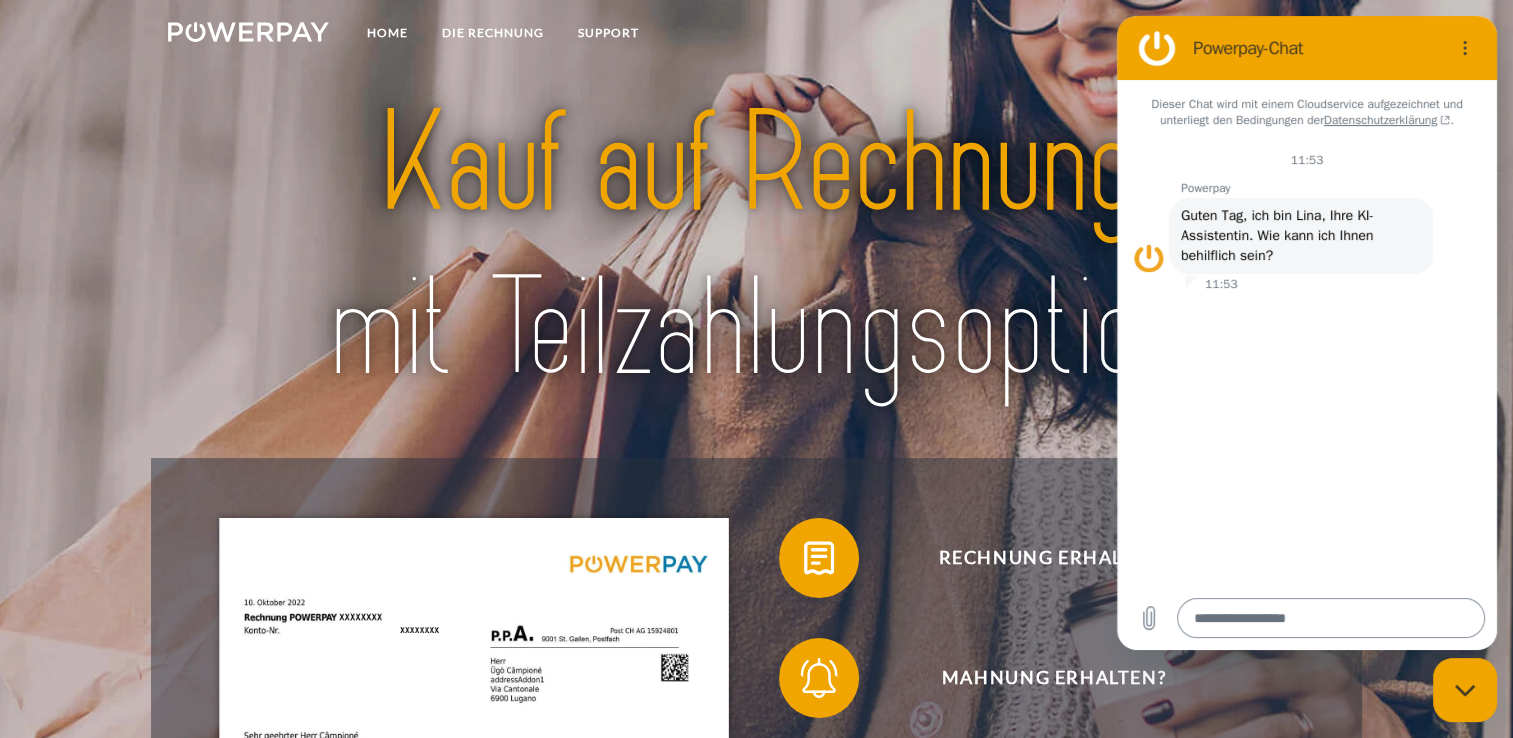 click at bounding box center (1331, 618) 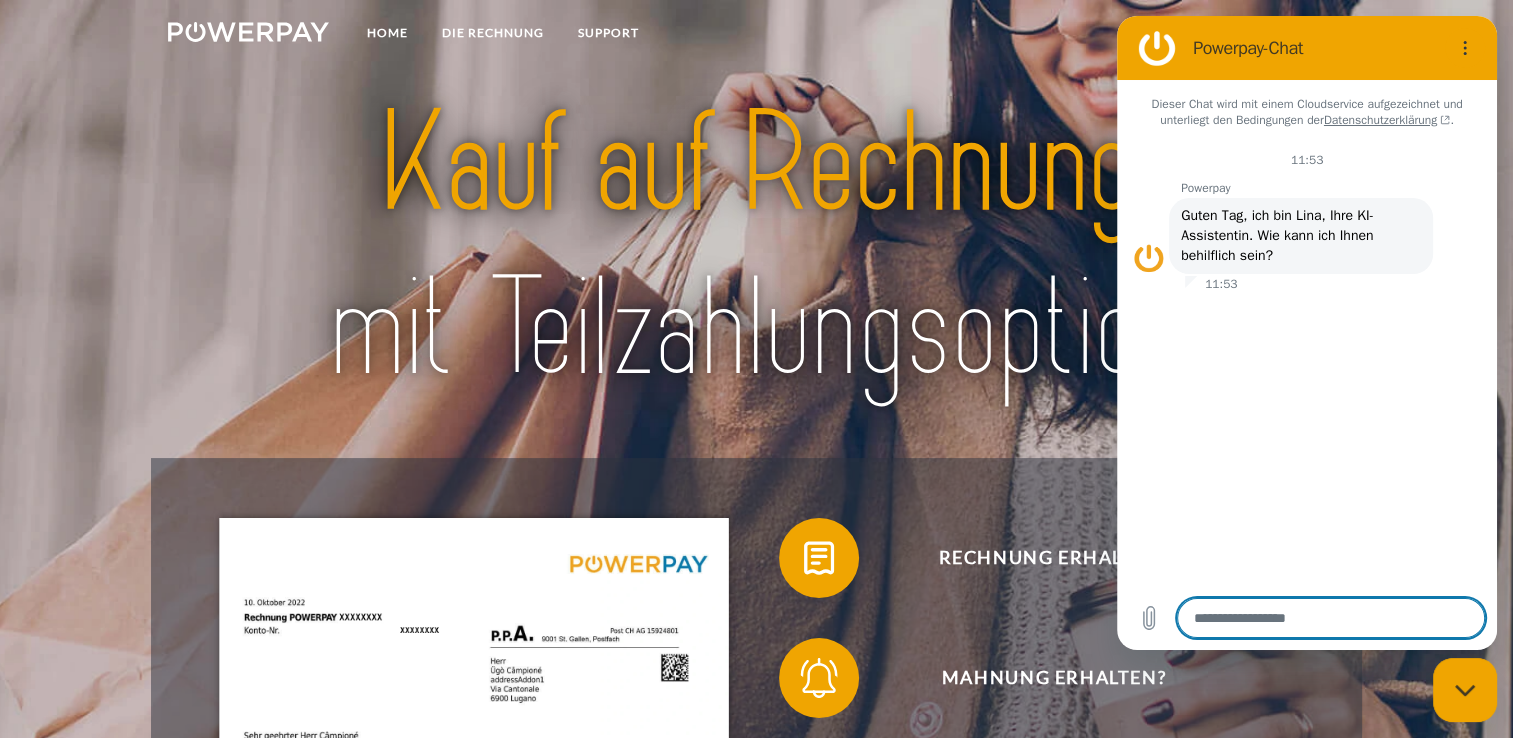 type on "*" 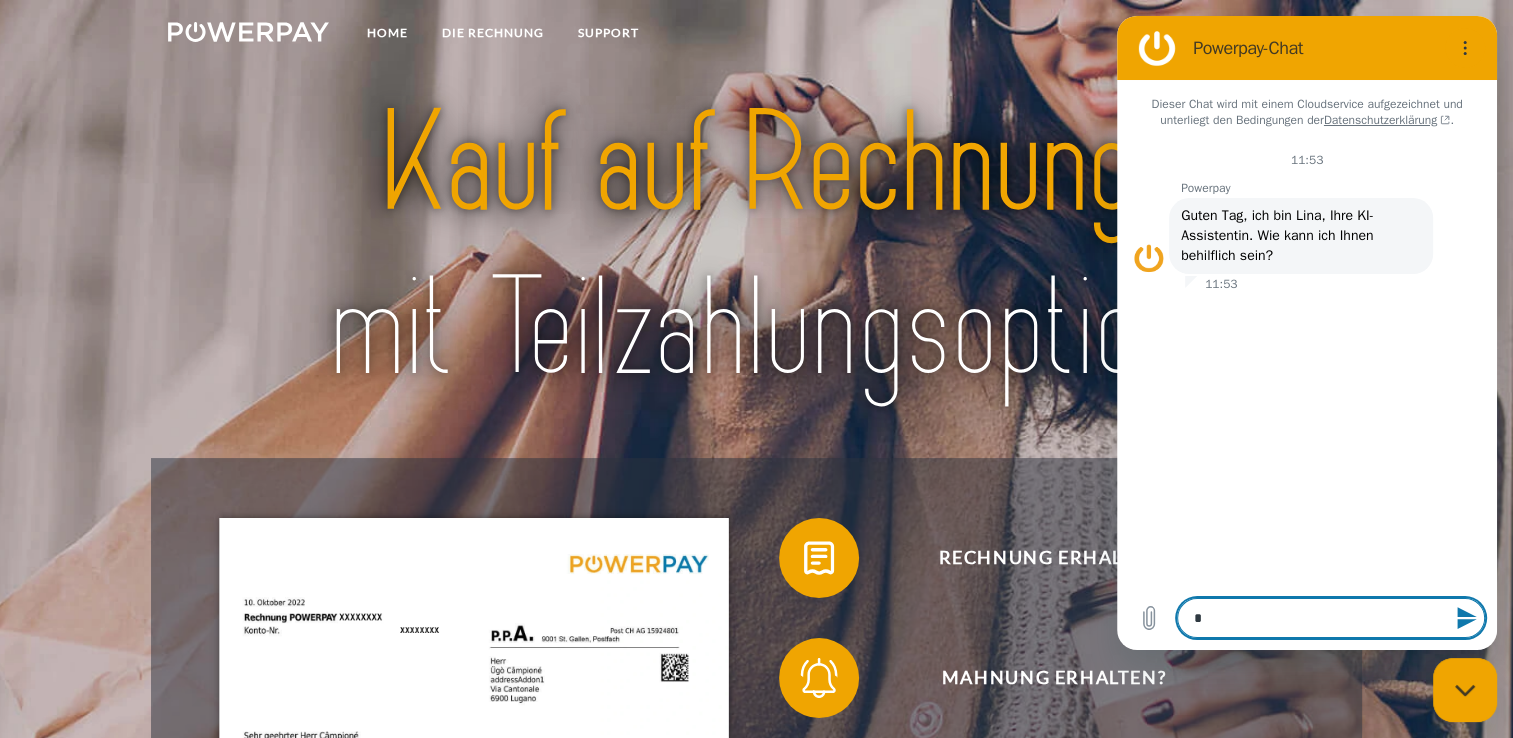 type on "**" 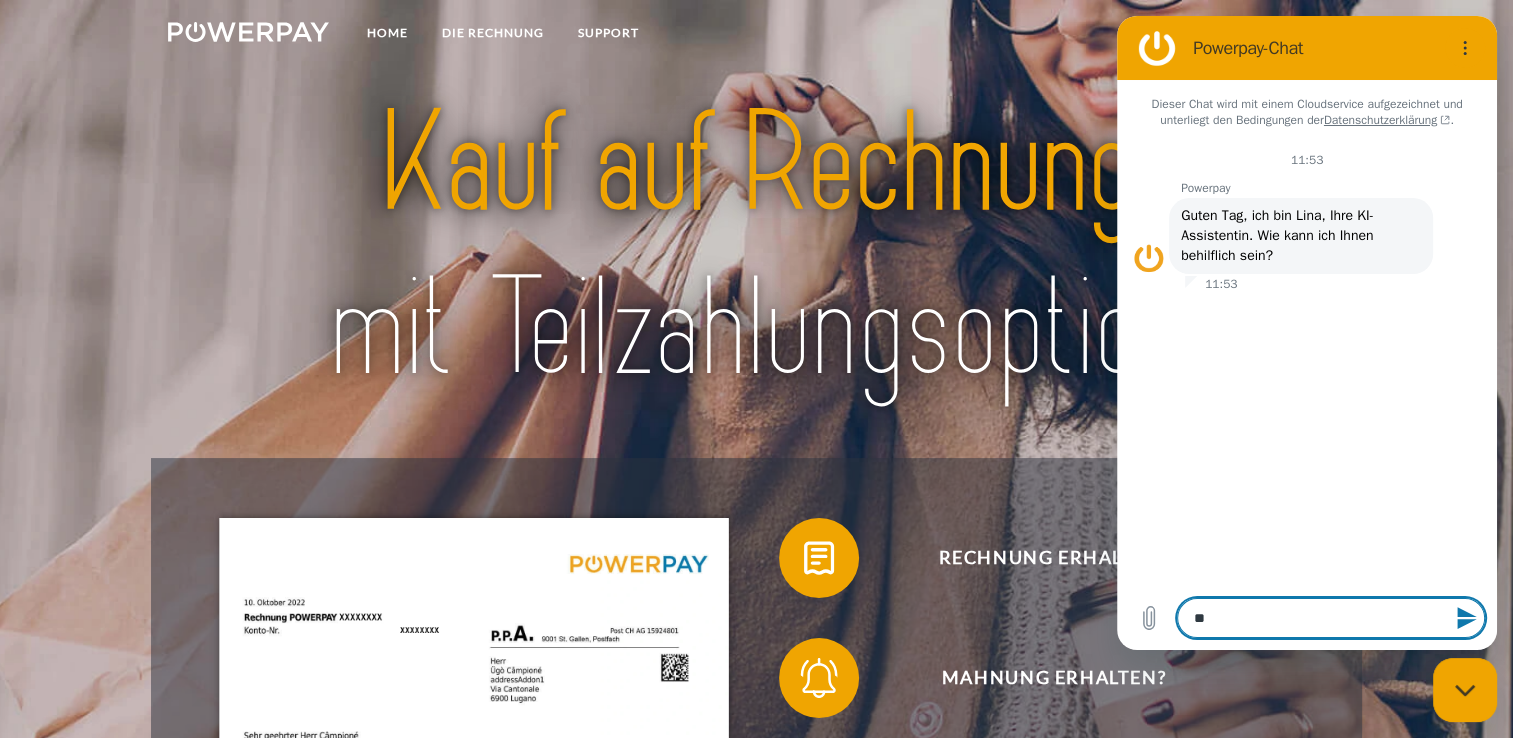 type on "***" 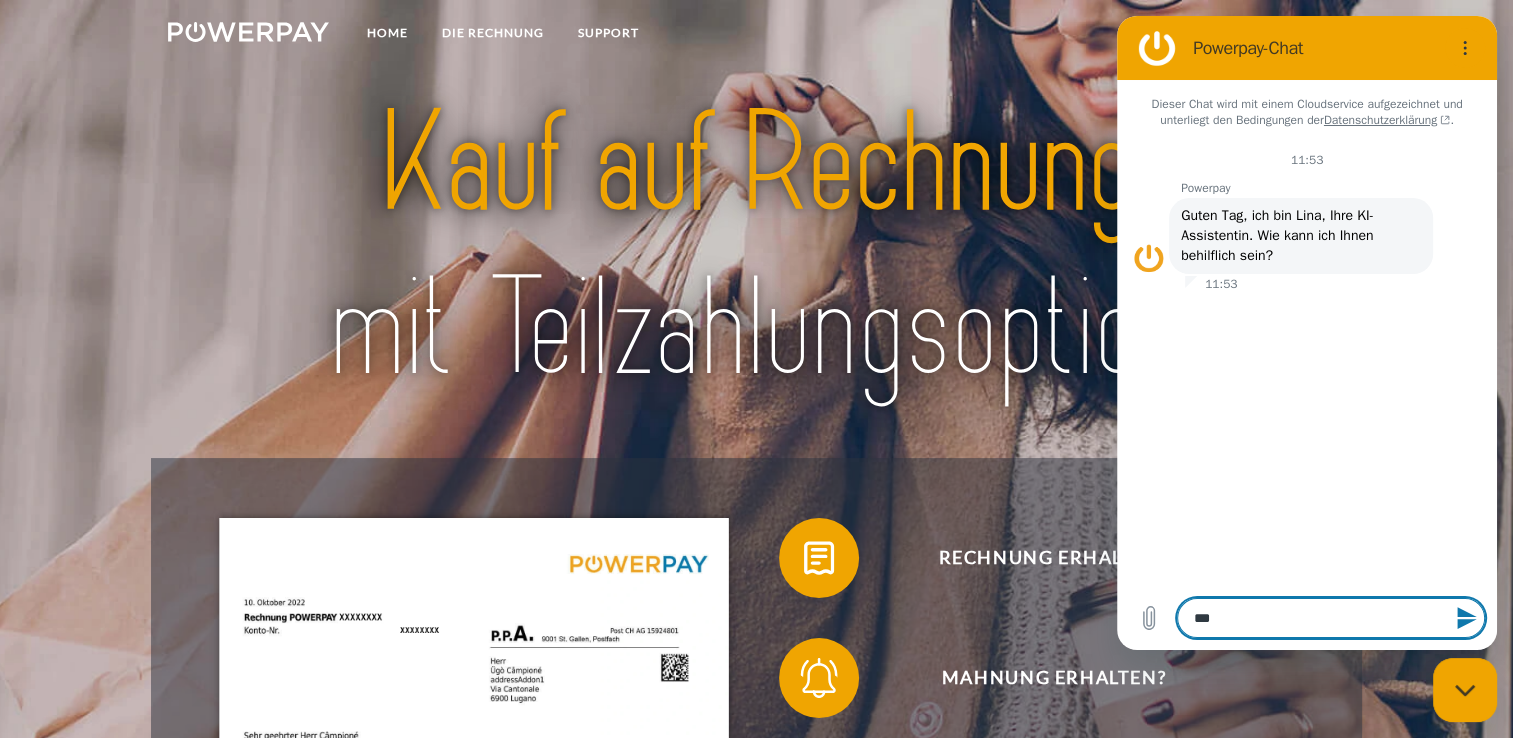 type on "****" 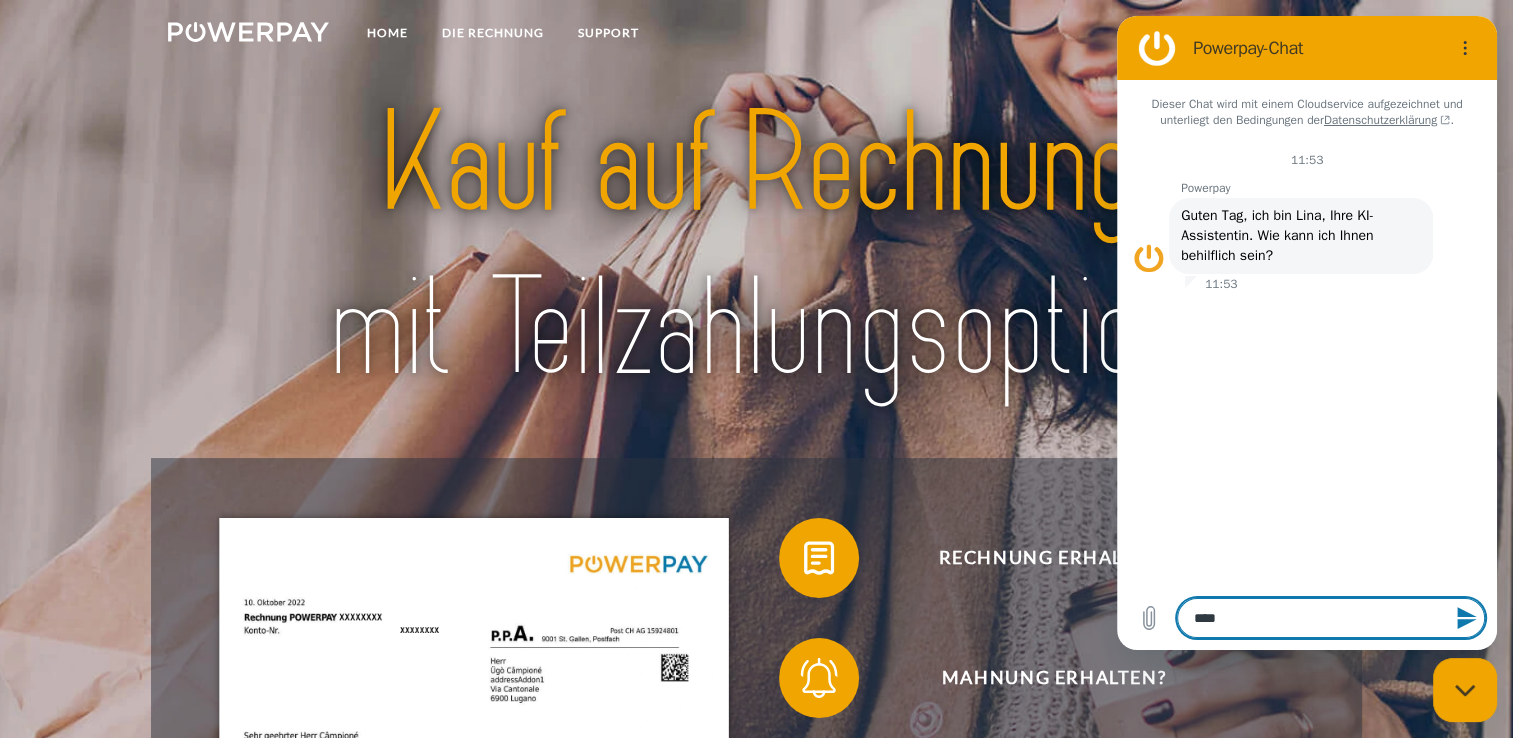 type on "*****" 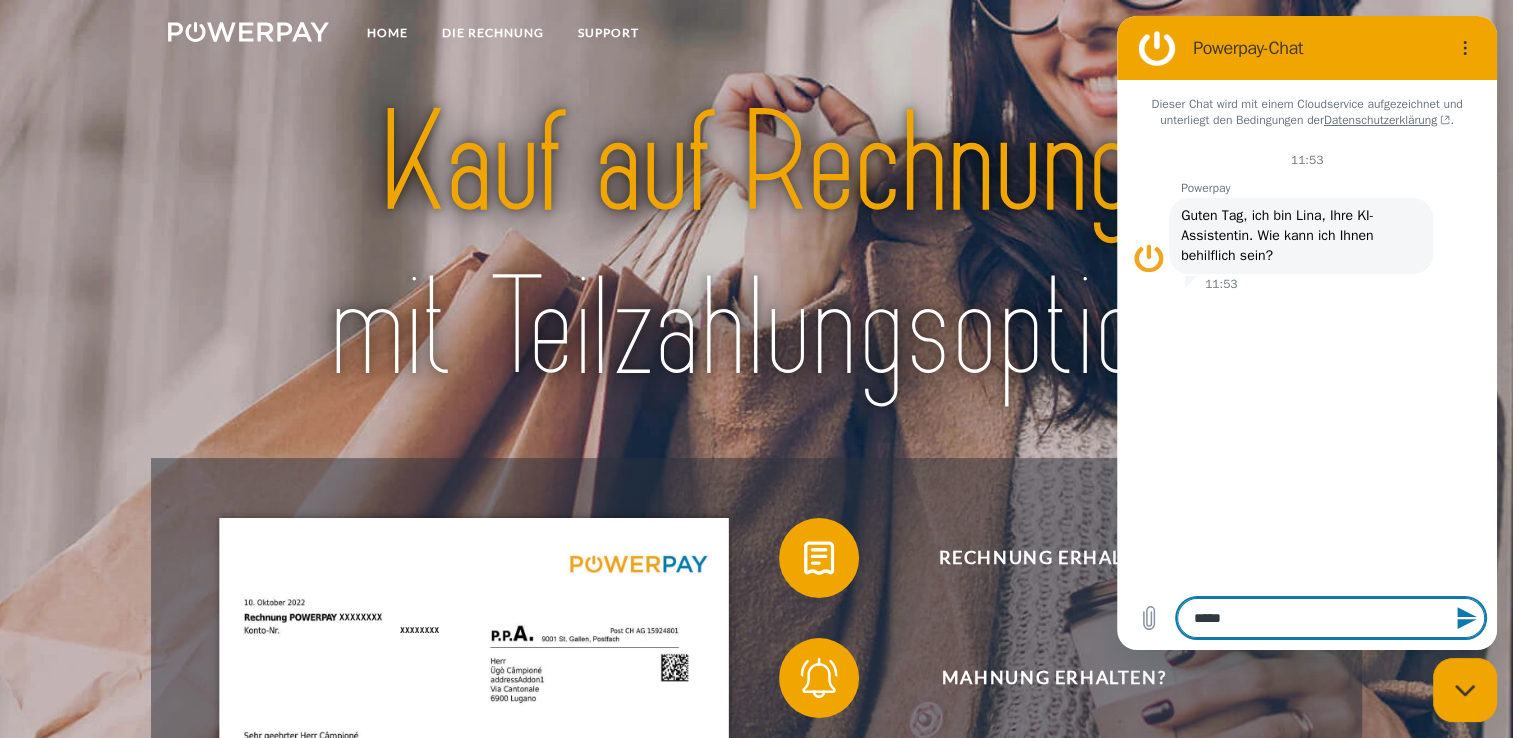 type on "*****" 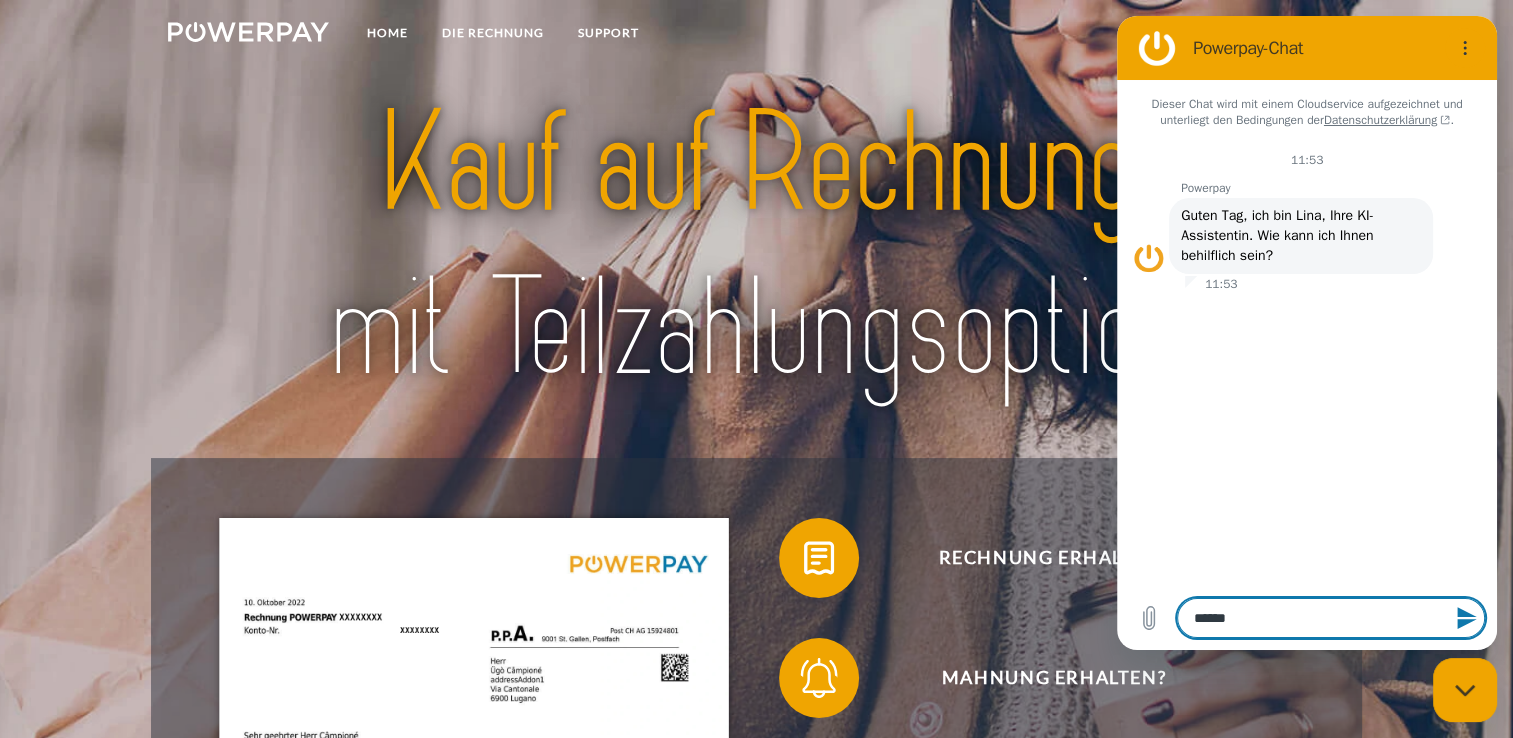 type on "*******" 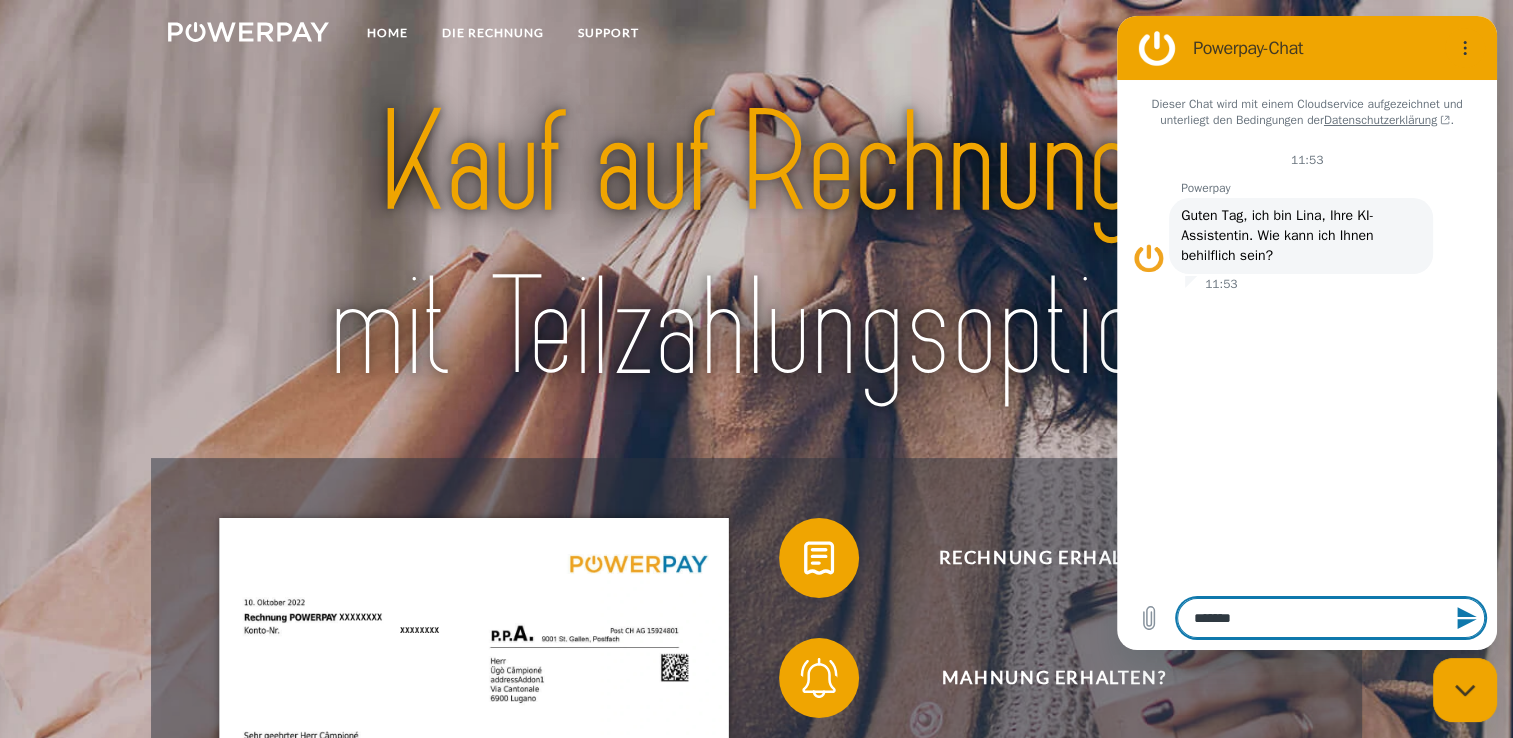 type on "********" 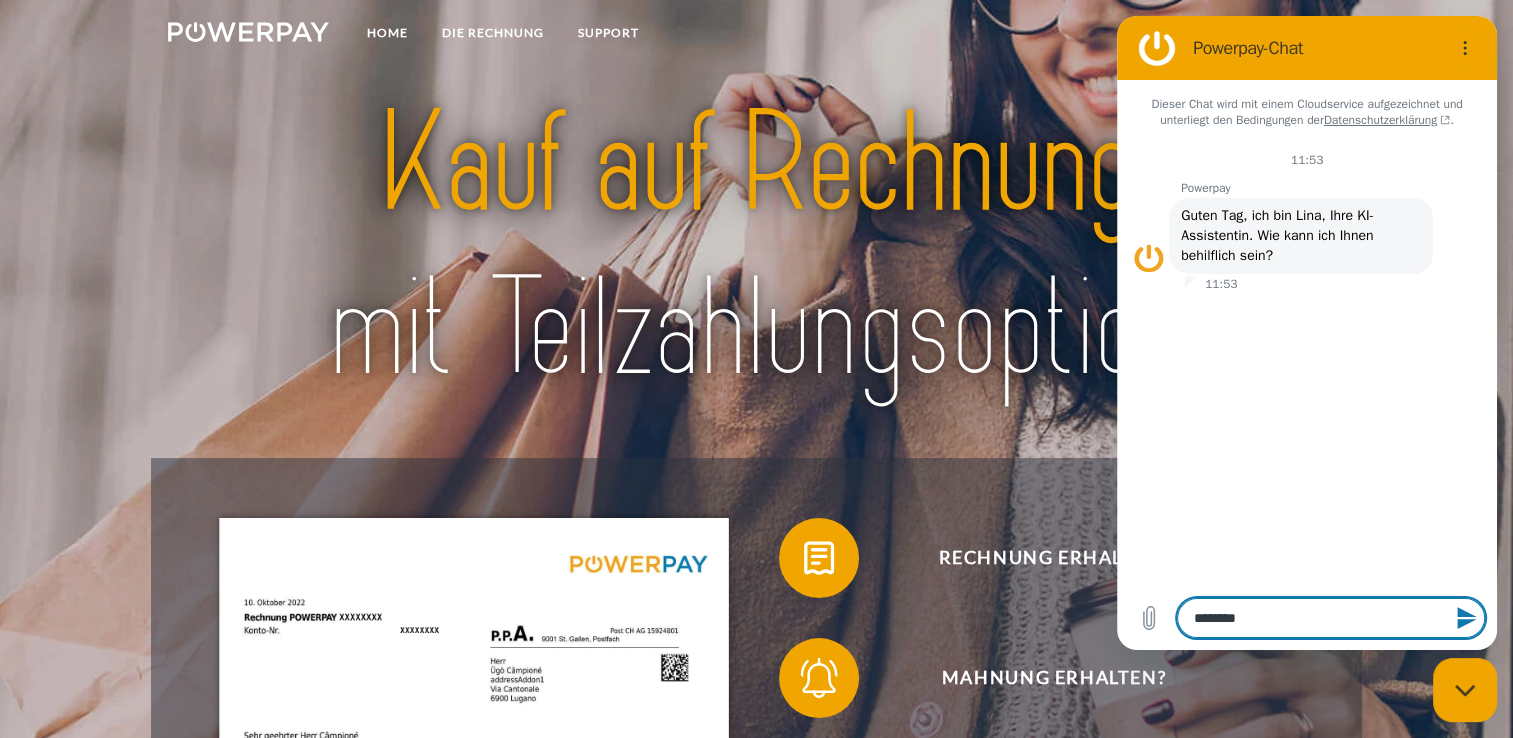 type on "*********" 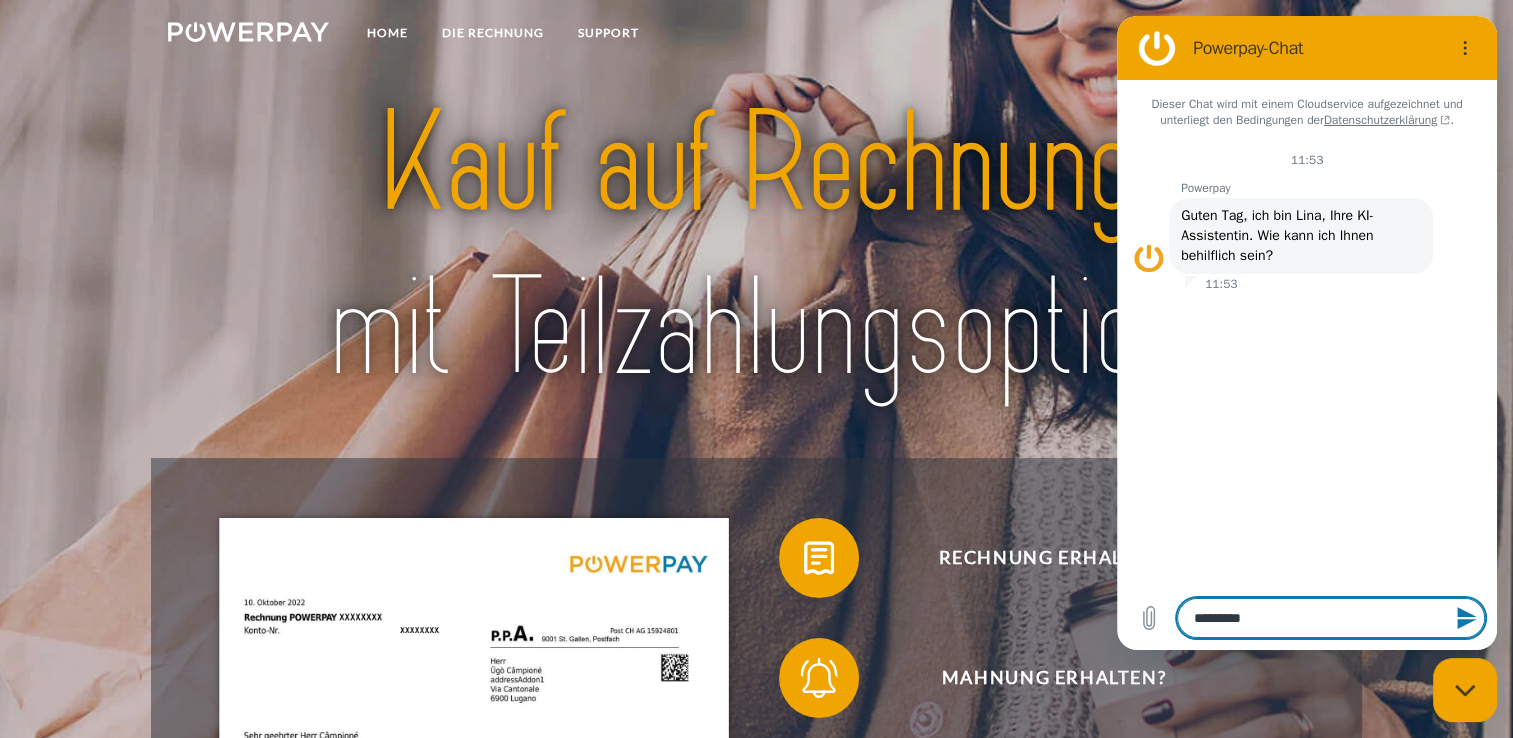 type on "*********" 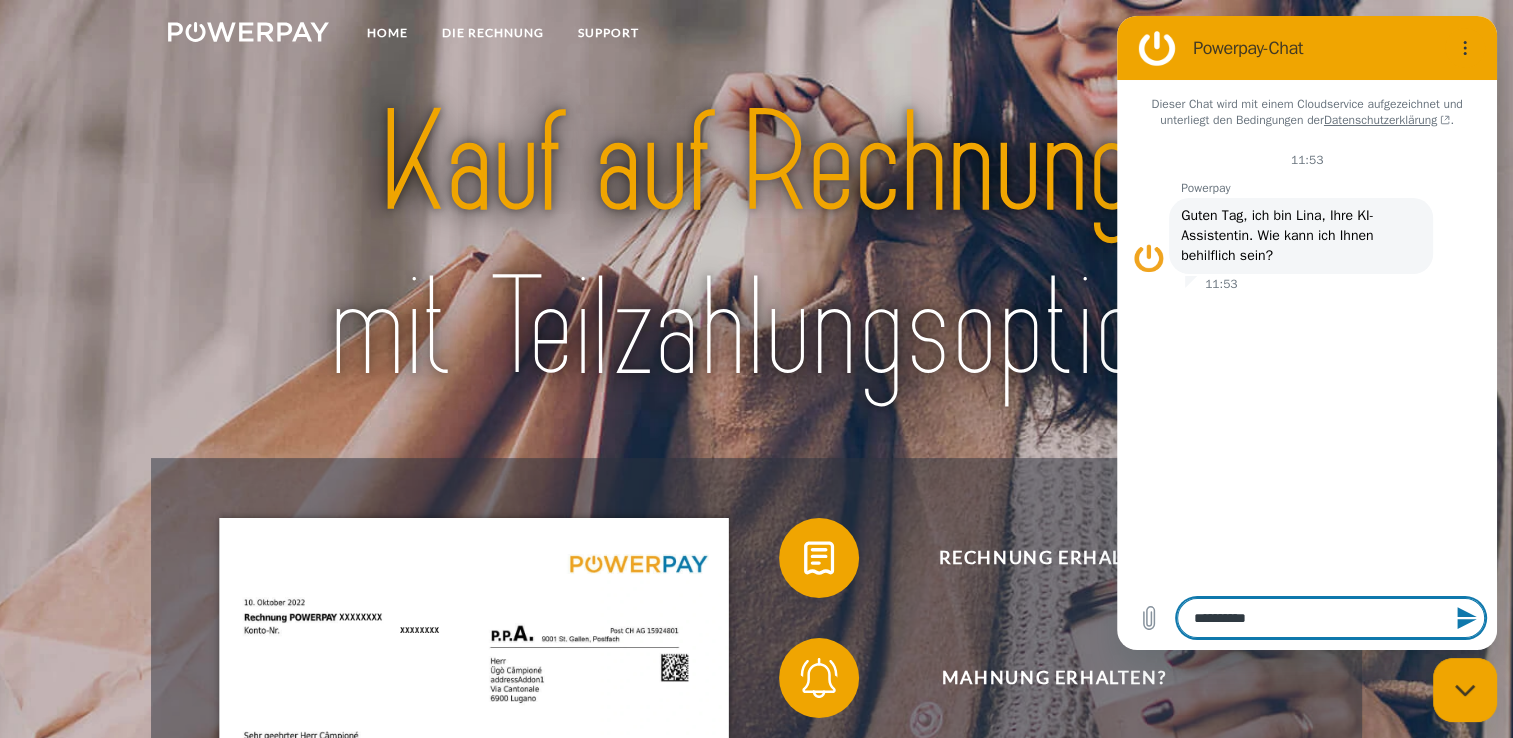 type on "**********" 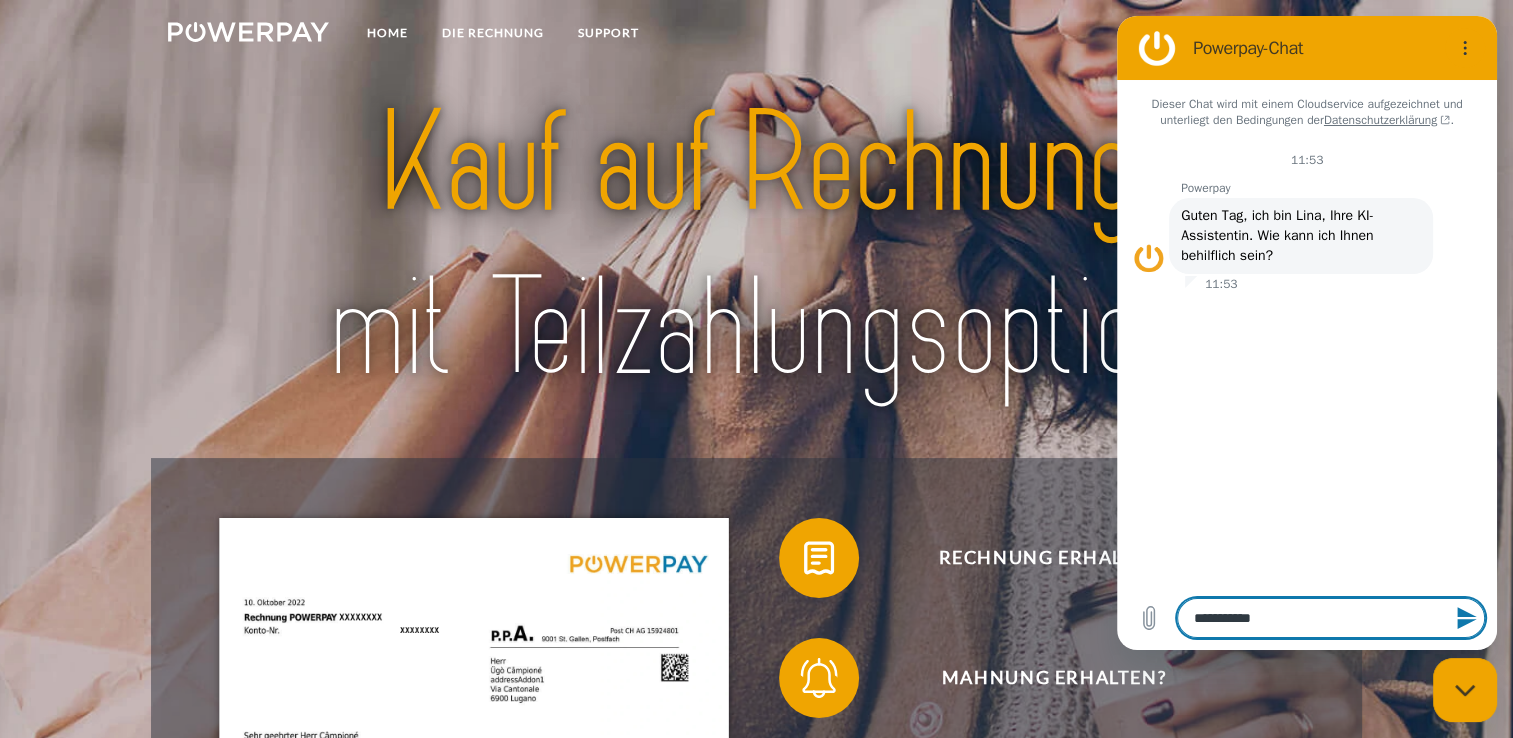 type on "**********" 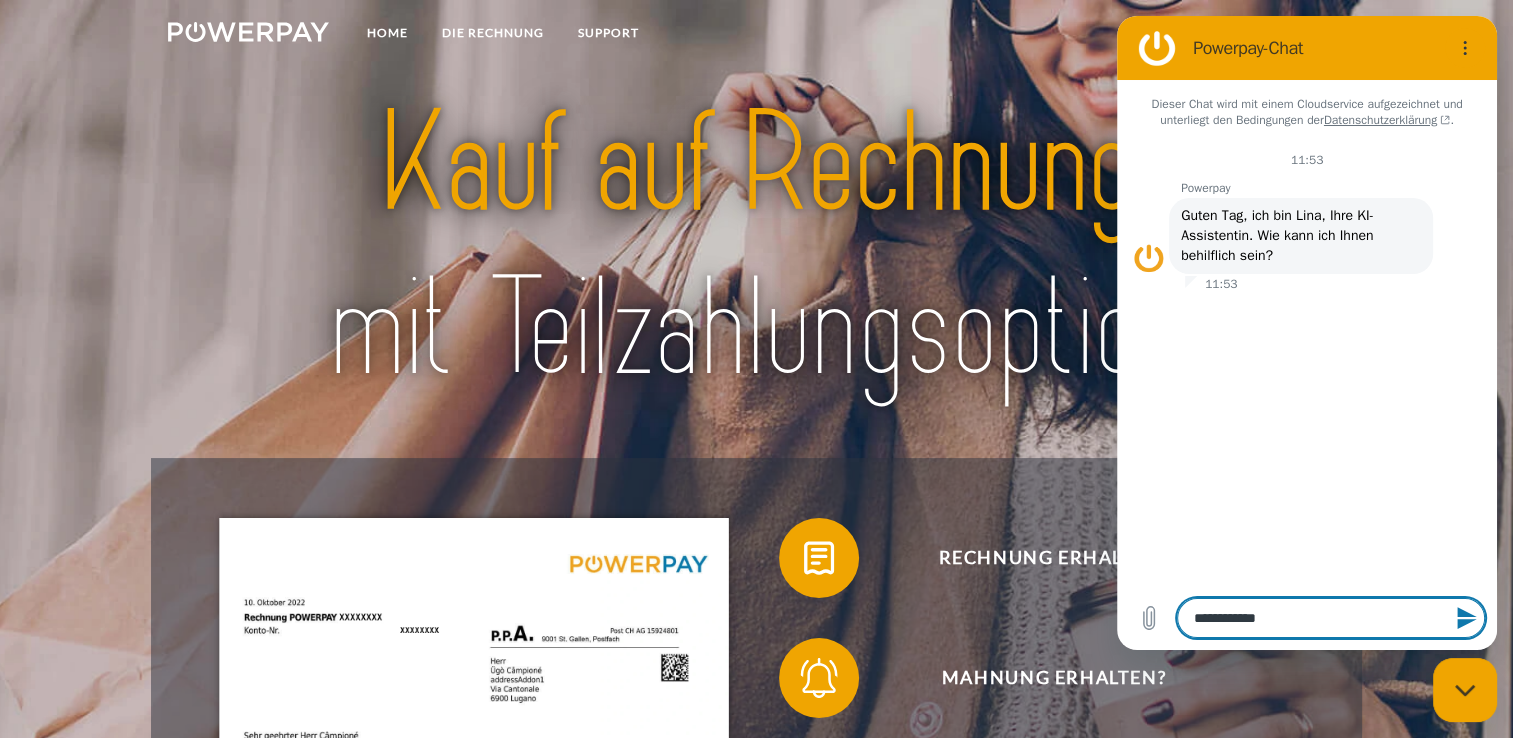 type on "**********" 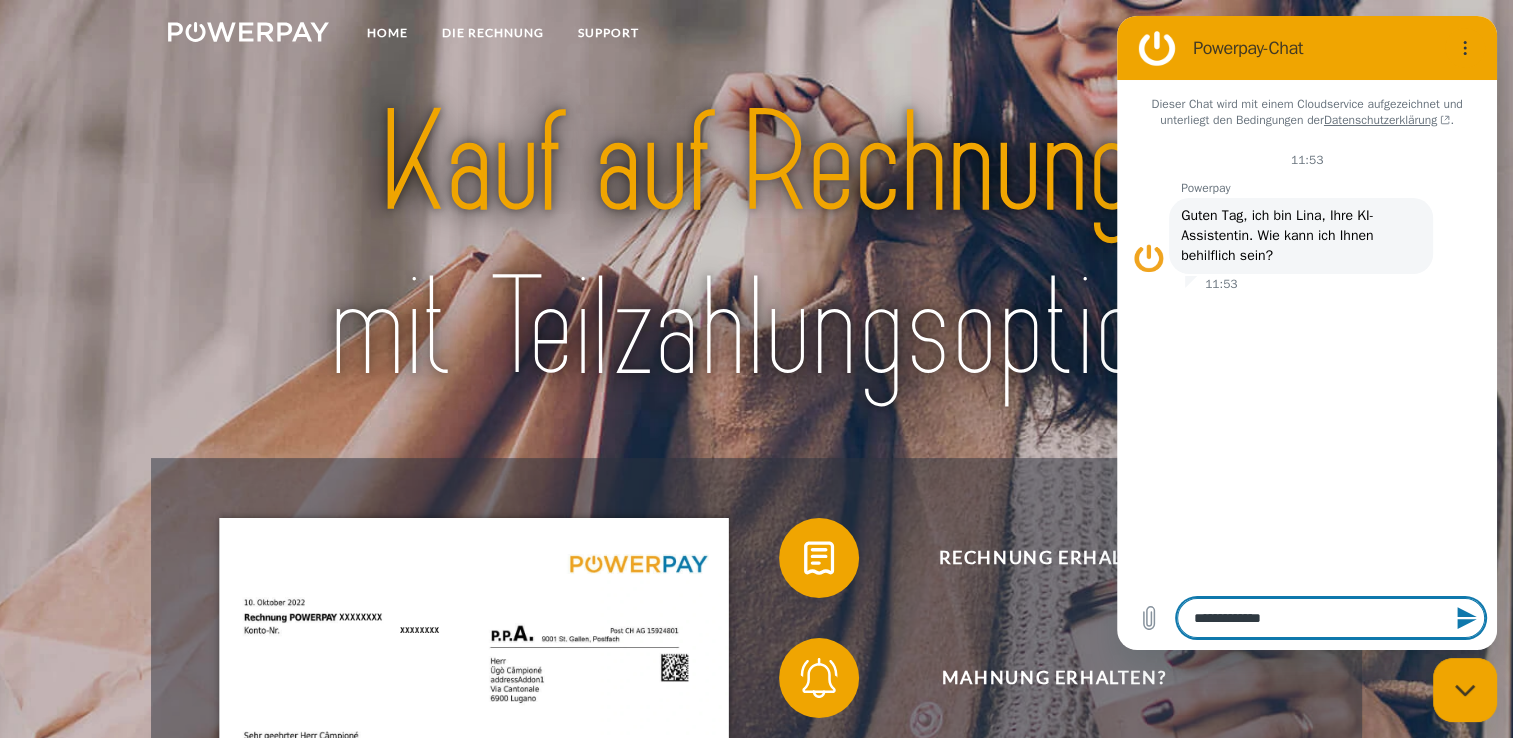 type on "*" 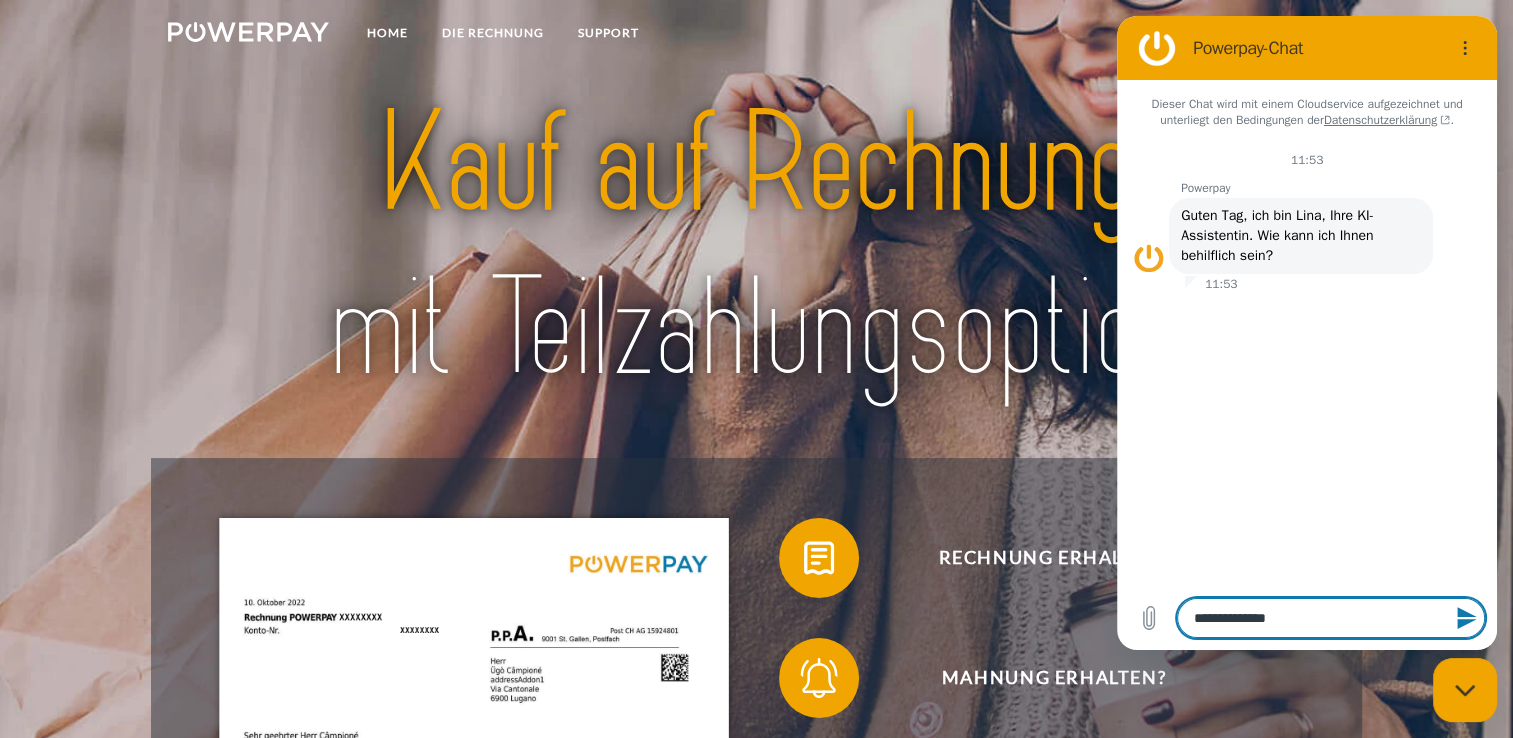 type on "**********" 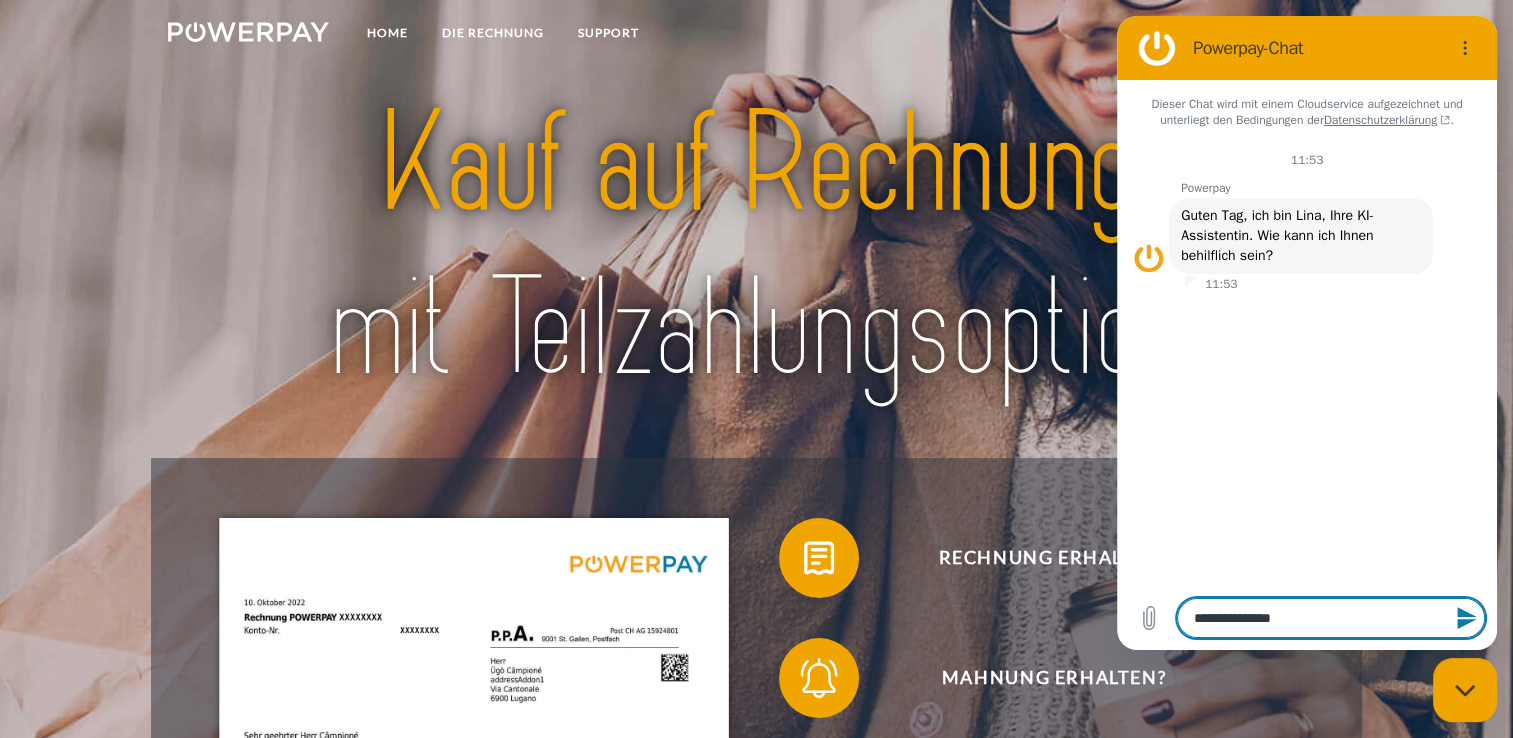 type on "**********" 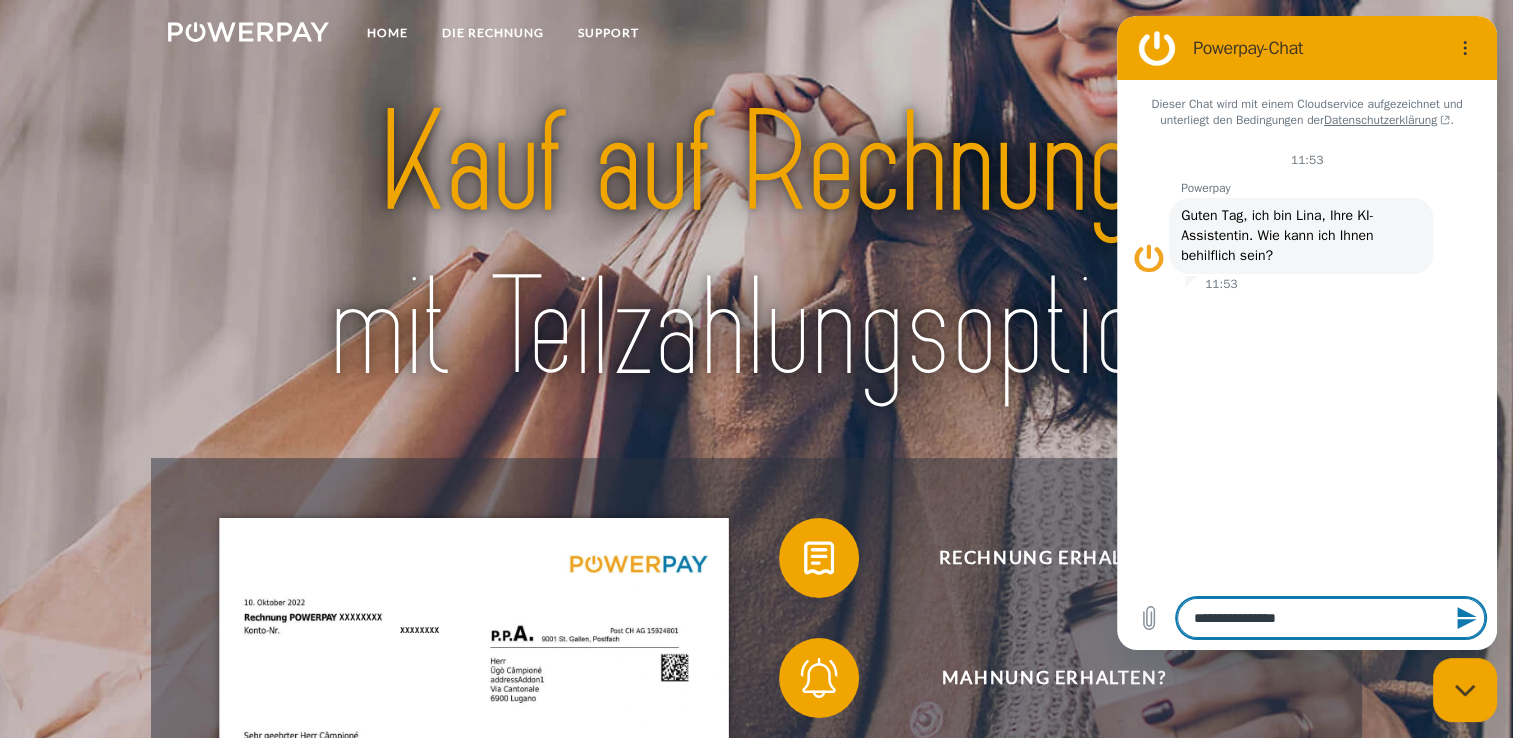 type on "**********" 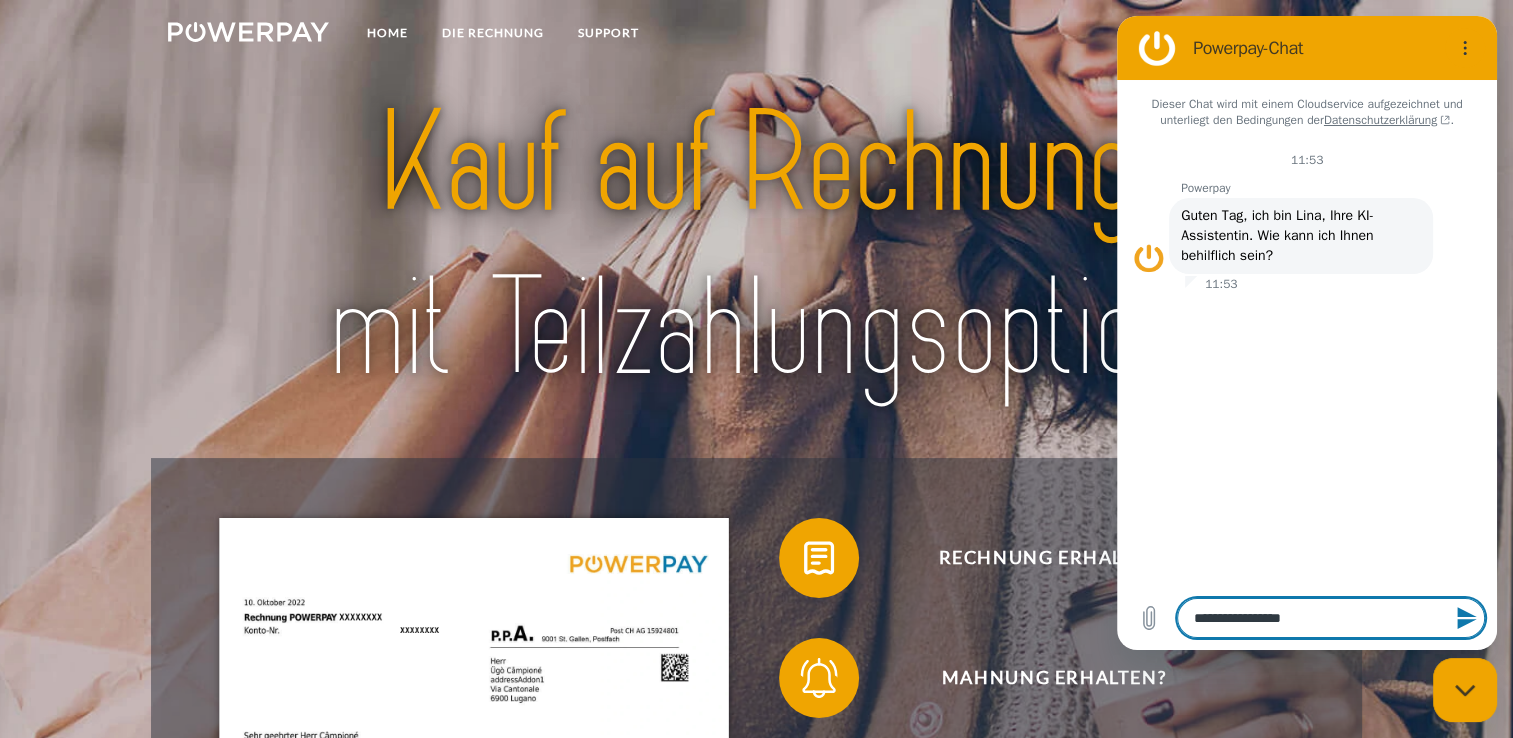 type on "**********" 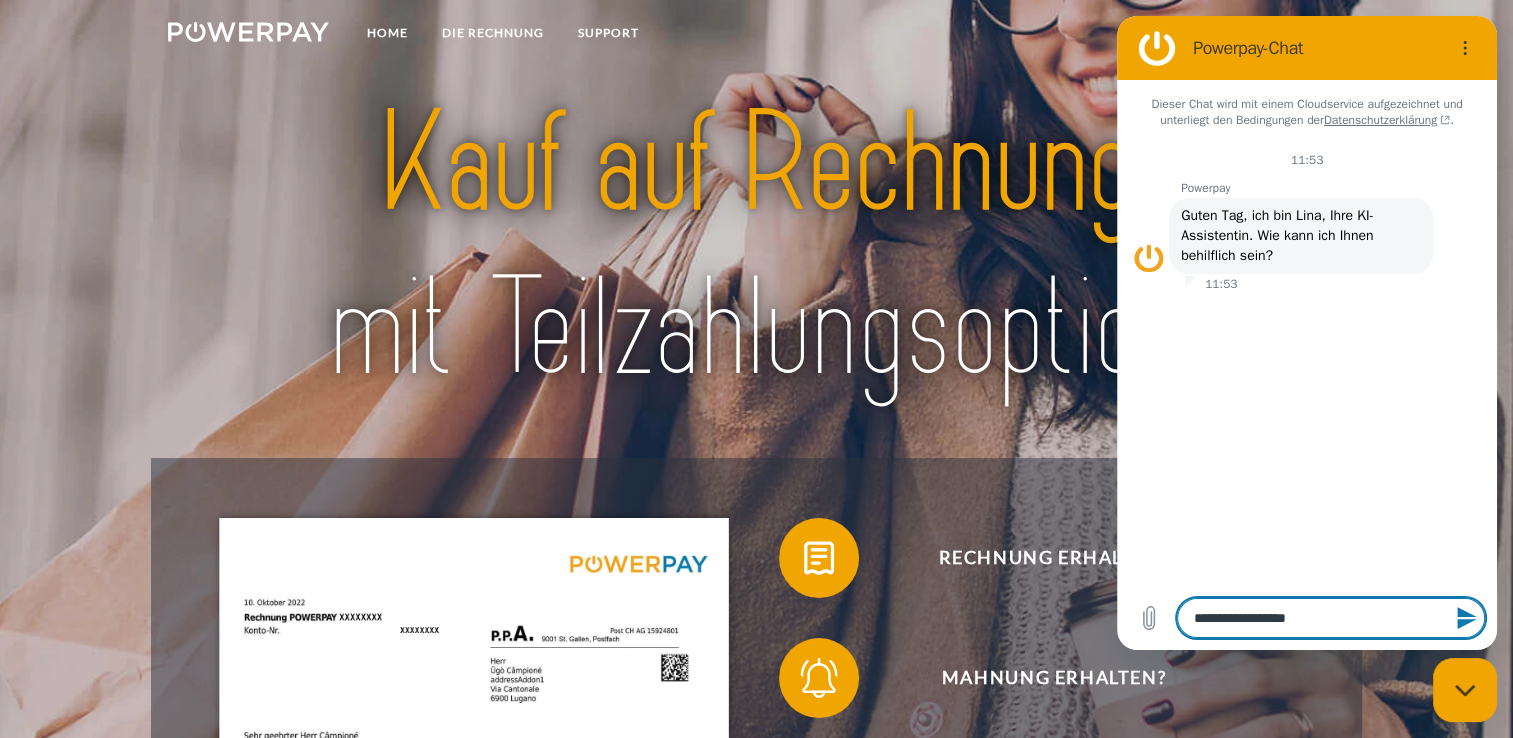 type on "**********" 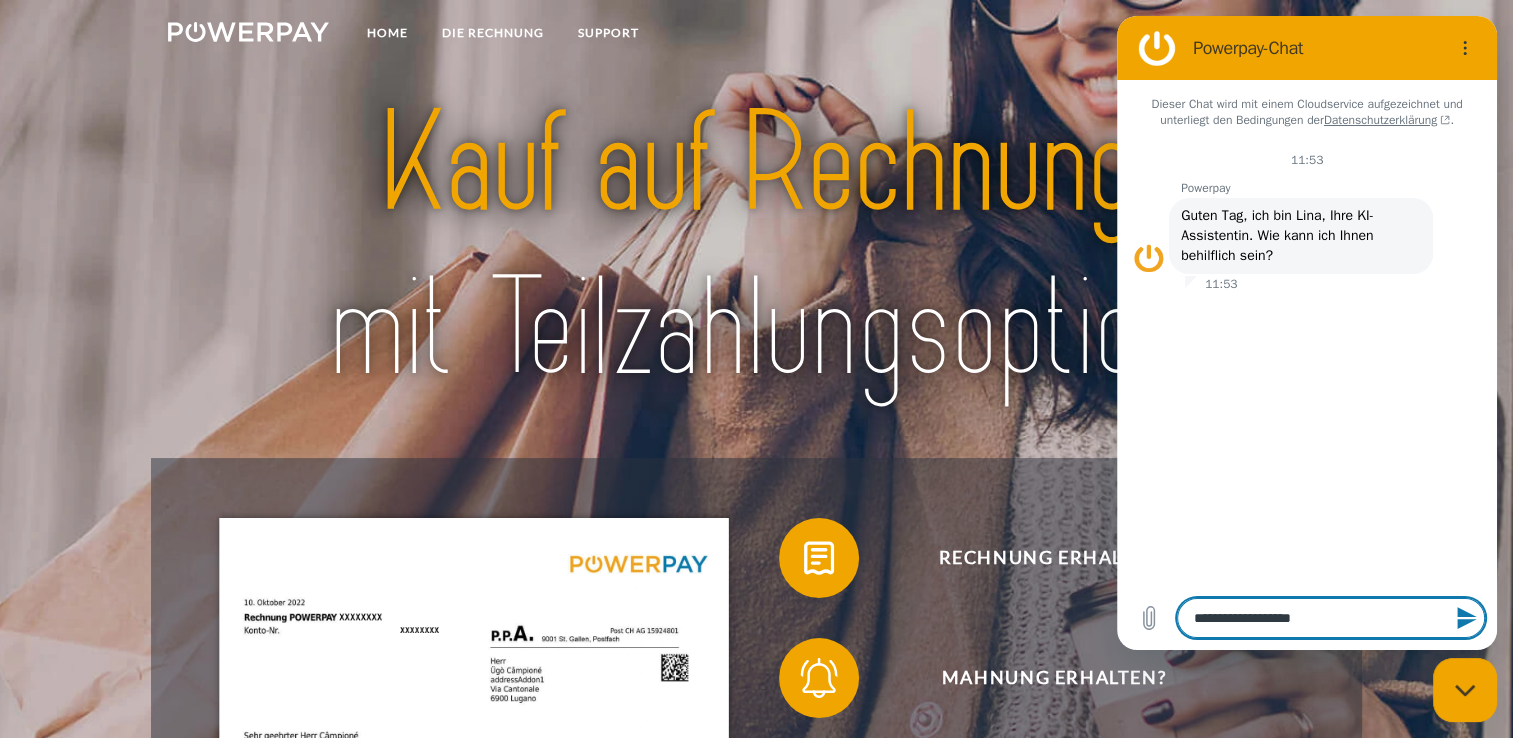 type on "**********" 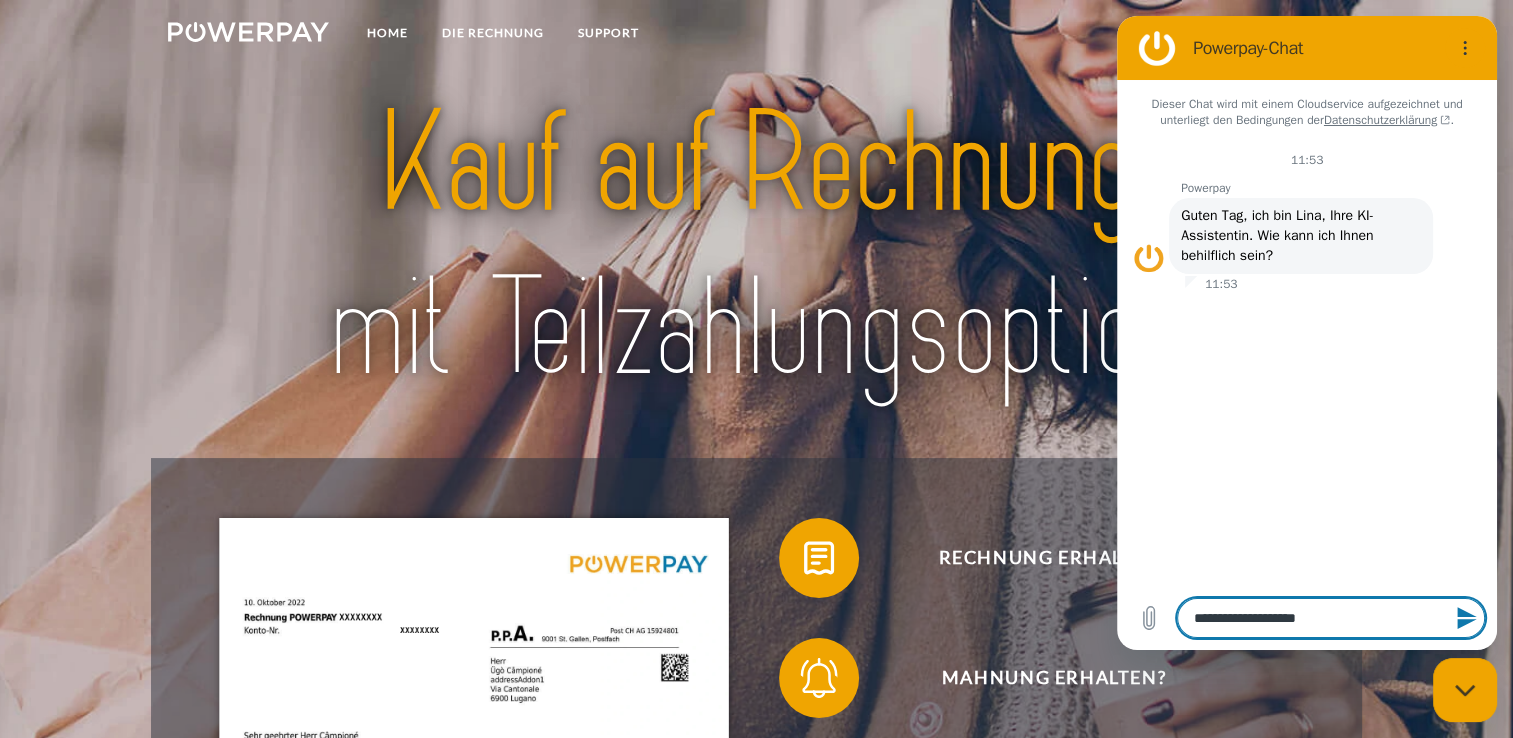 type on "**********" 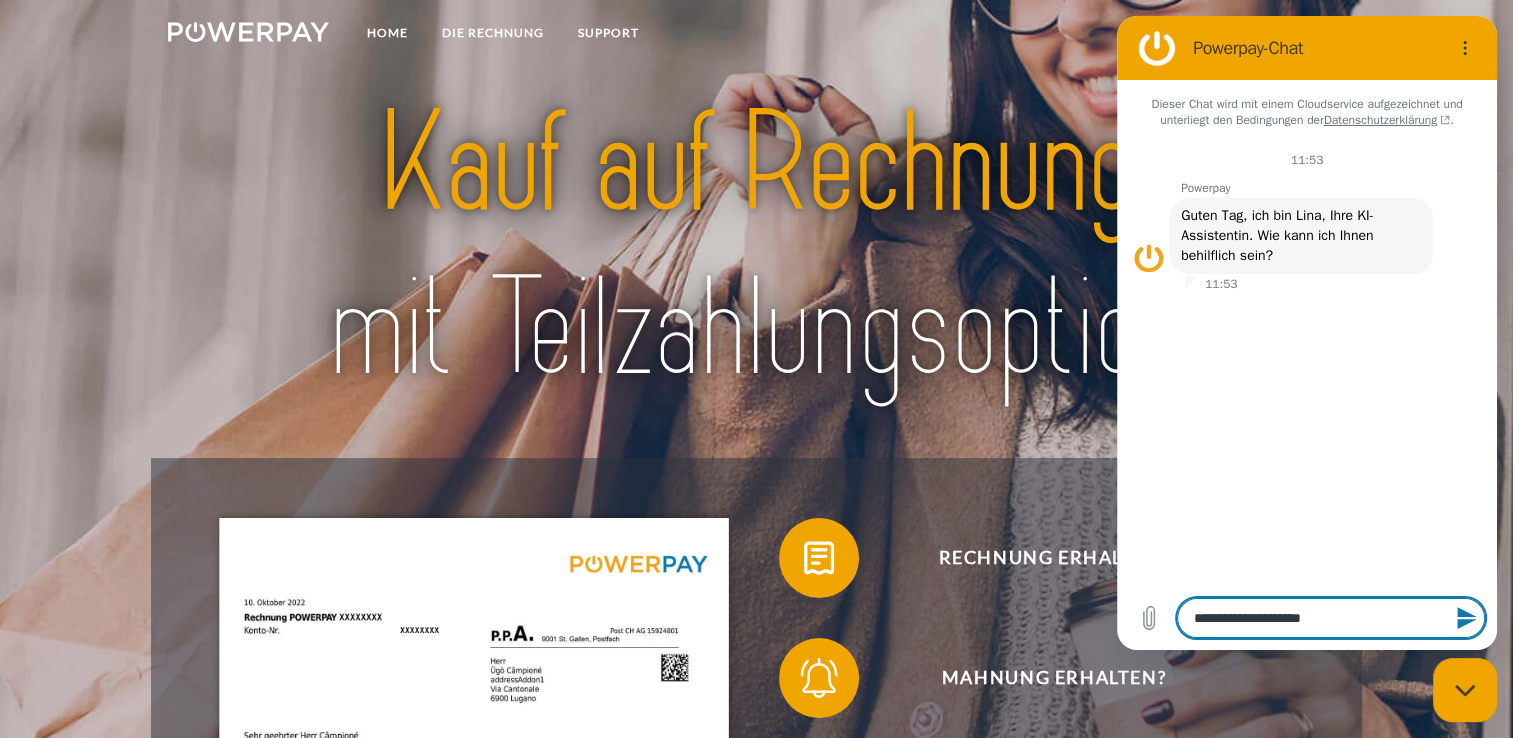 type on "**********" 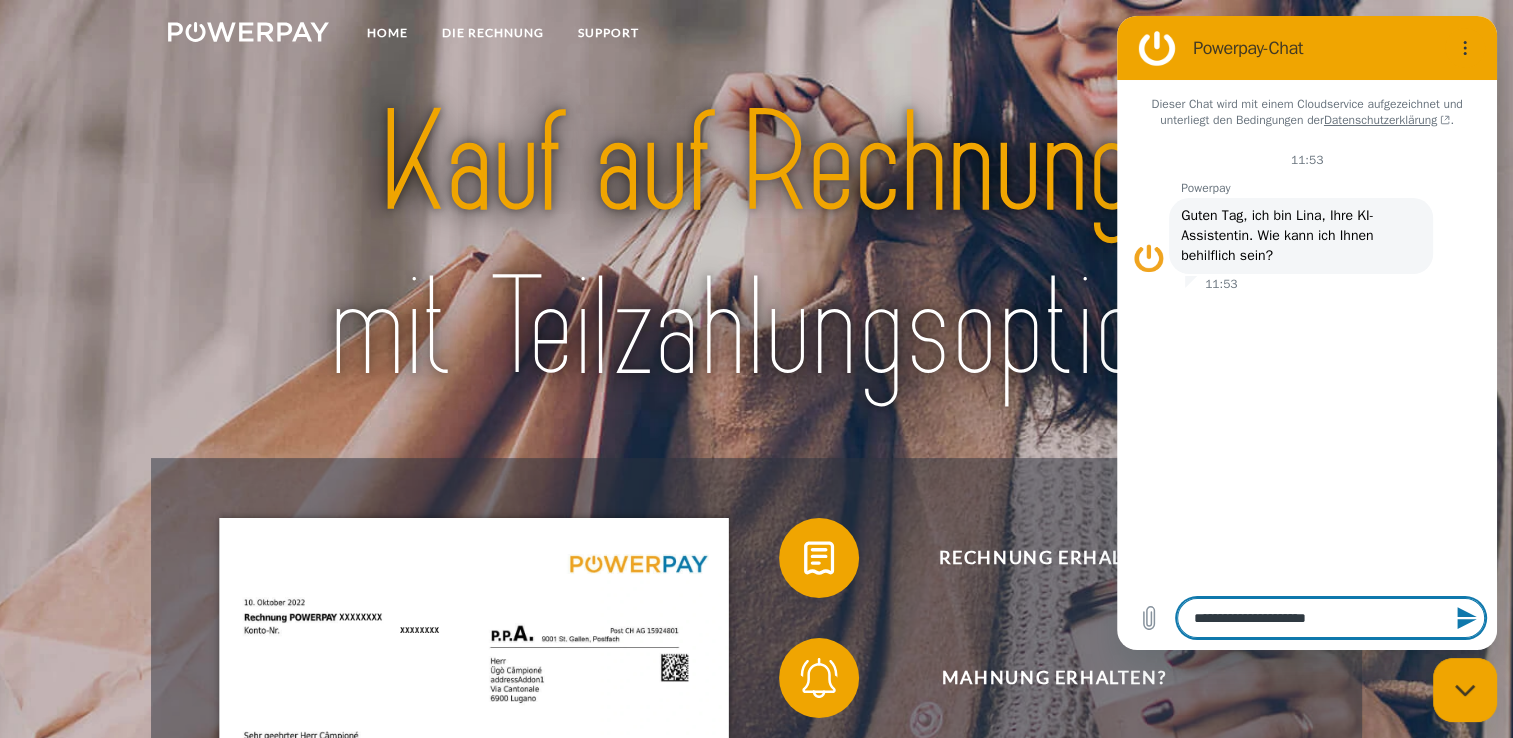 type on "**********" 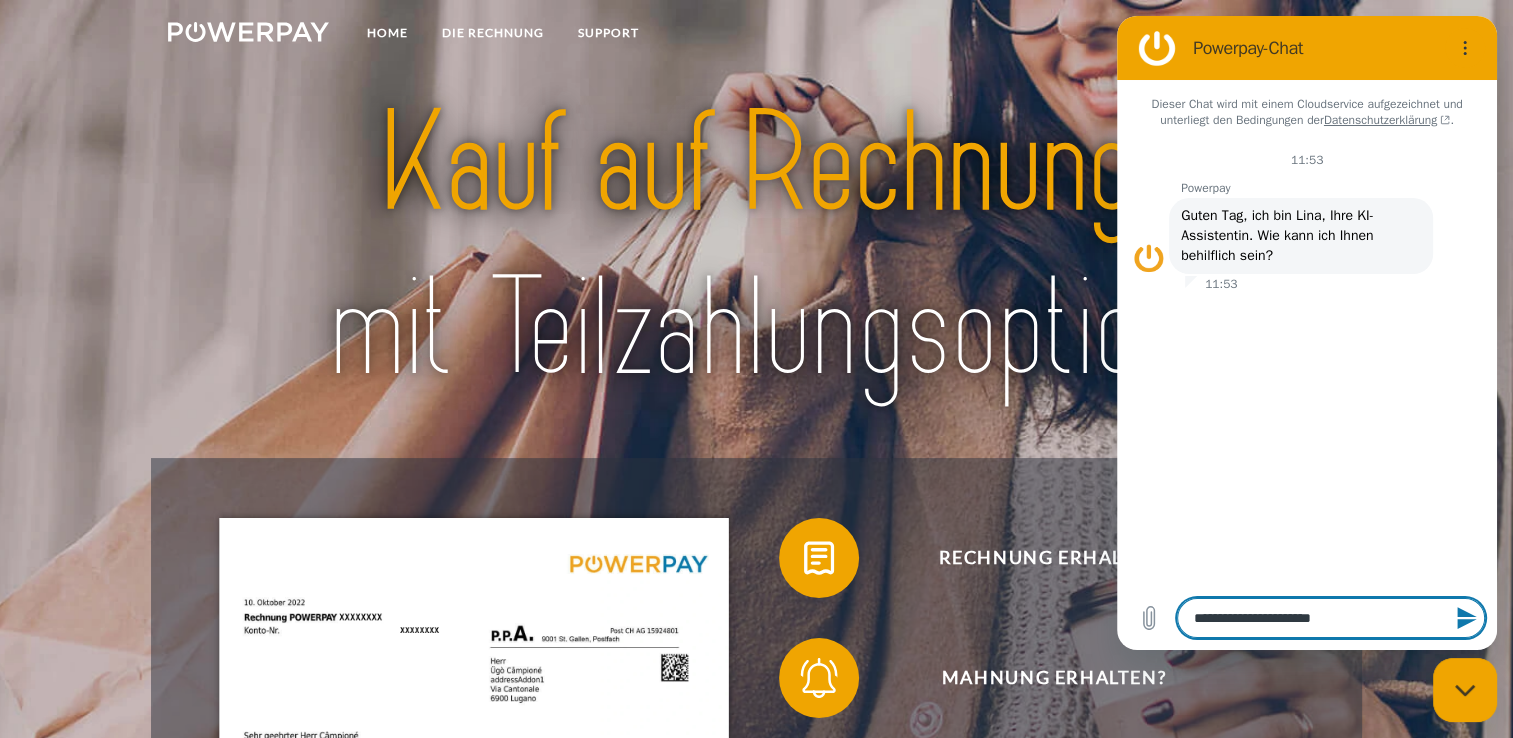 type on "**********" 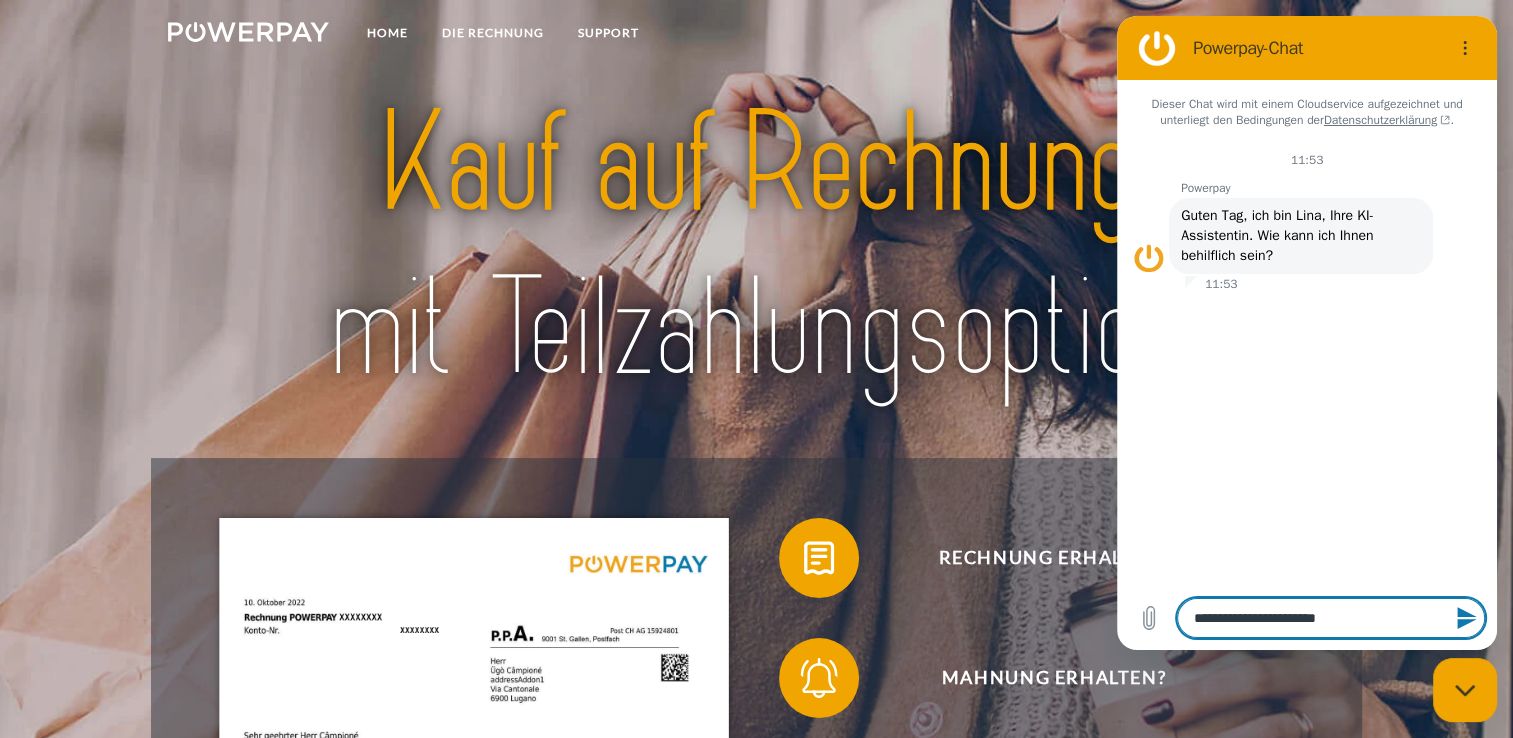 type on "**********" 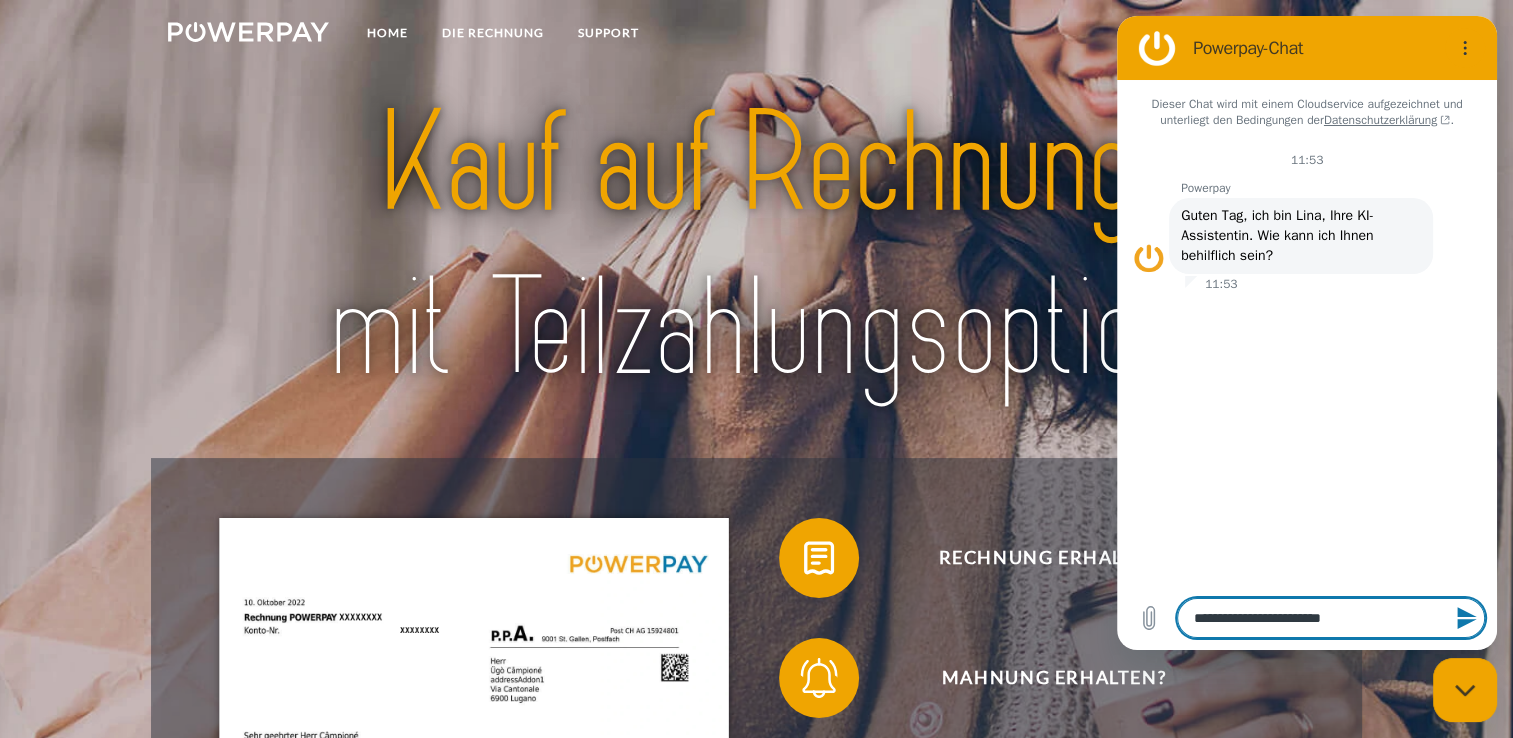 type on "**********" 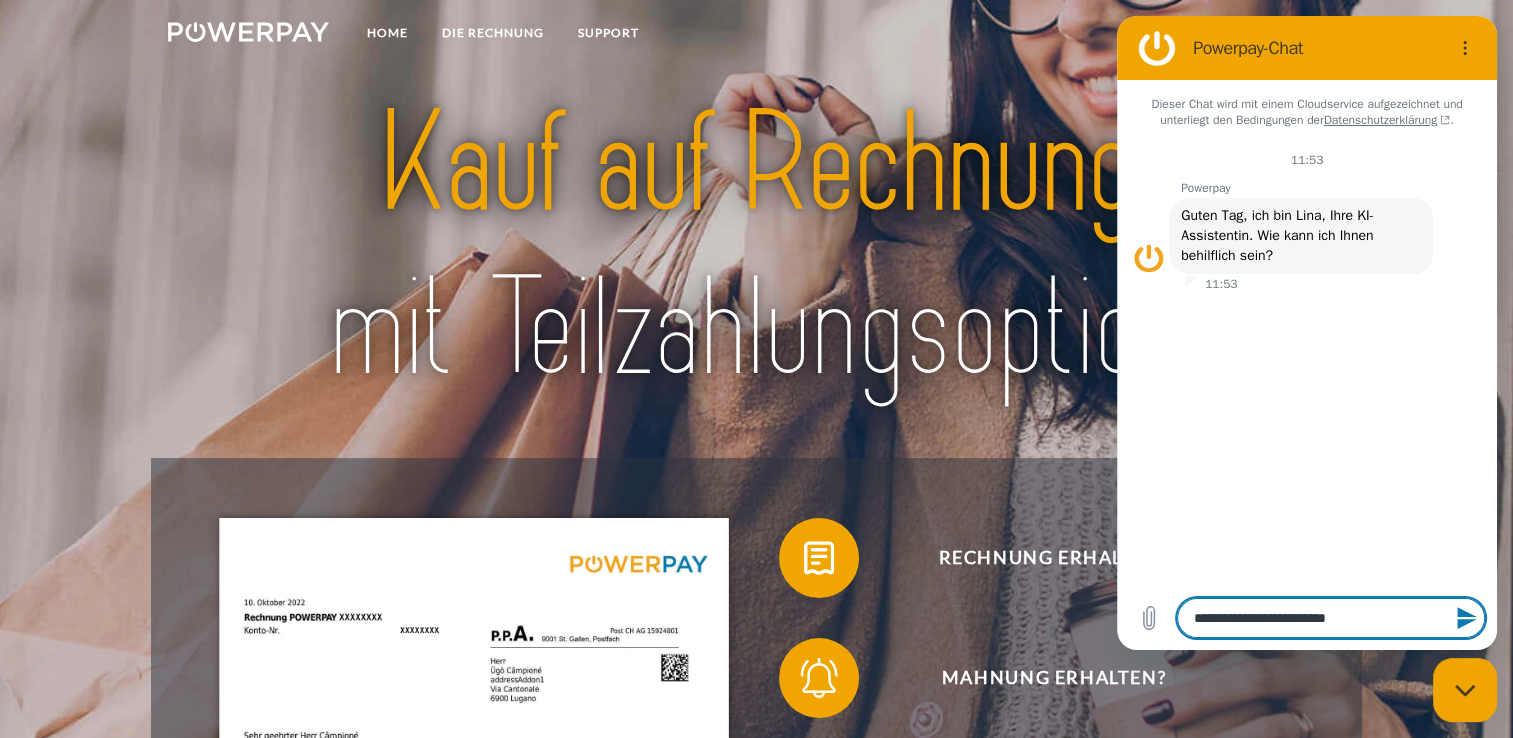 type on "**********" 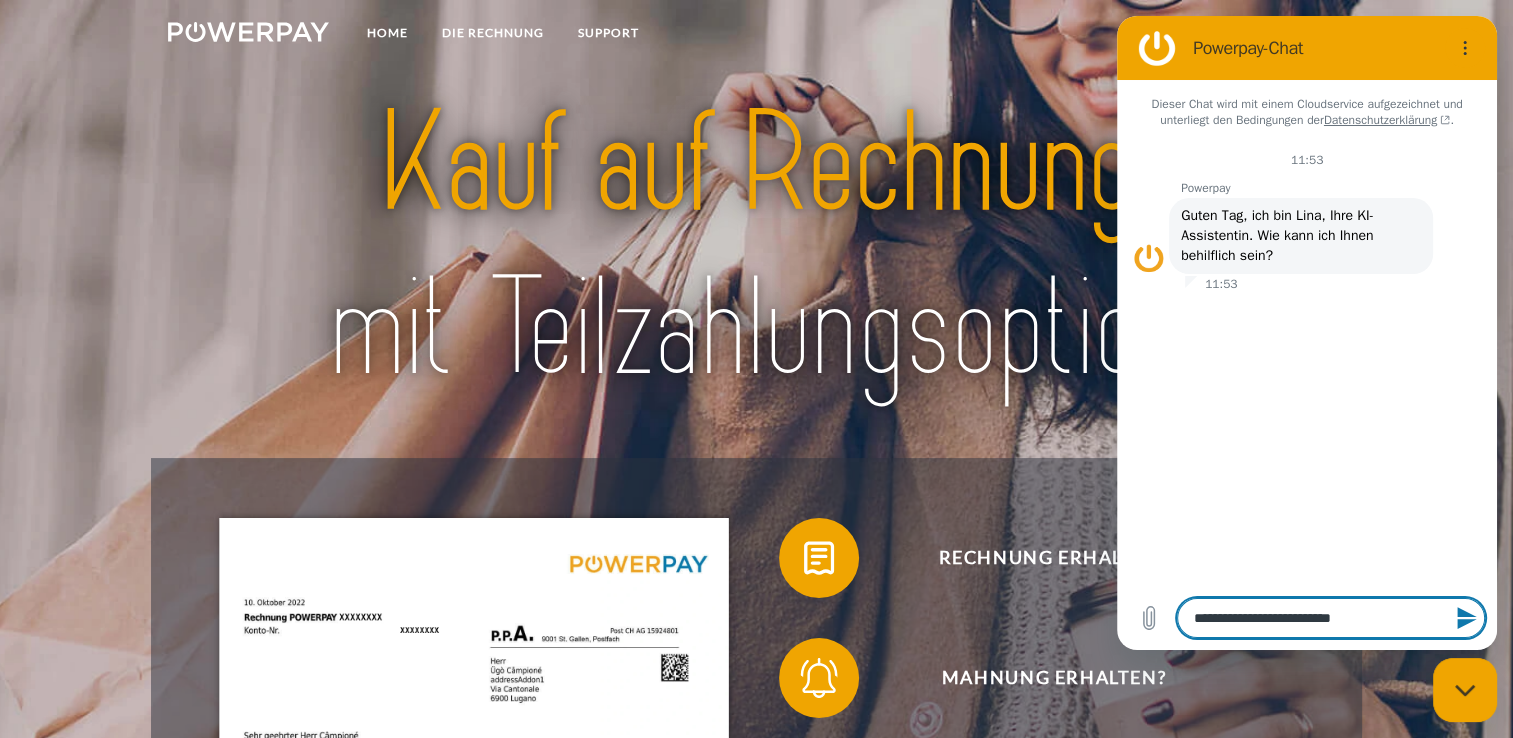 type on "*" 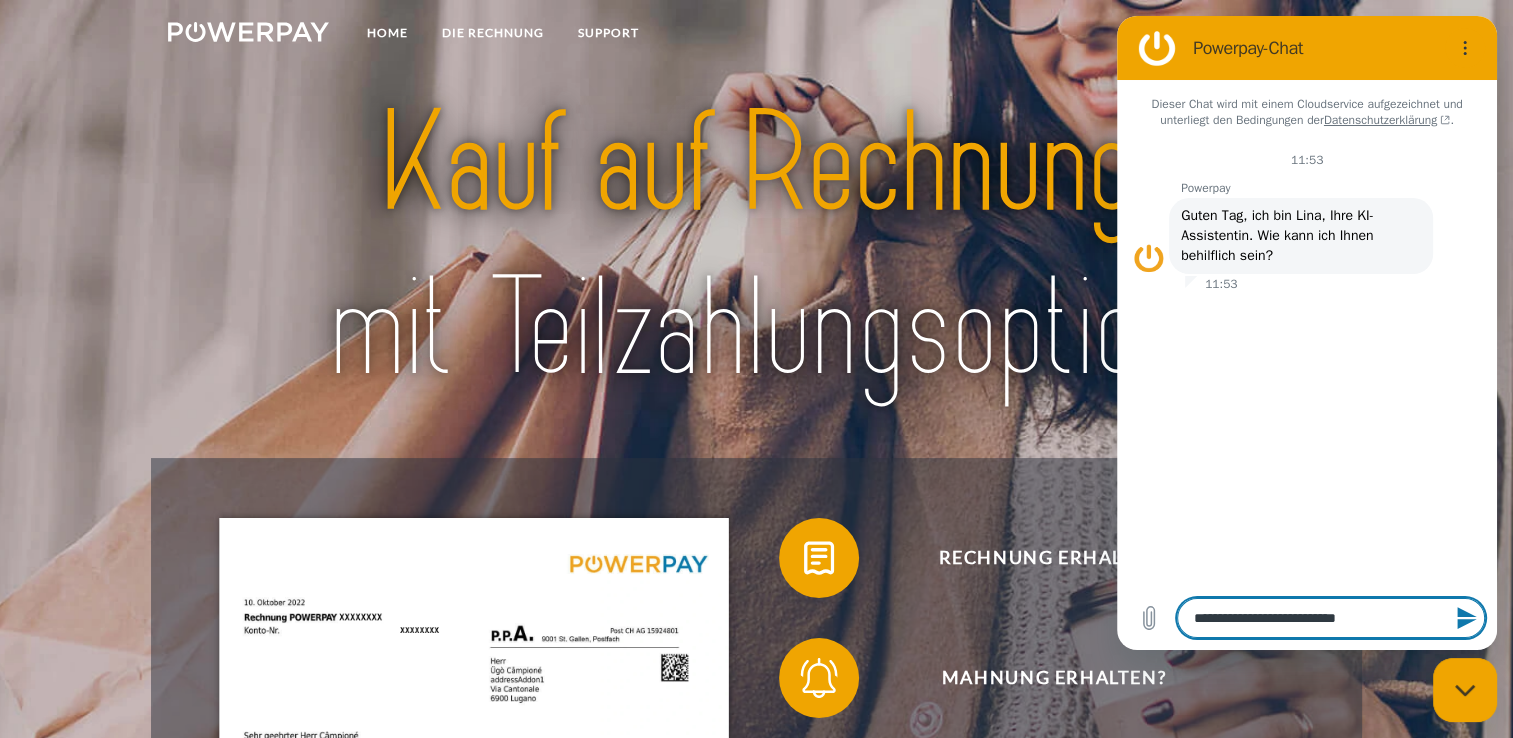 type on "**********" 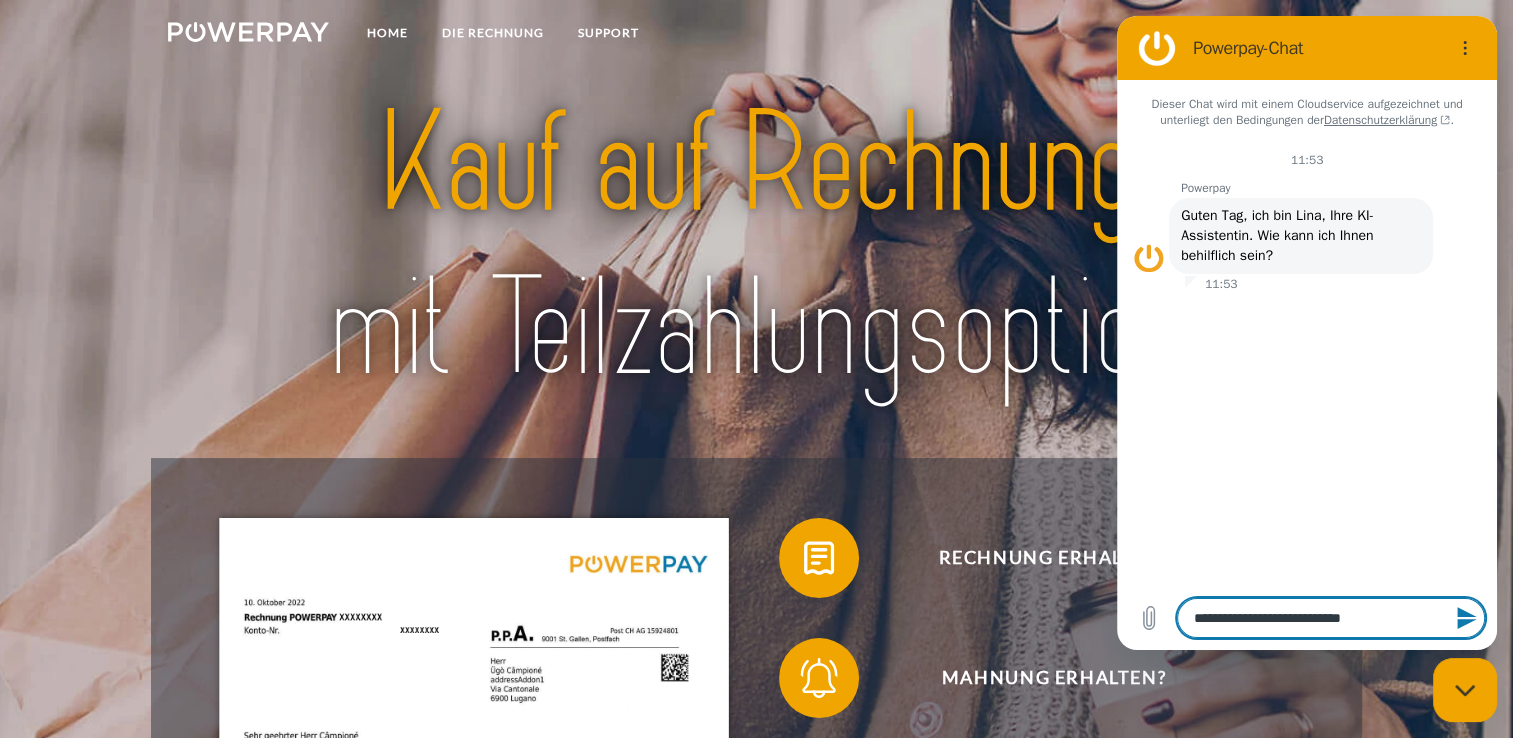 type on "**********" 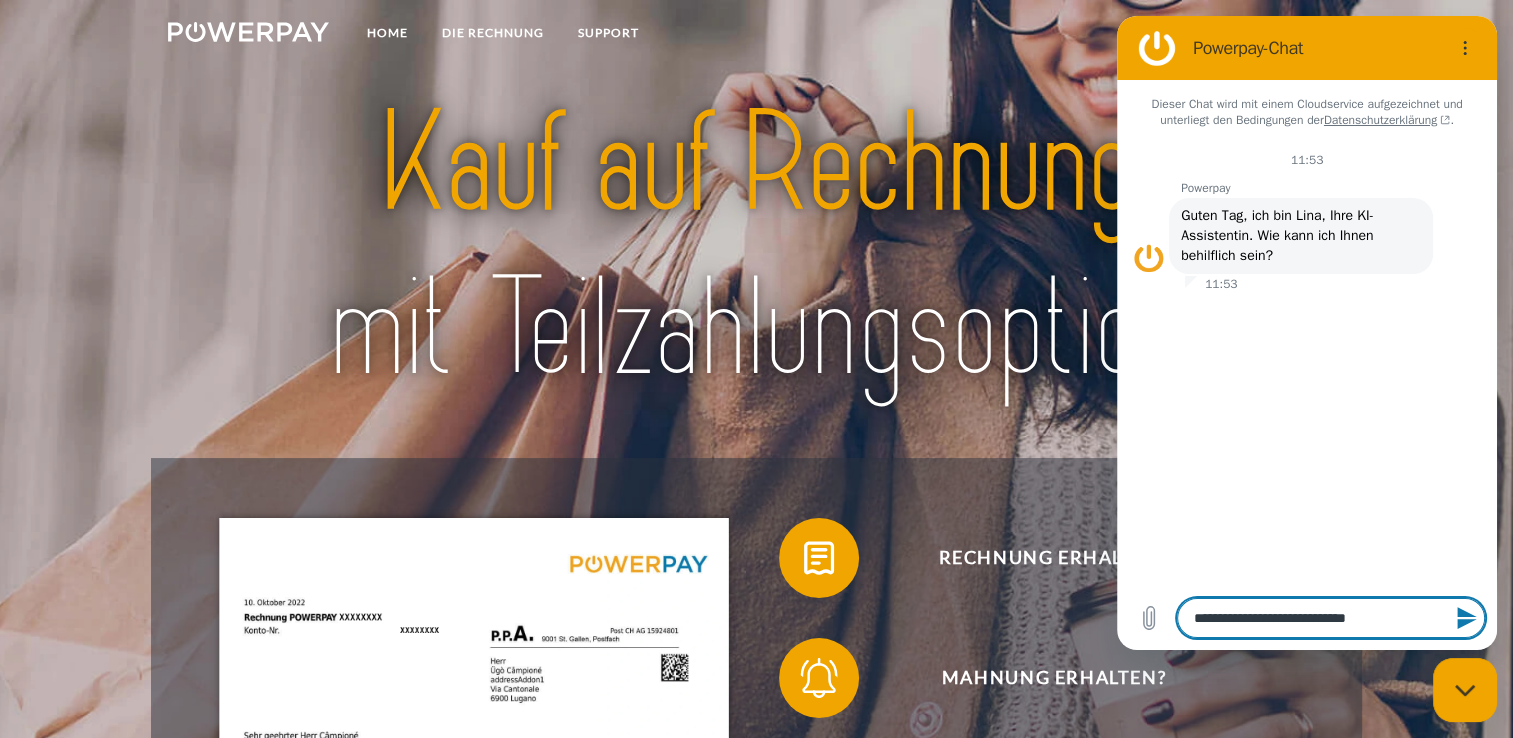 type on "**********" 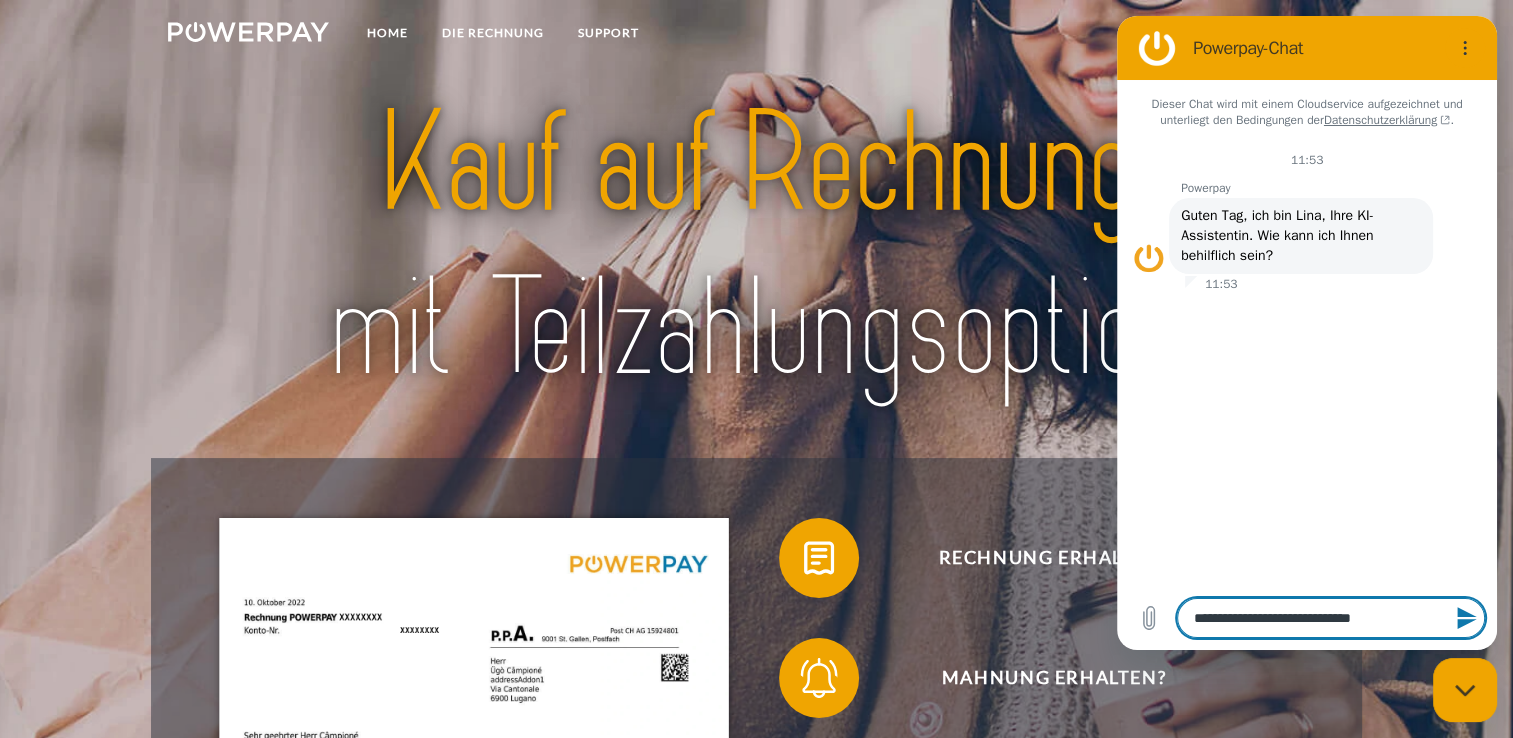 type on "**********" 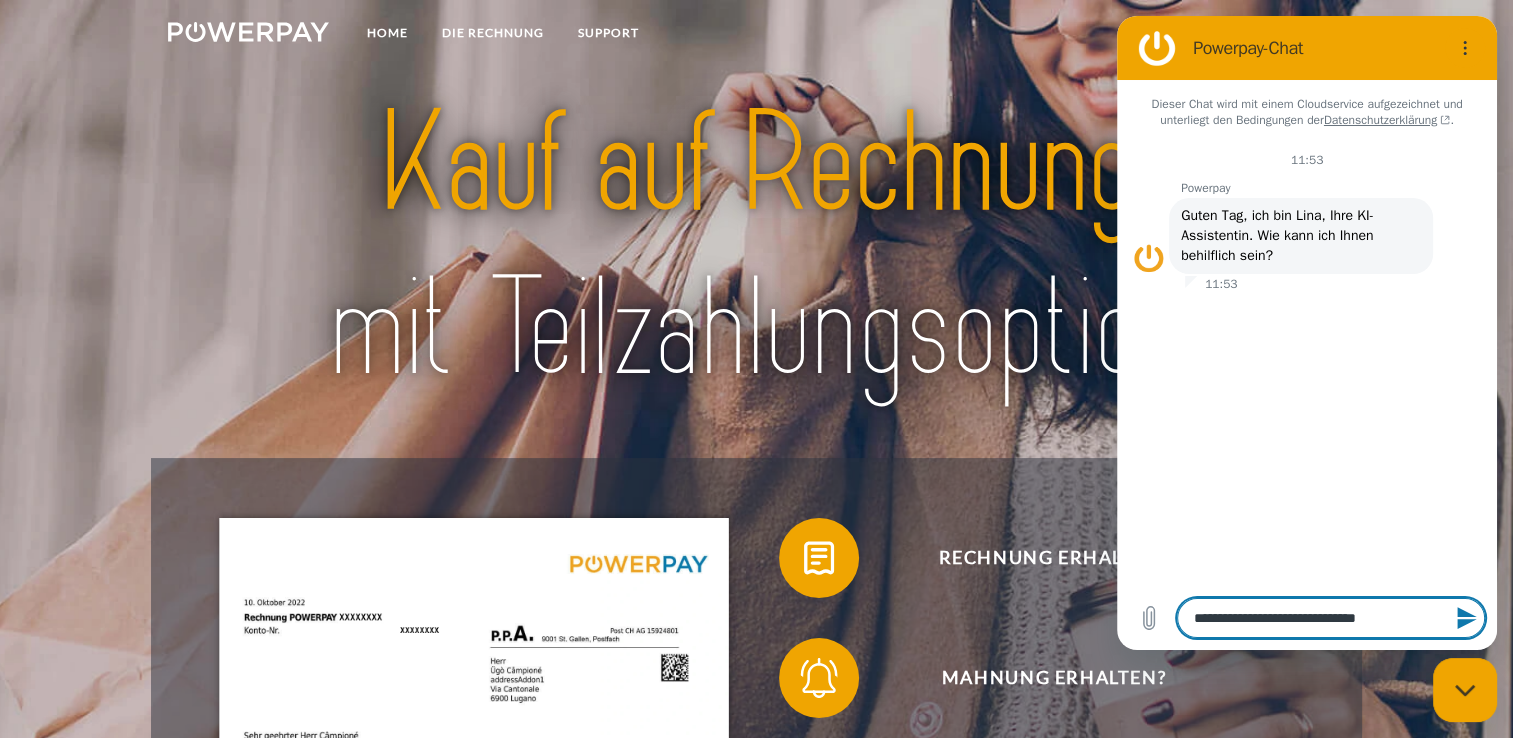 type on "**********" 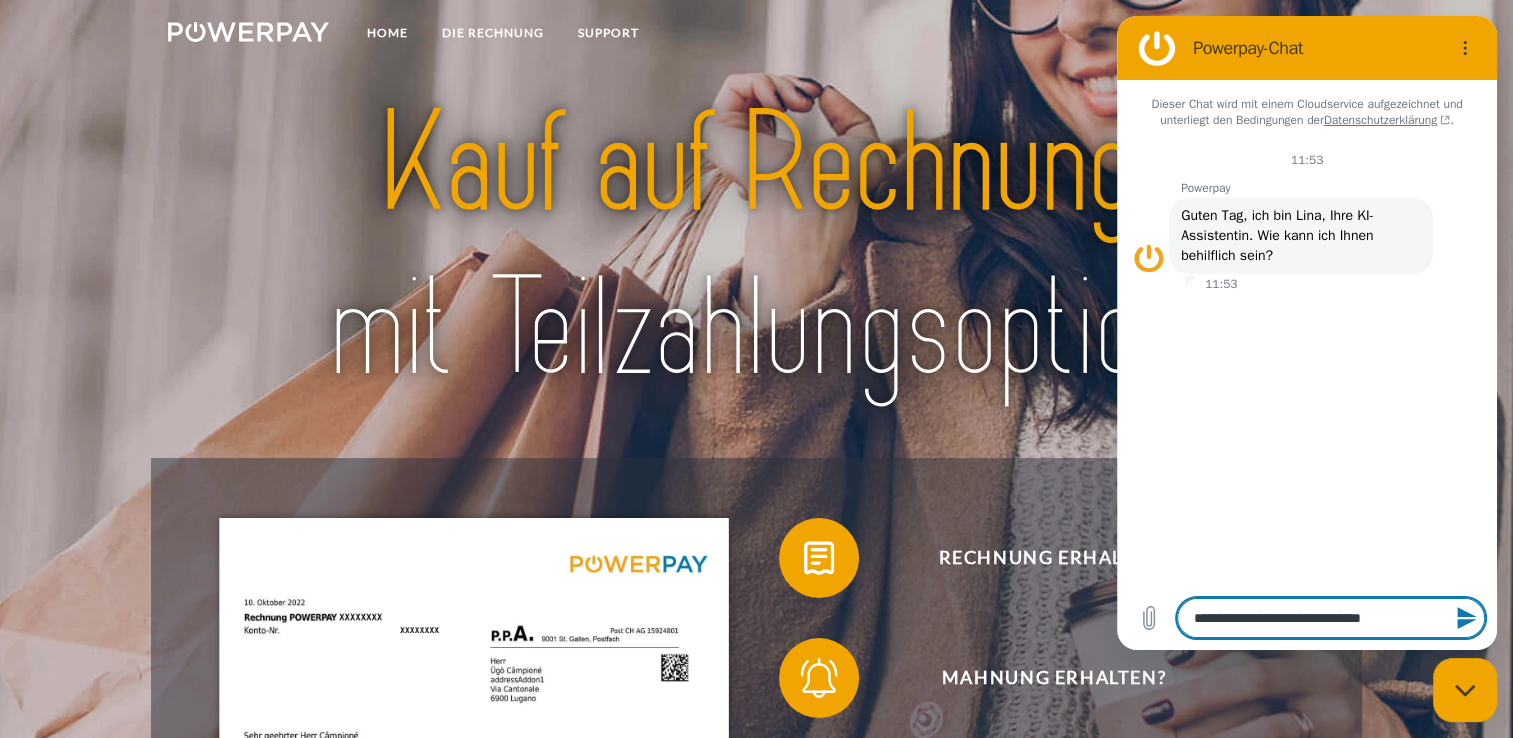 type on "**********" 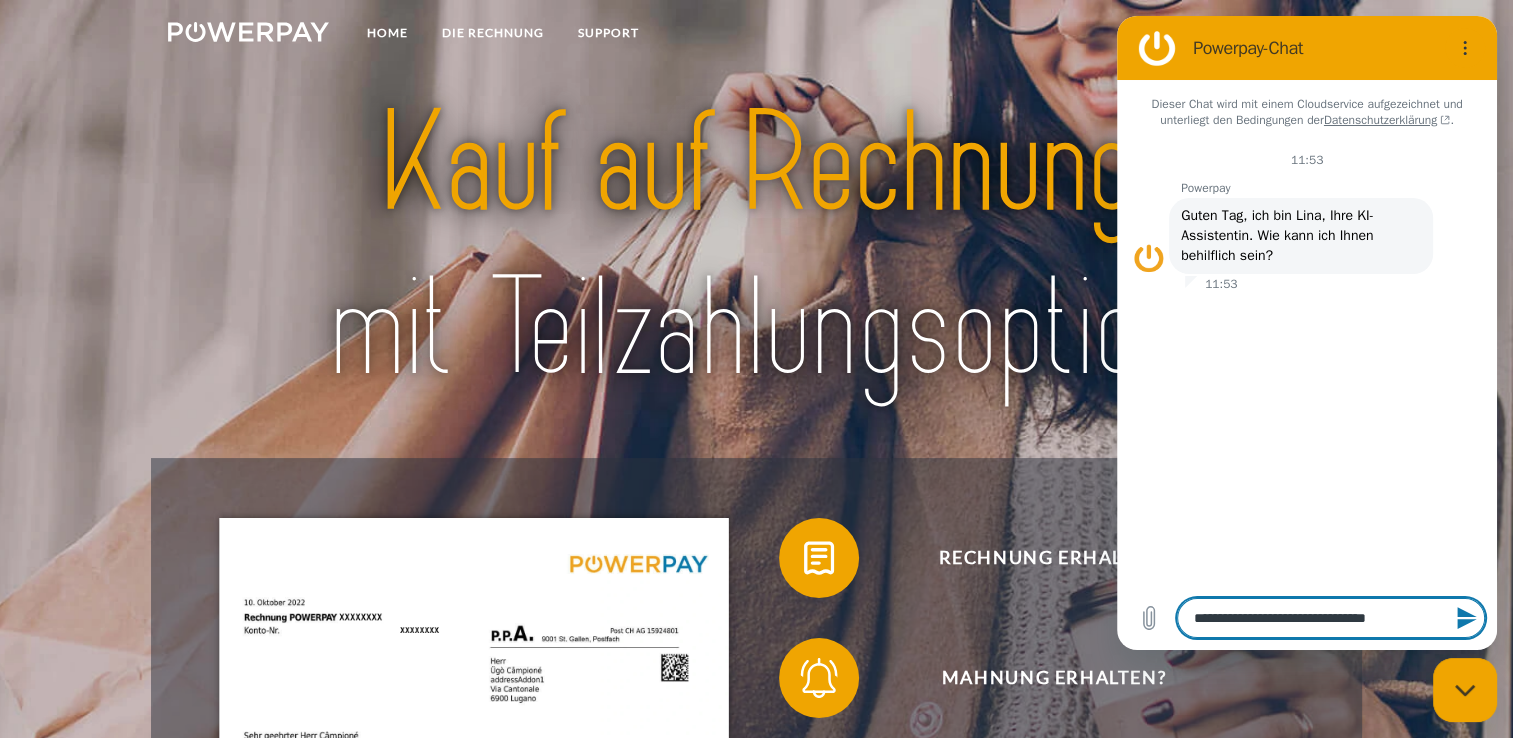 type on "**********" 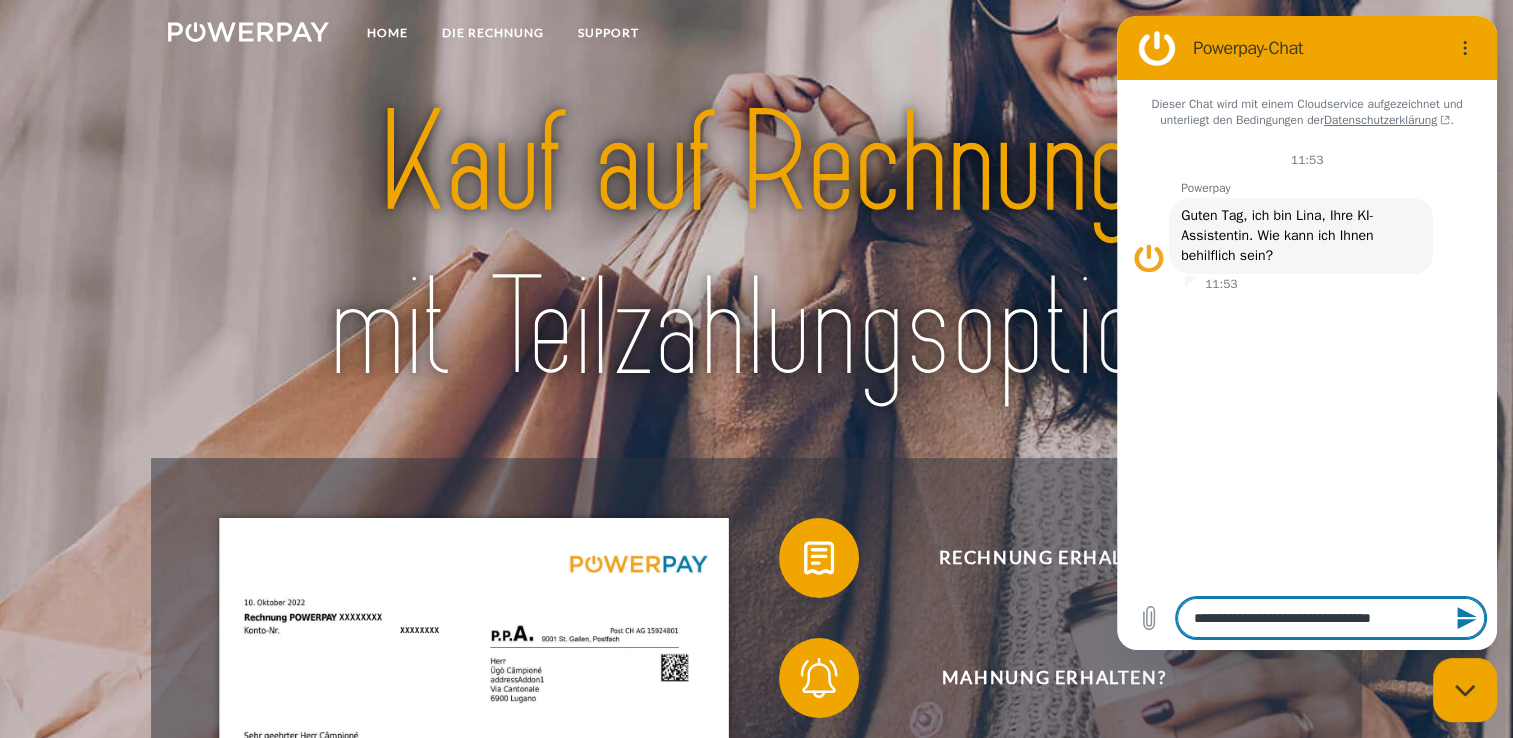 type on "**********" 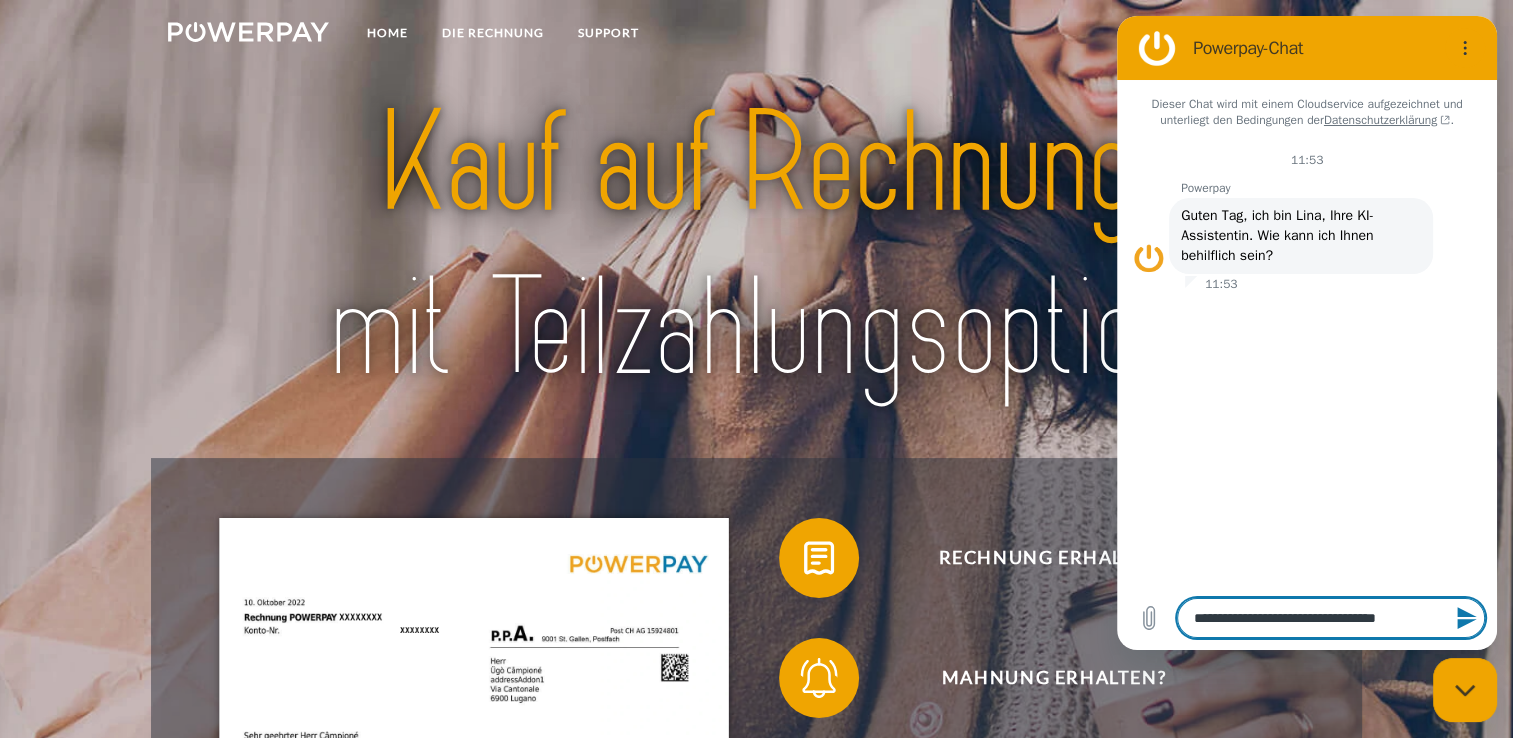type on "**********" 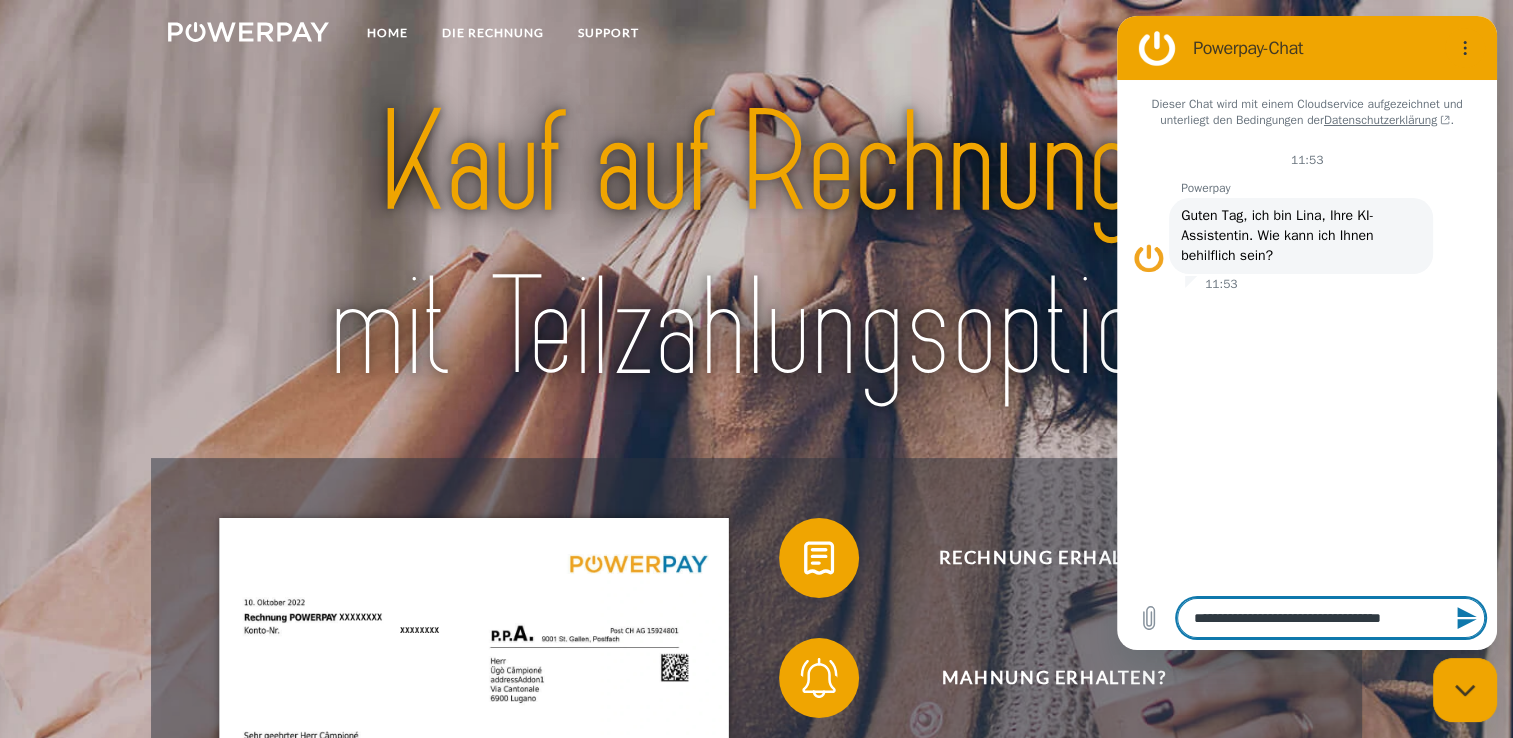 type on "**********" 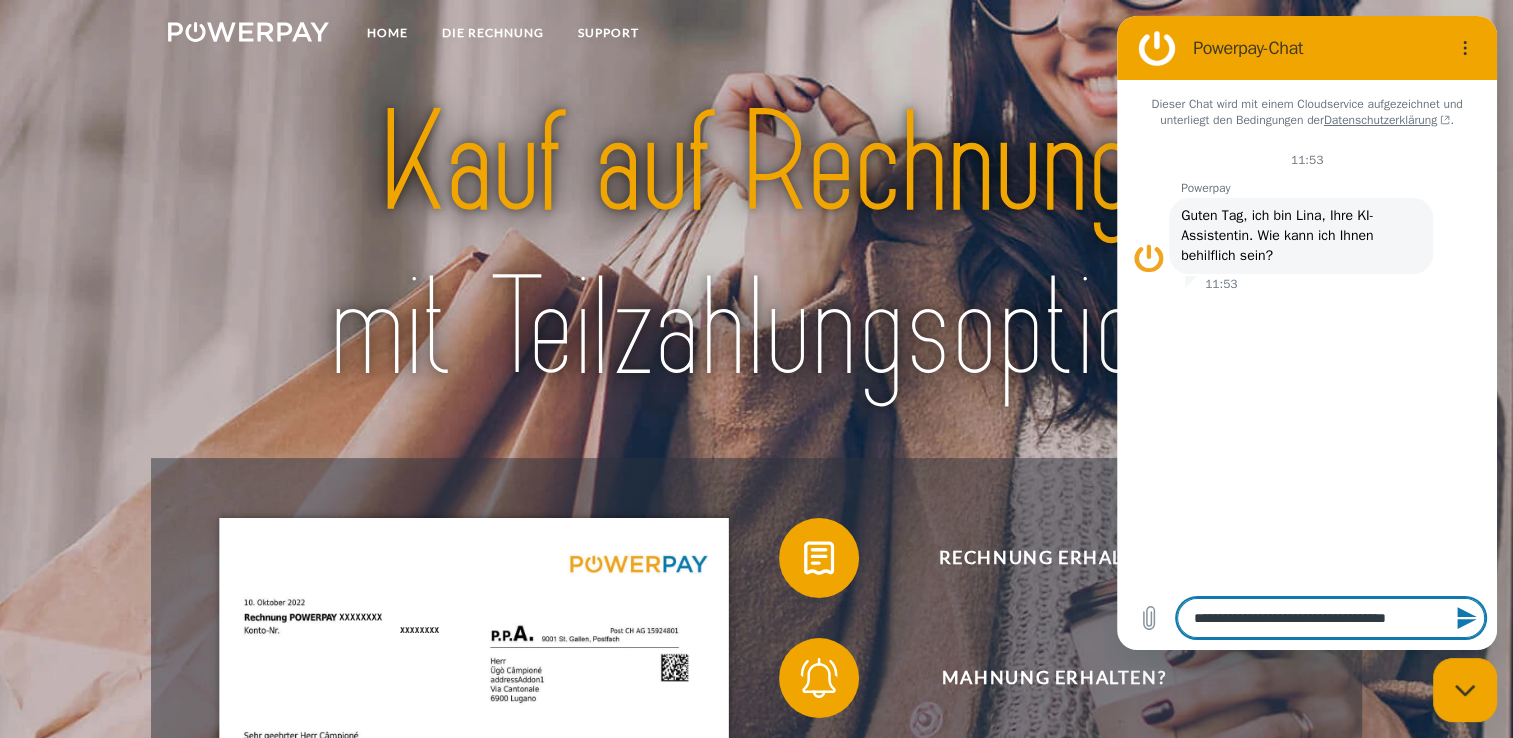 type on "**********" 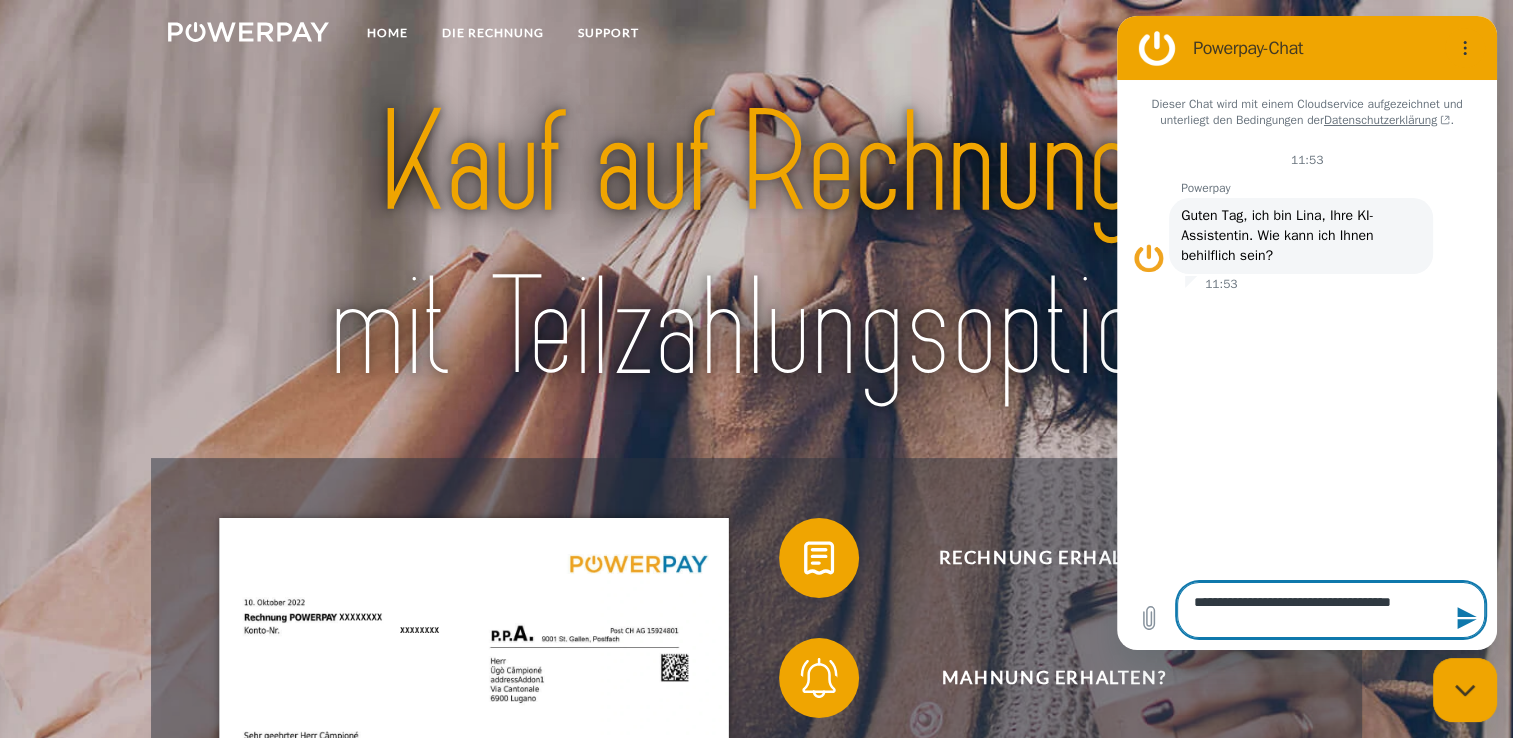 type on "**********" 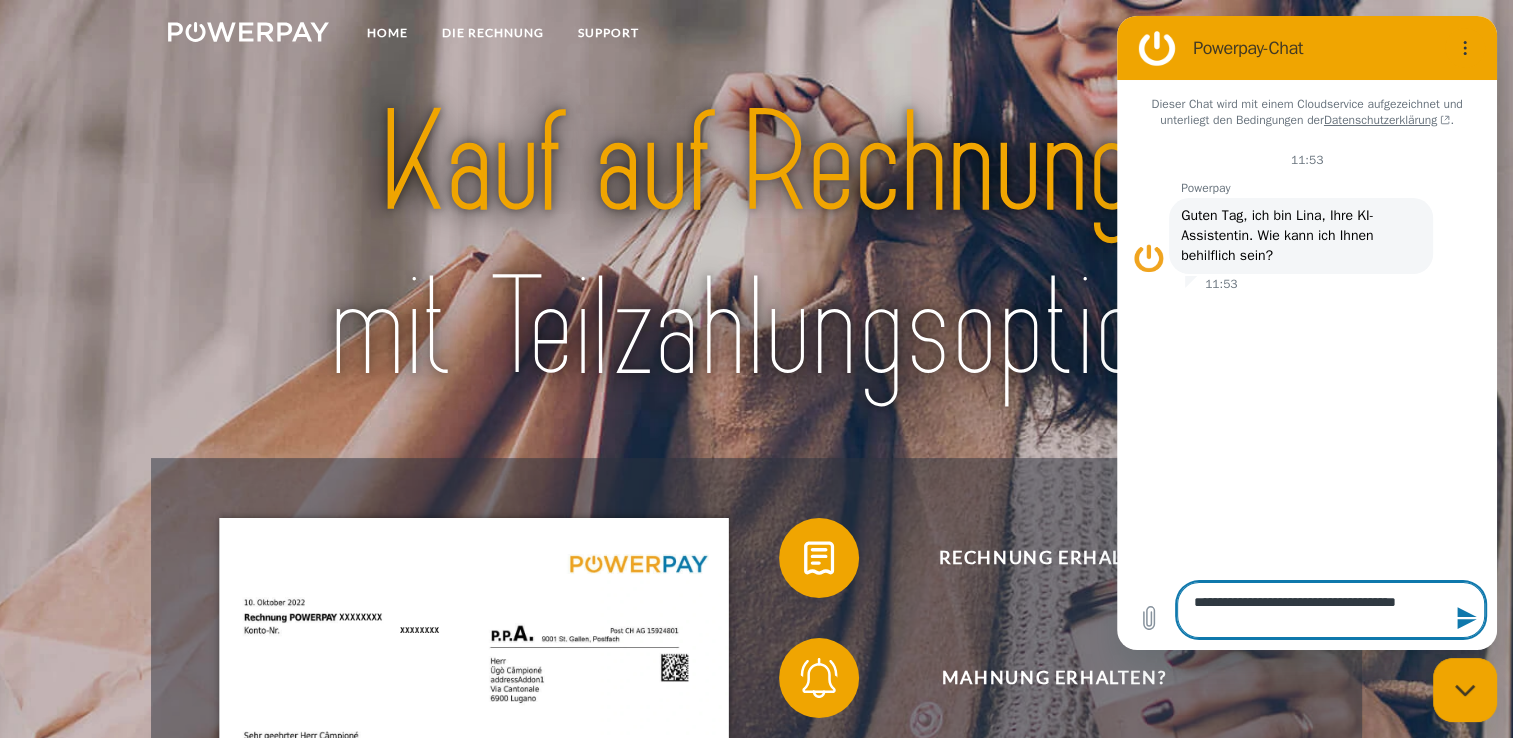 type on "*" 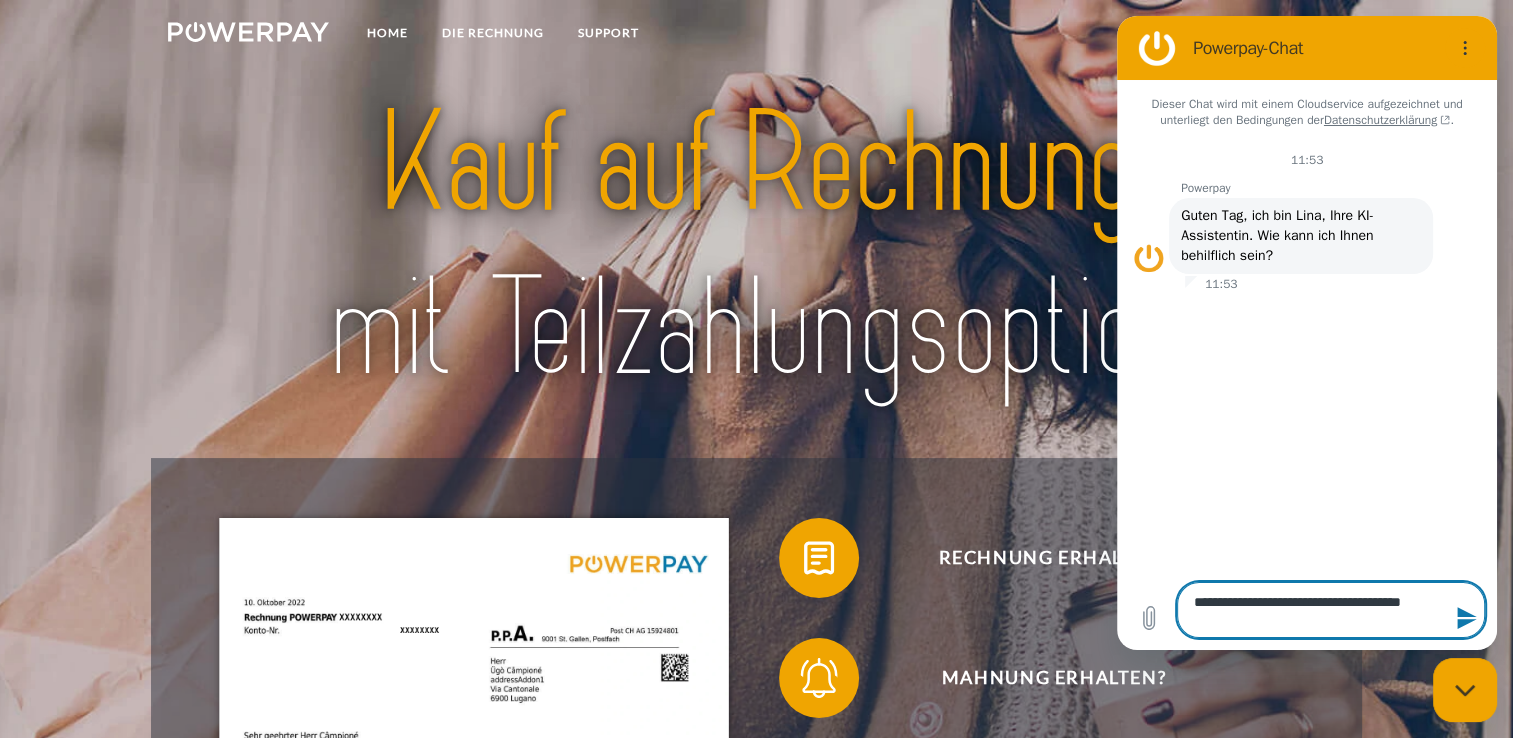 type on "**********" 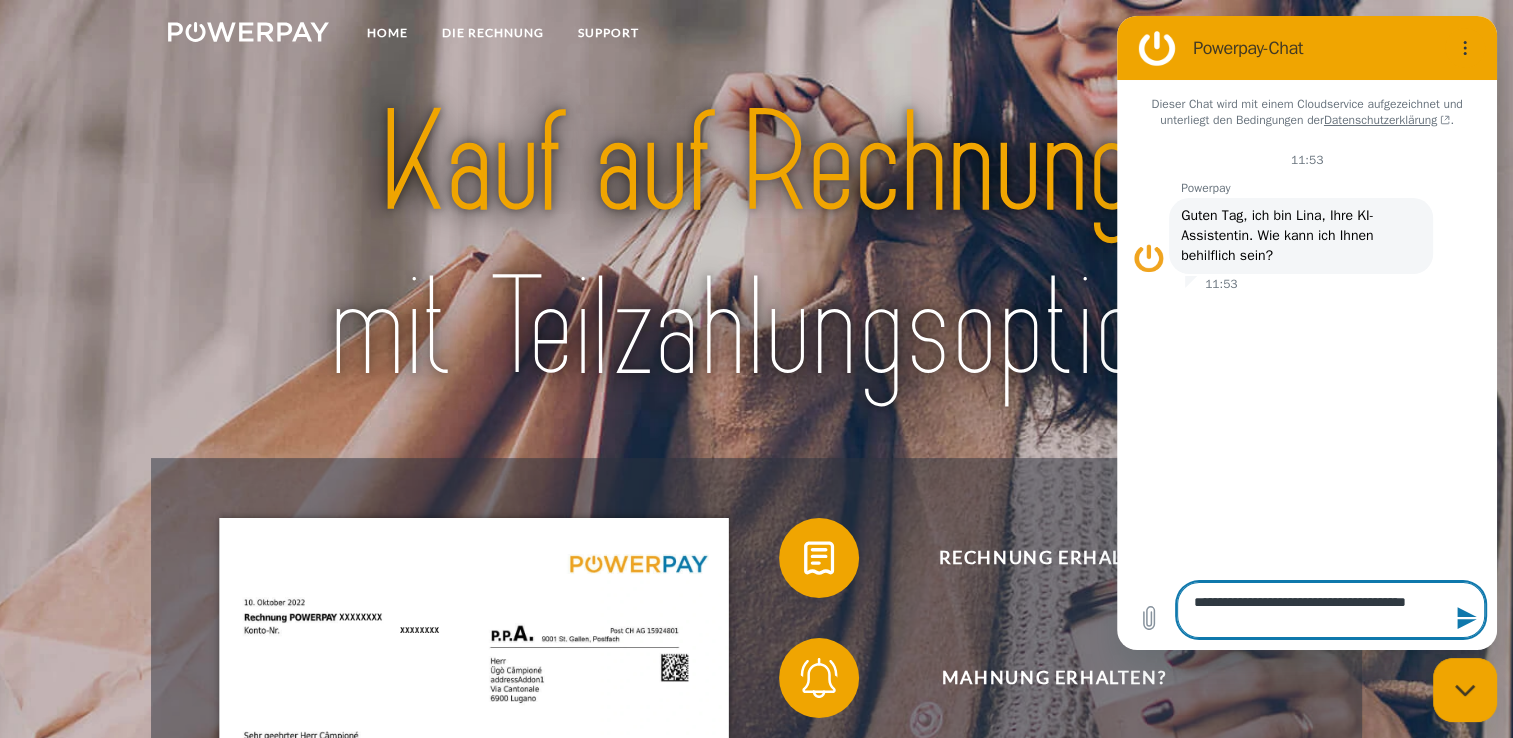 type on "**********" 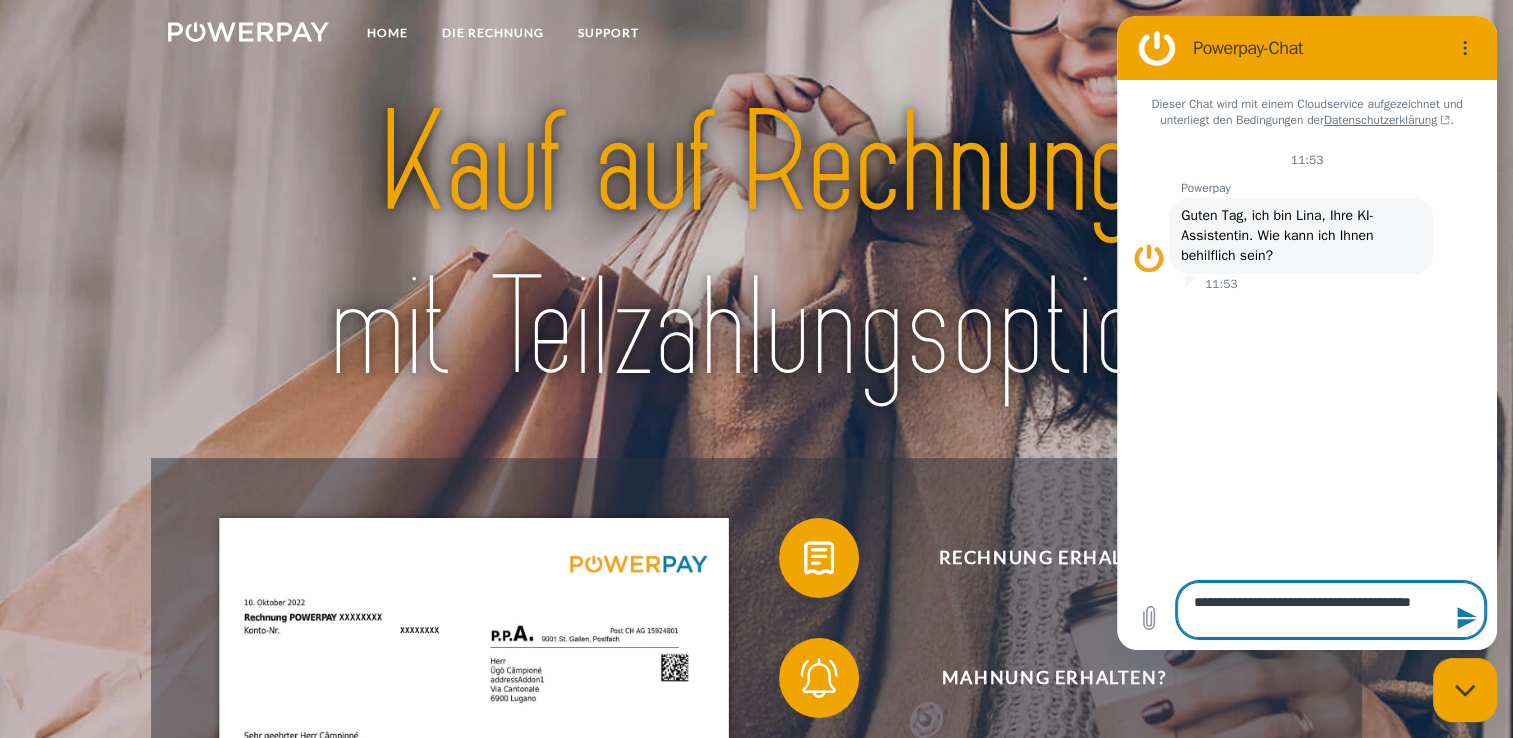 type on "**********" 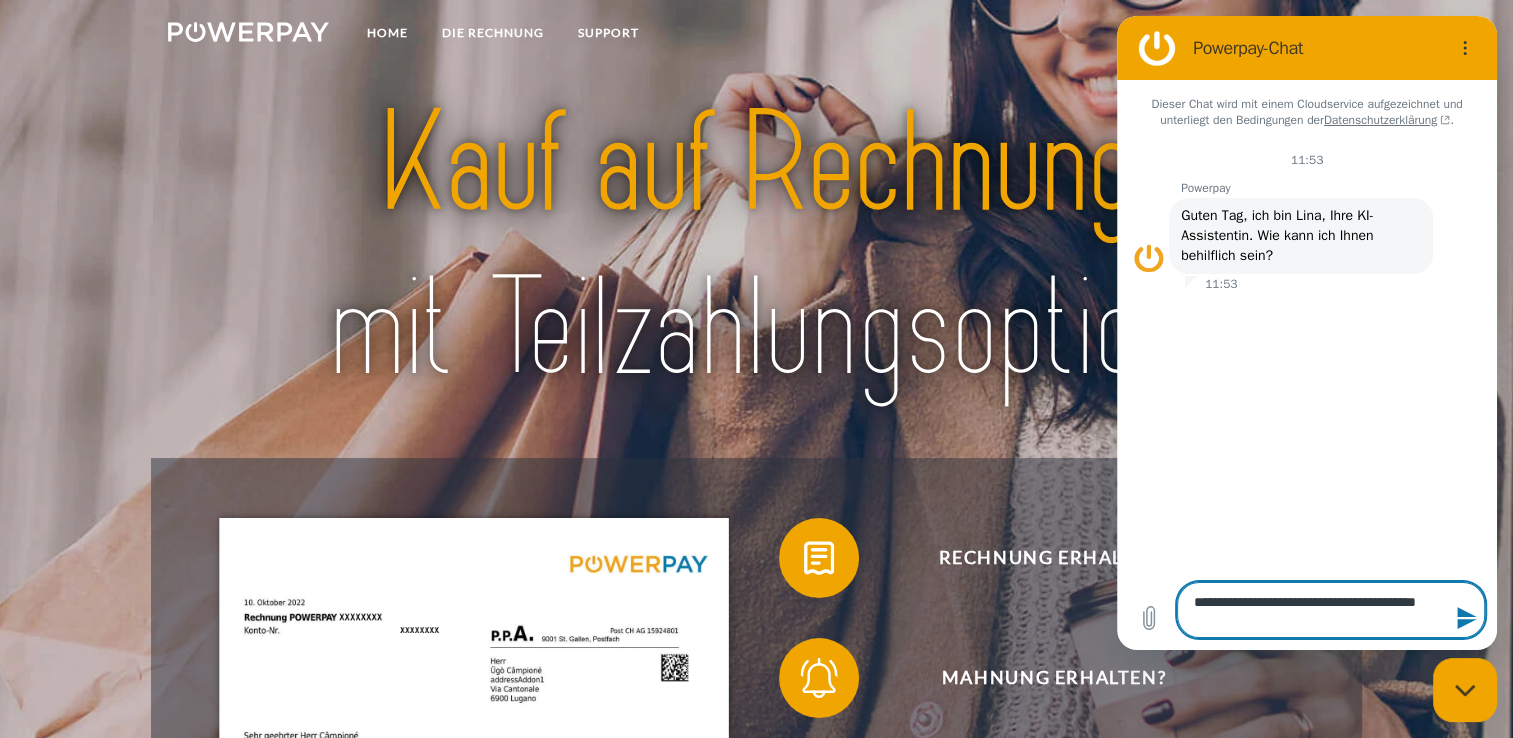 type on "**********" 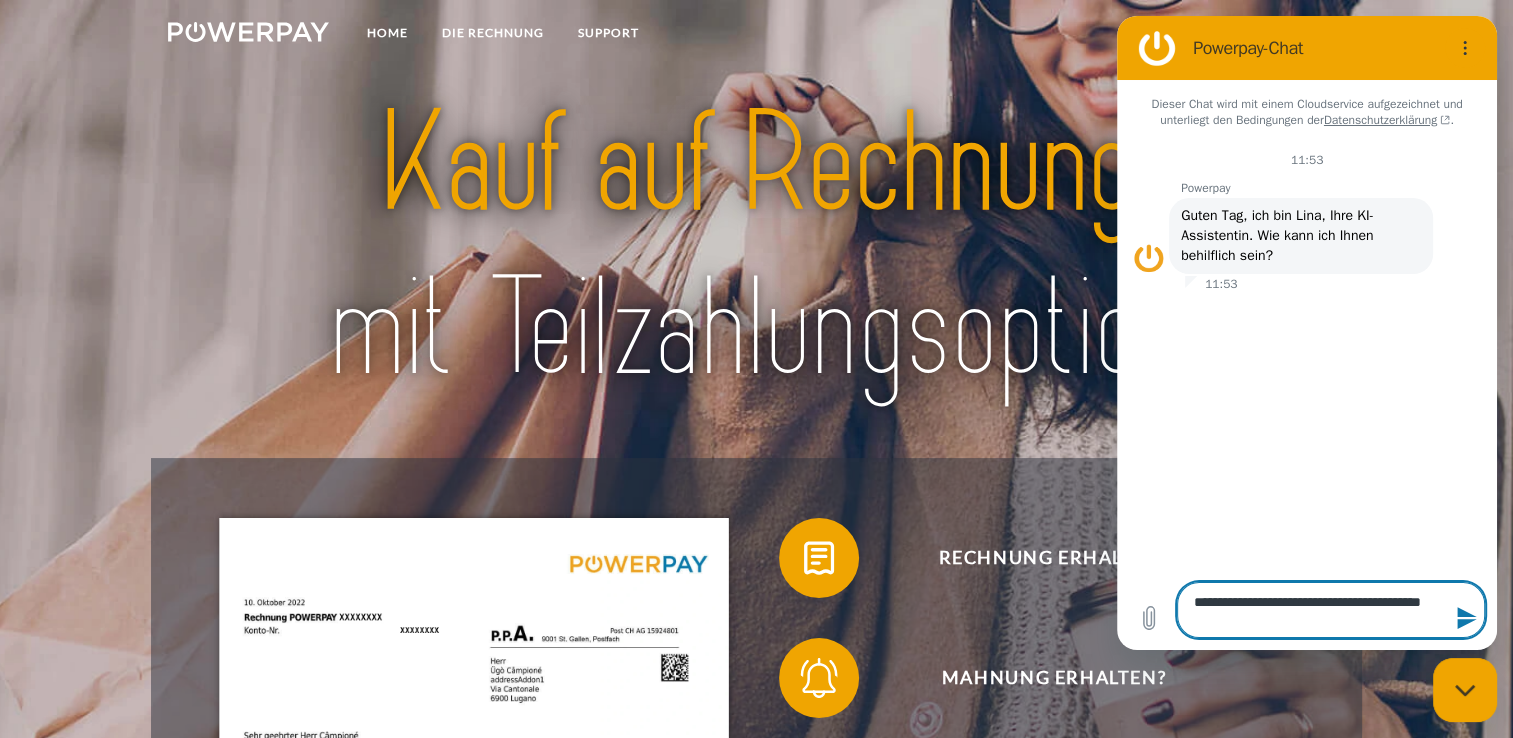 type on "**********" 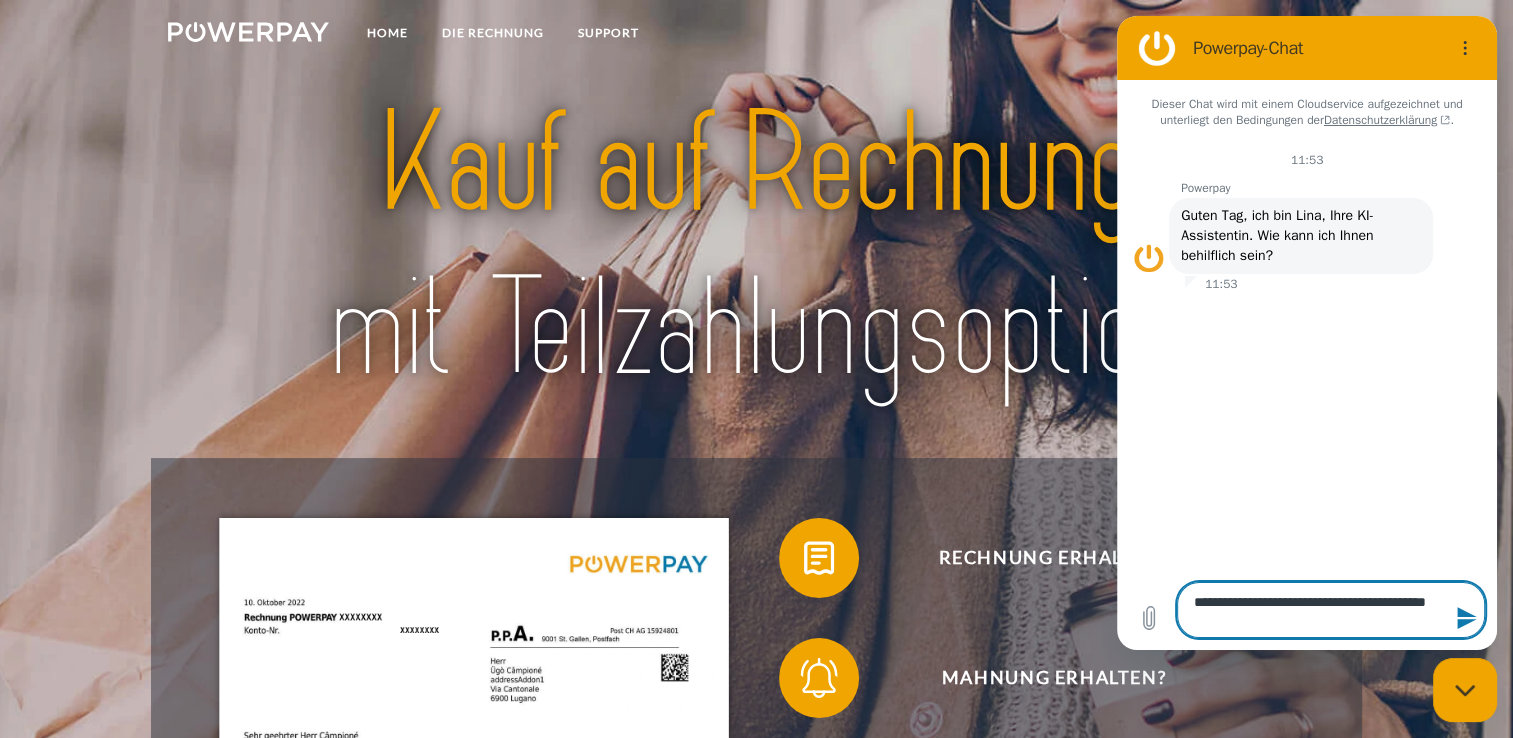 type on "**********" 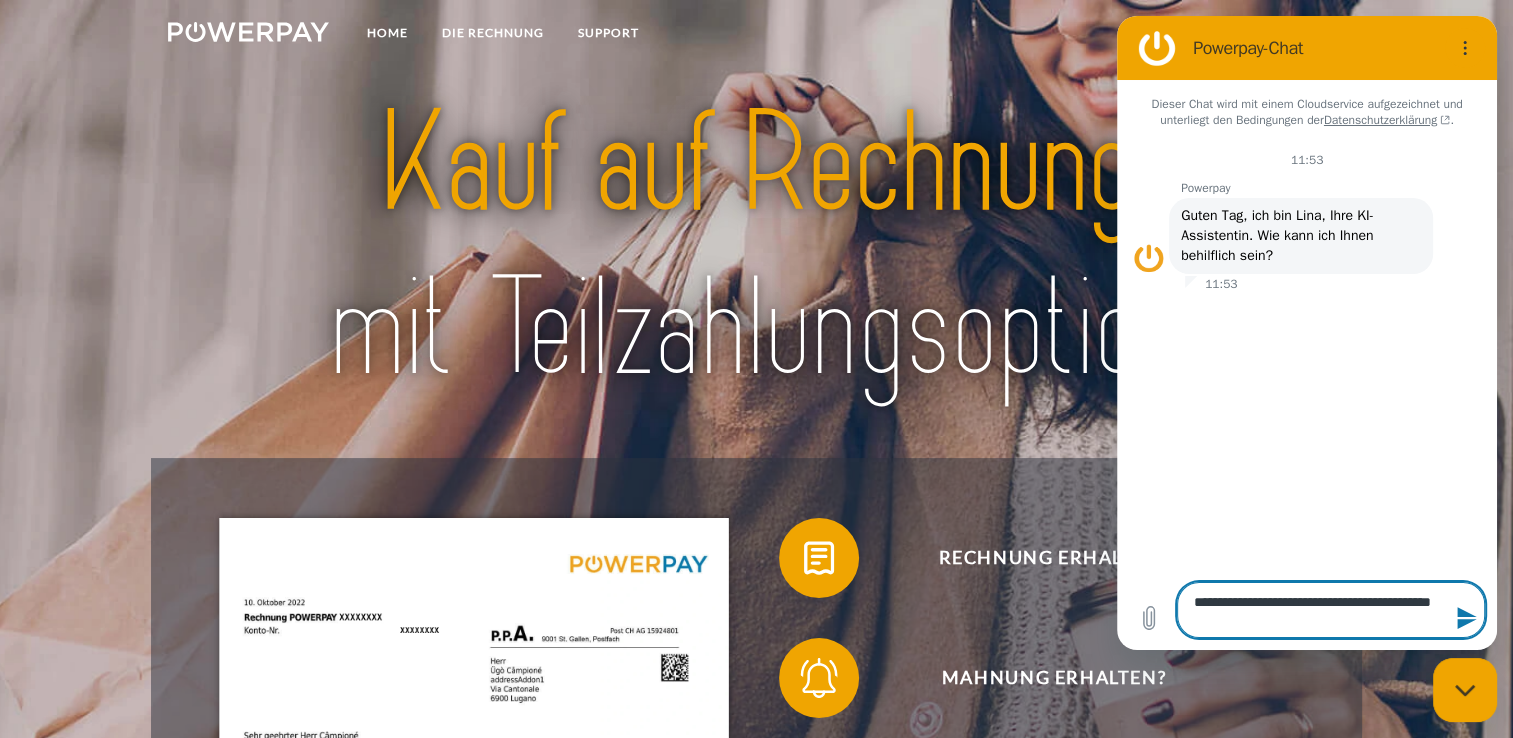 type on "**********" 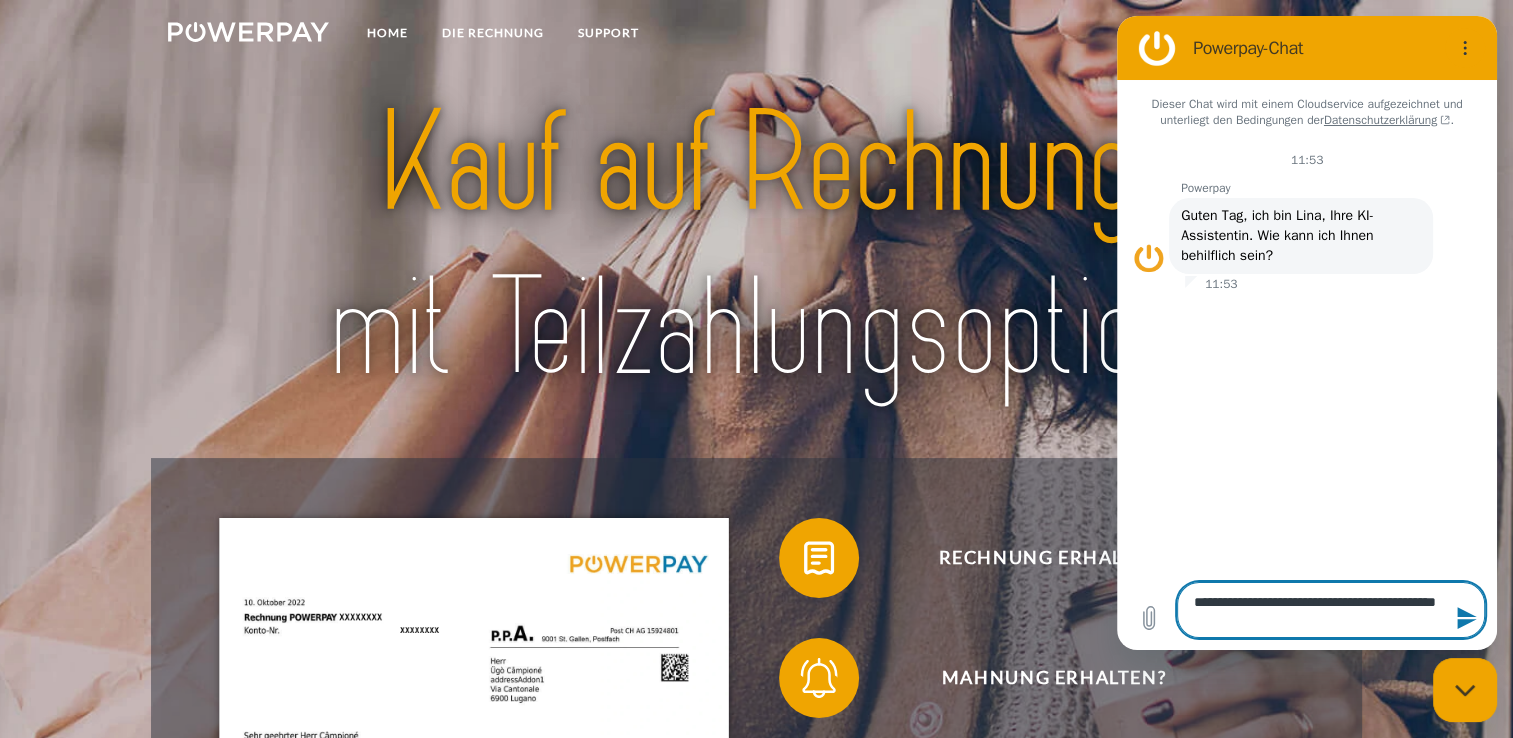 type on "**********" 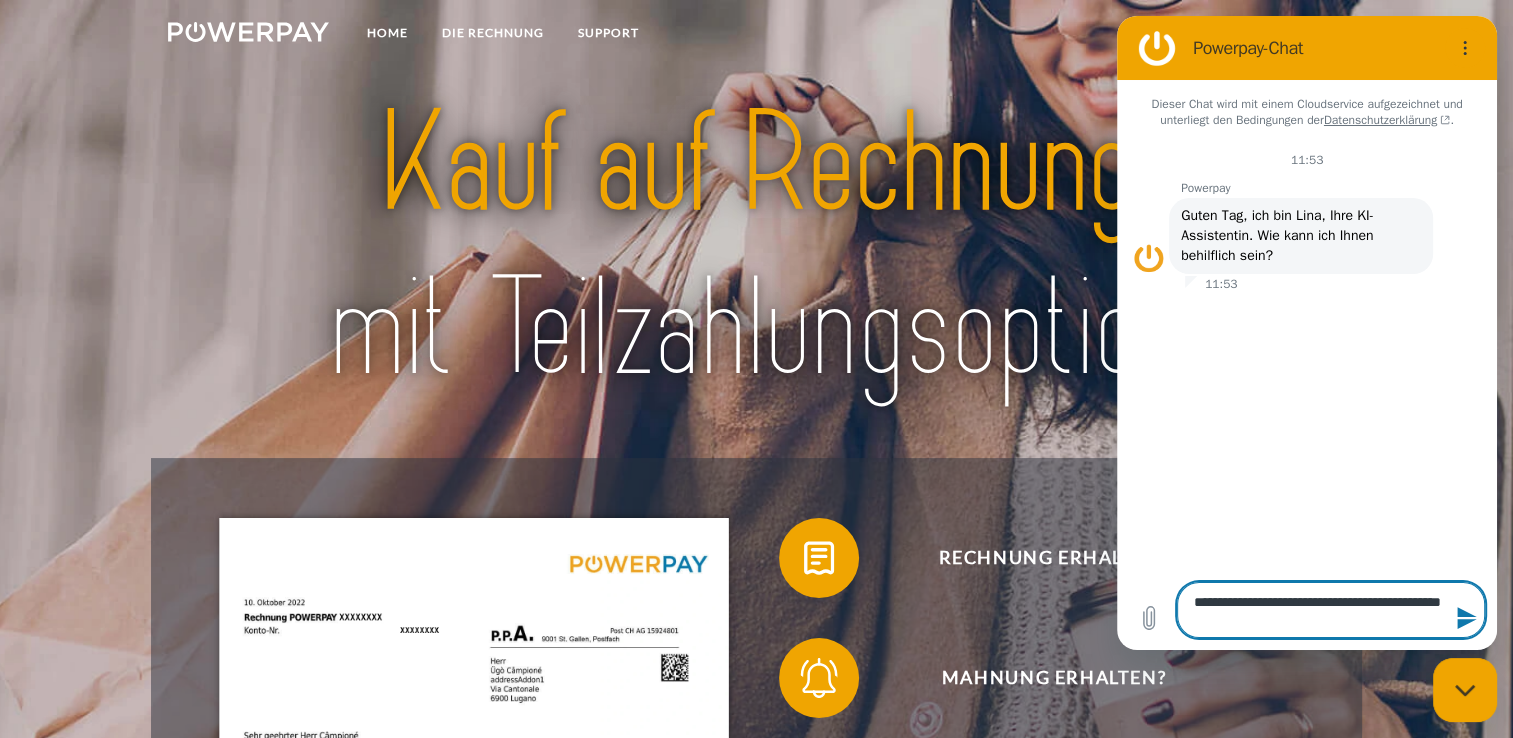 type on "**********" 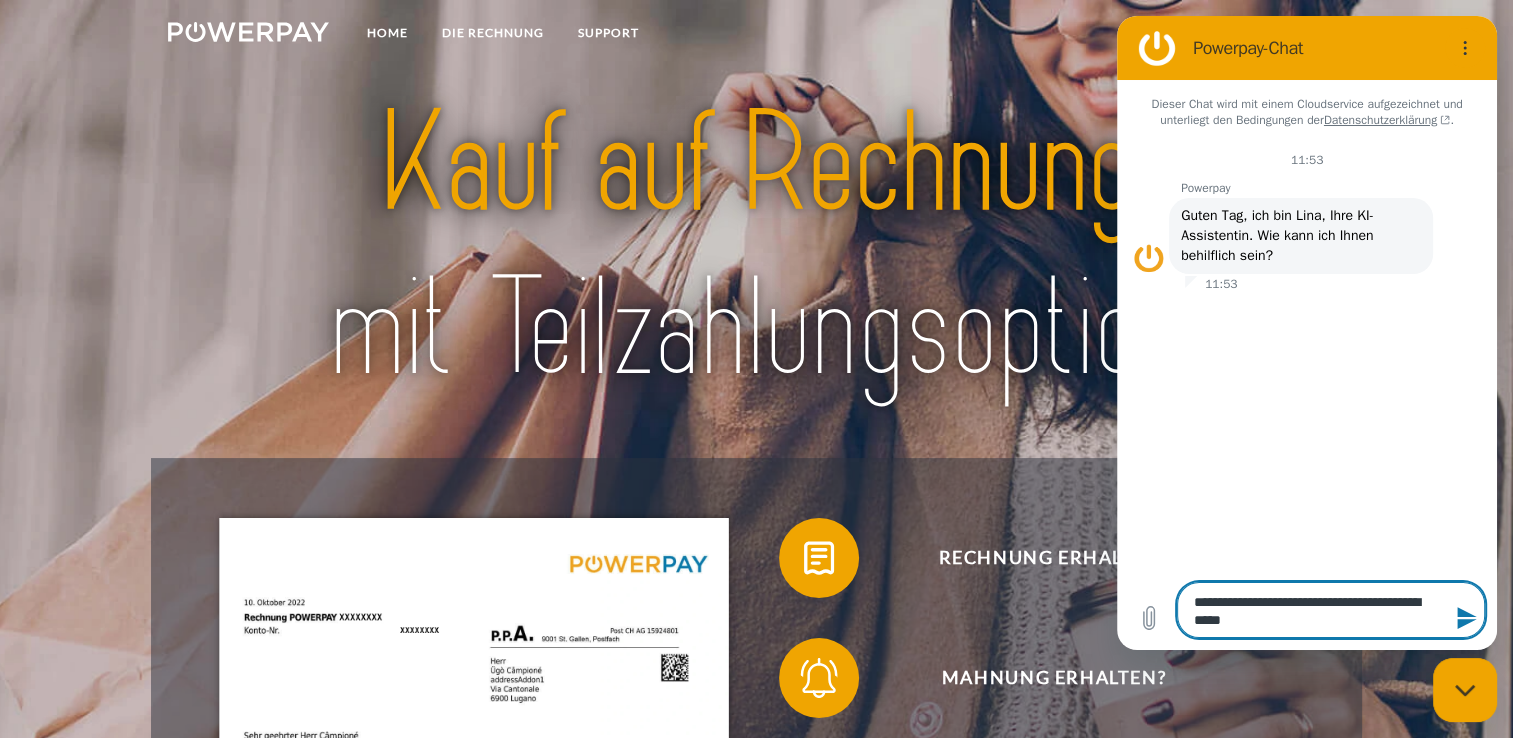 type on "**********" 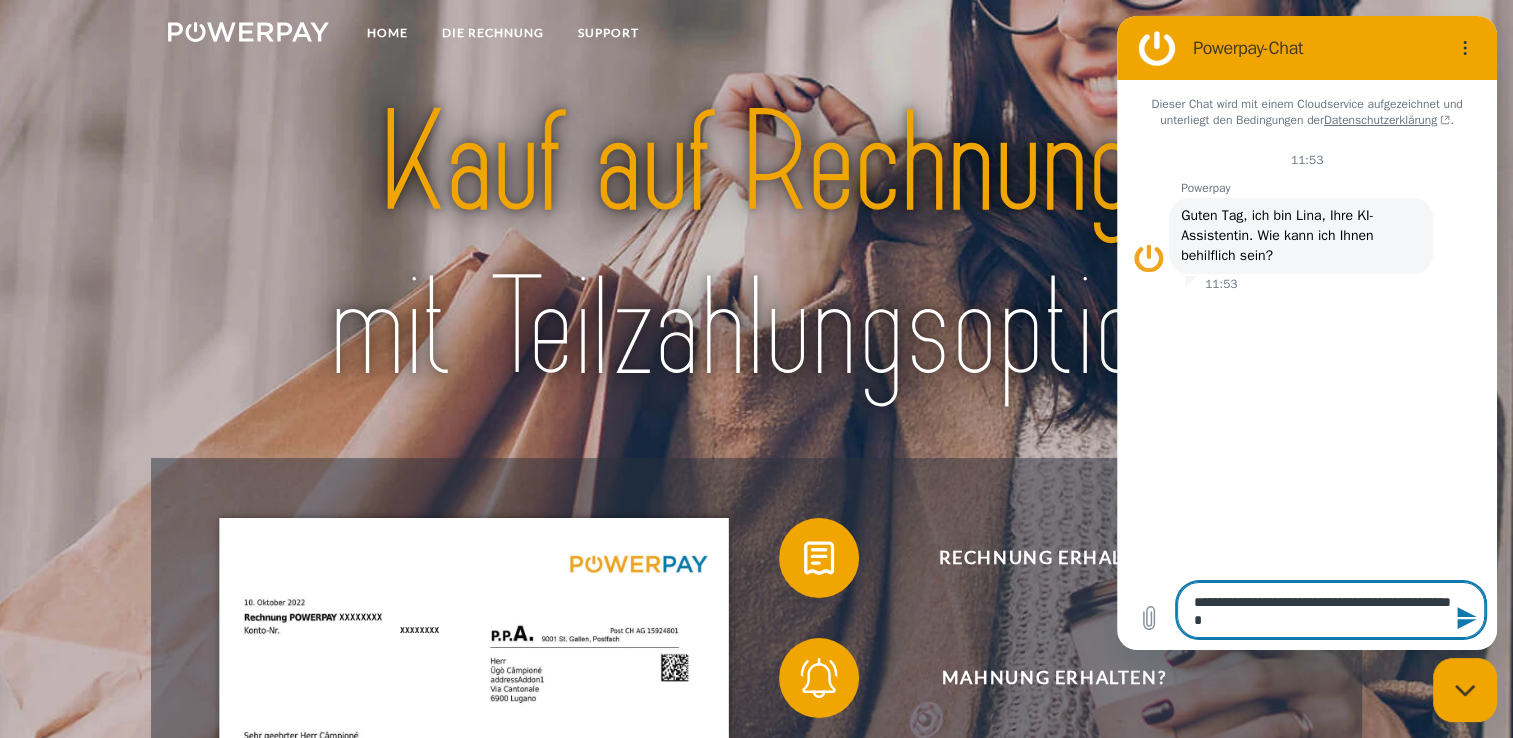 type on "**********" 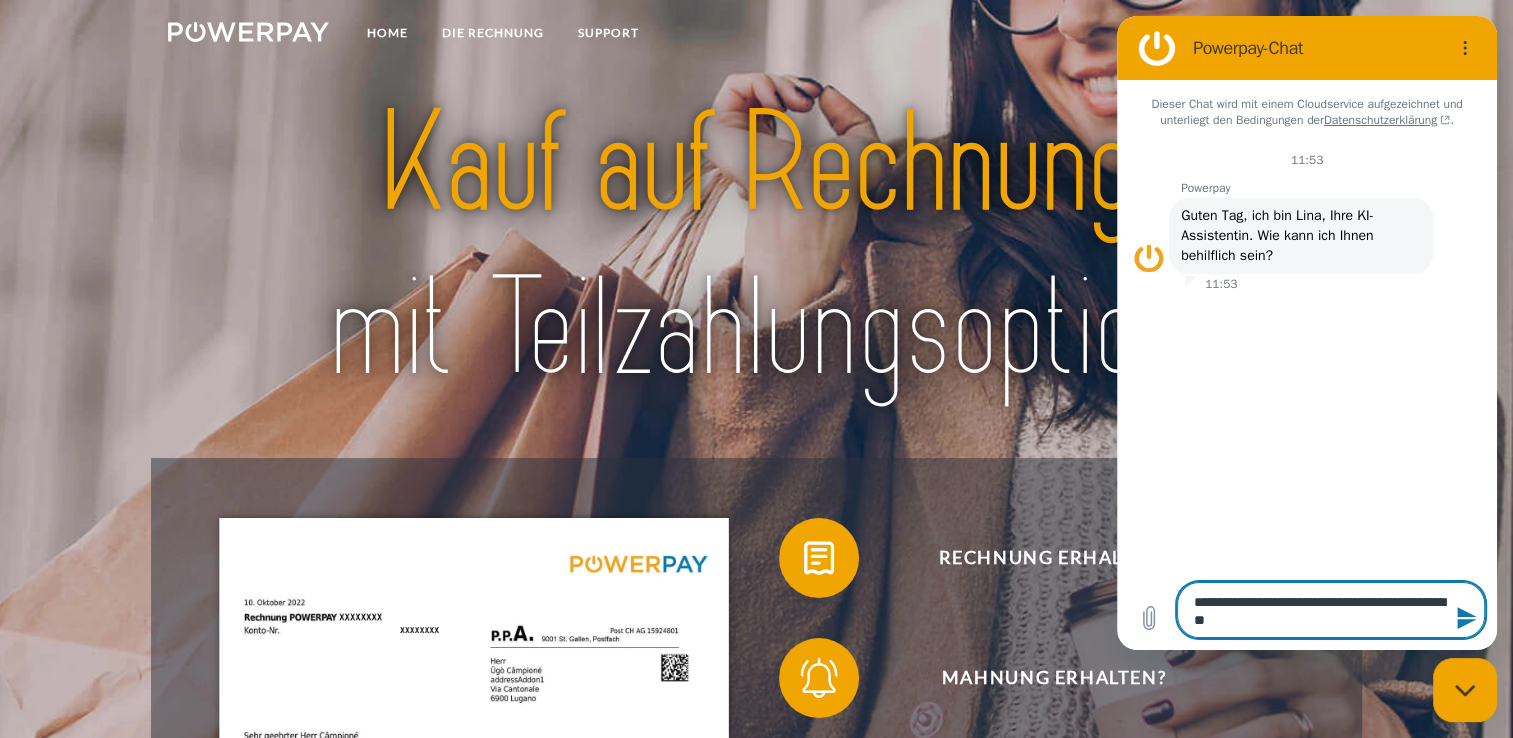 type on "**********" 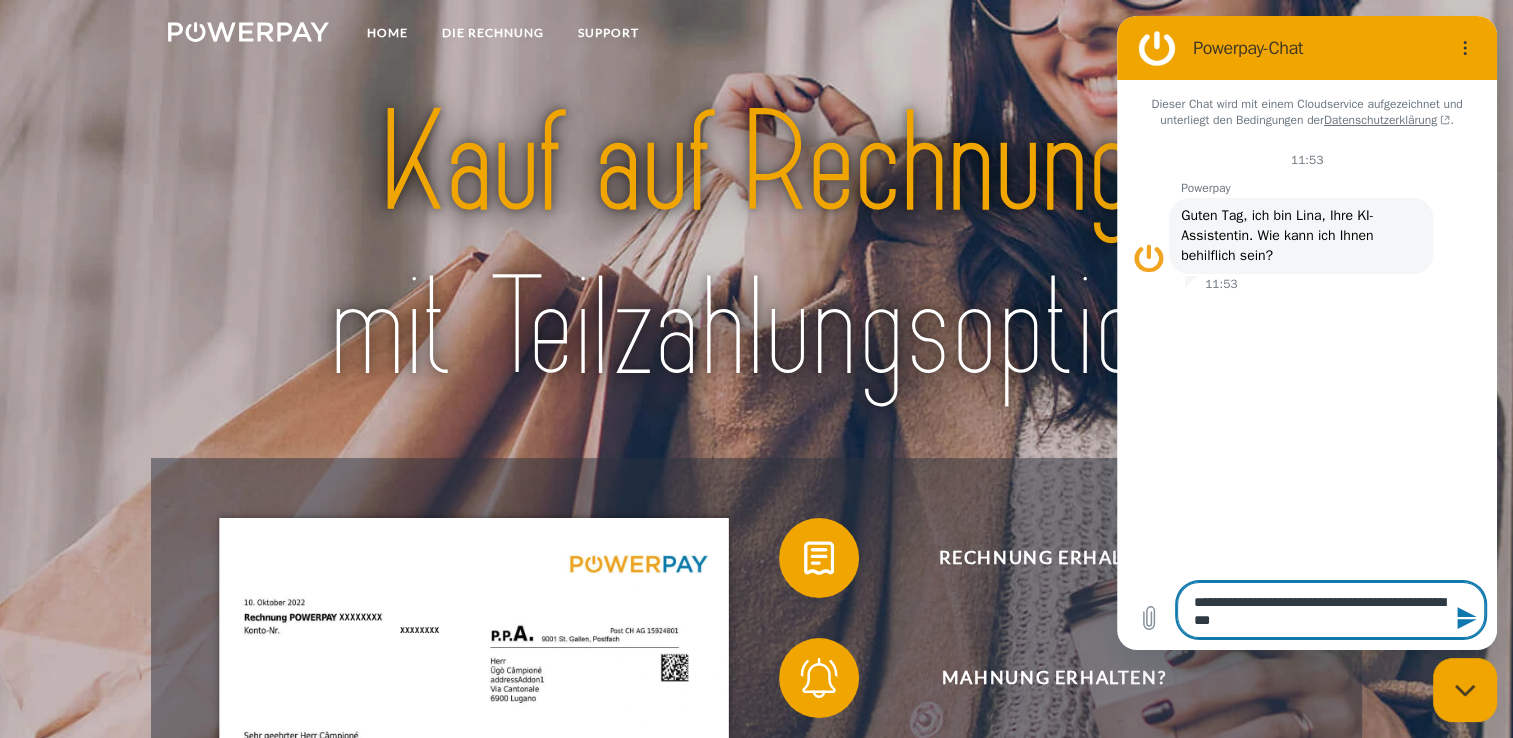 type on "**********" 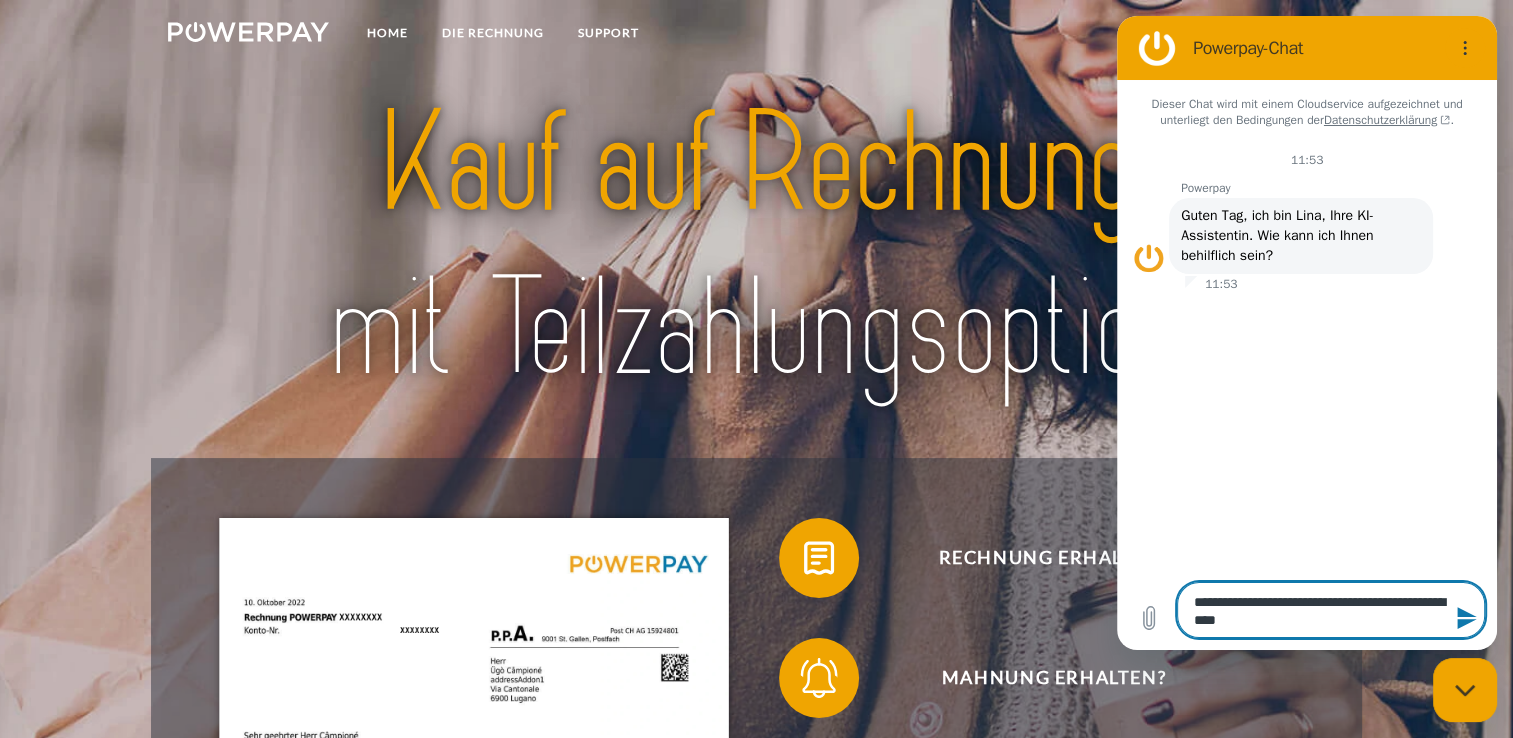 type on "**********" 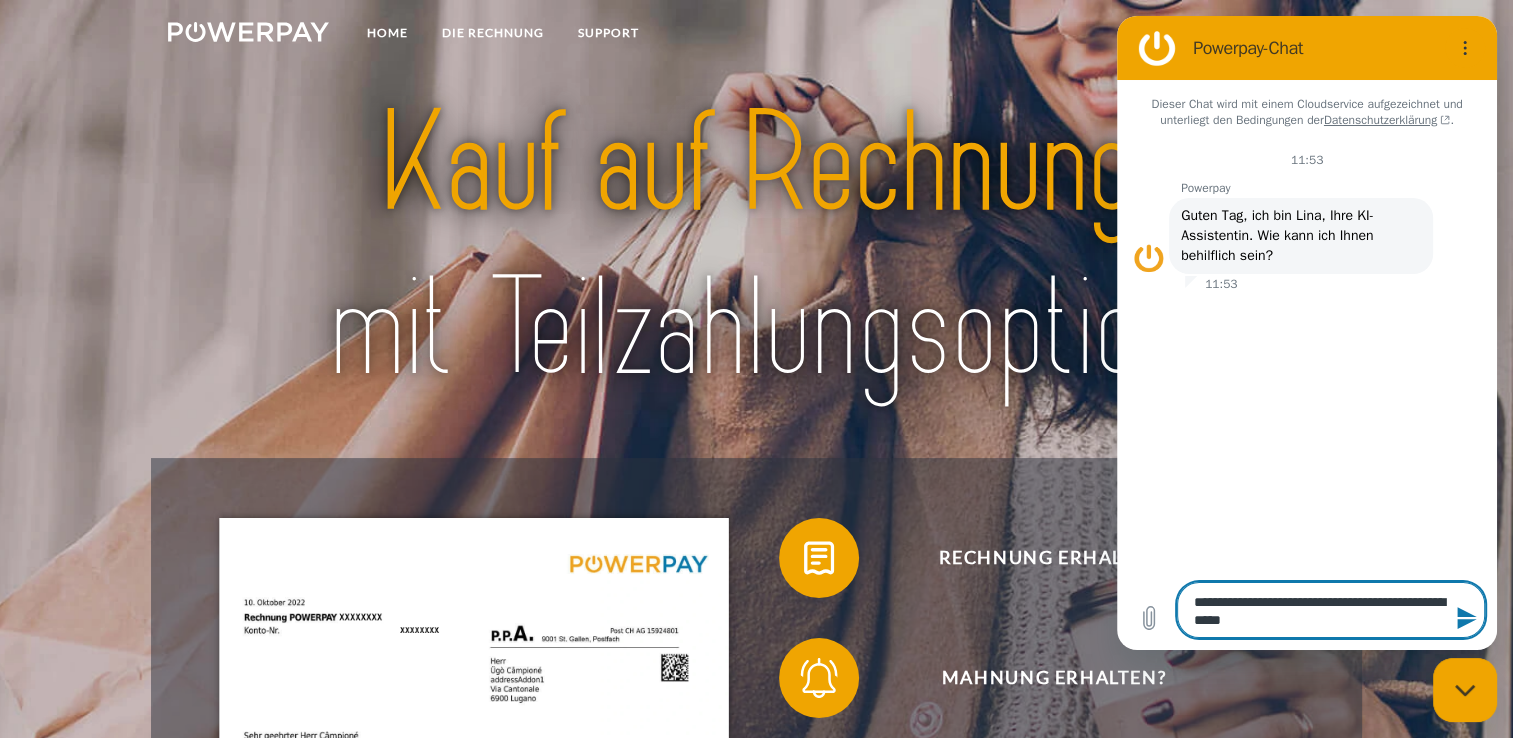 type on "**********" 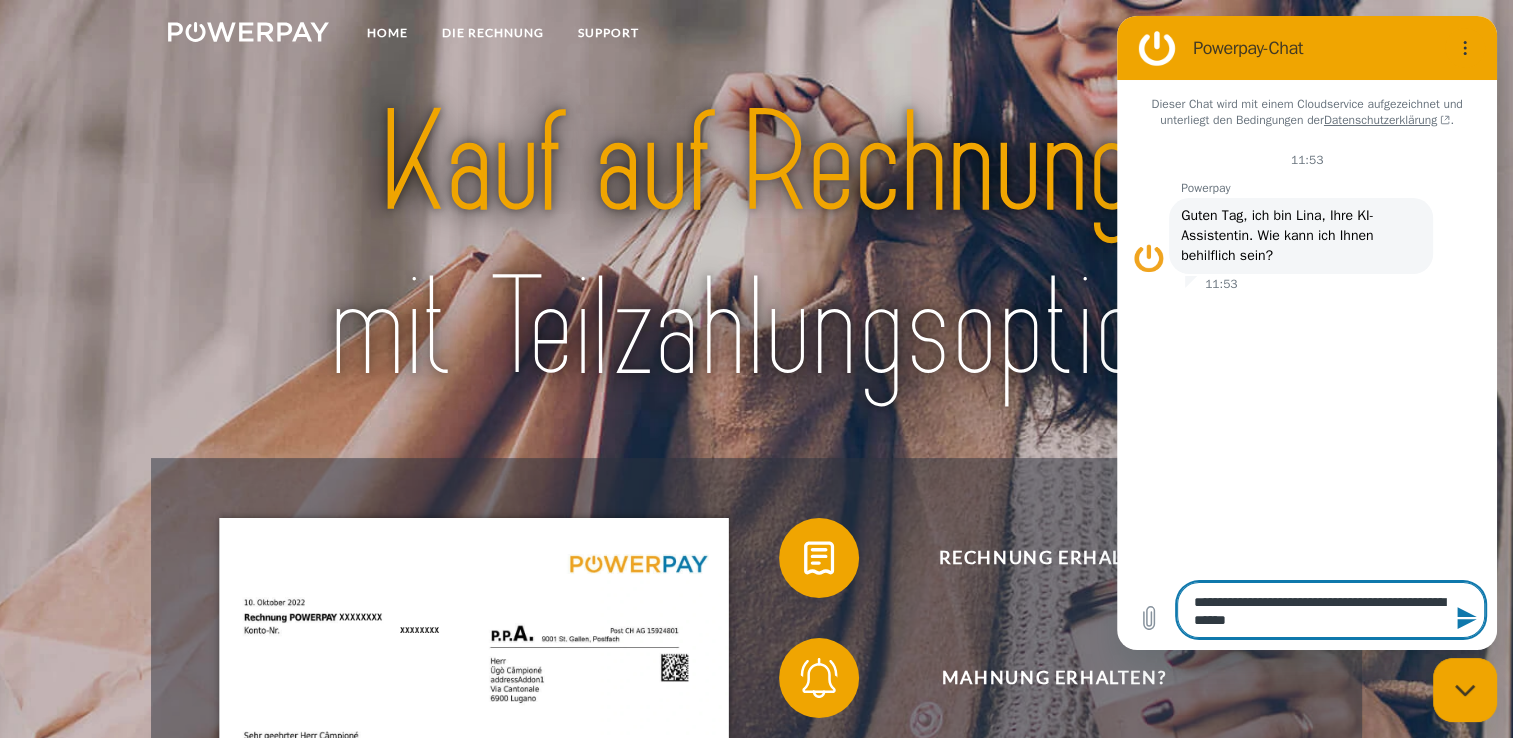 type on "**********" 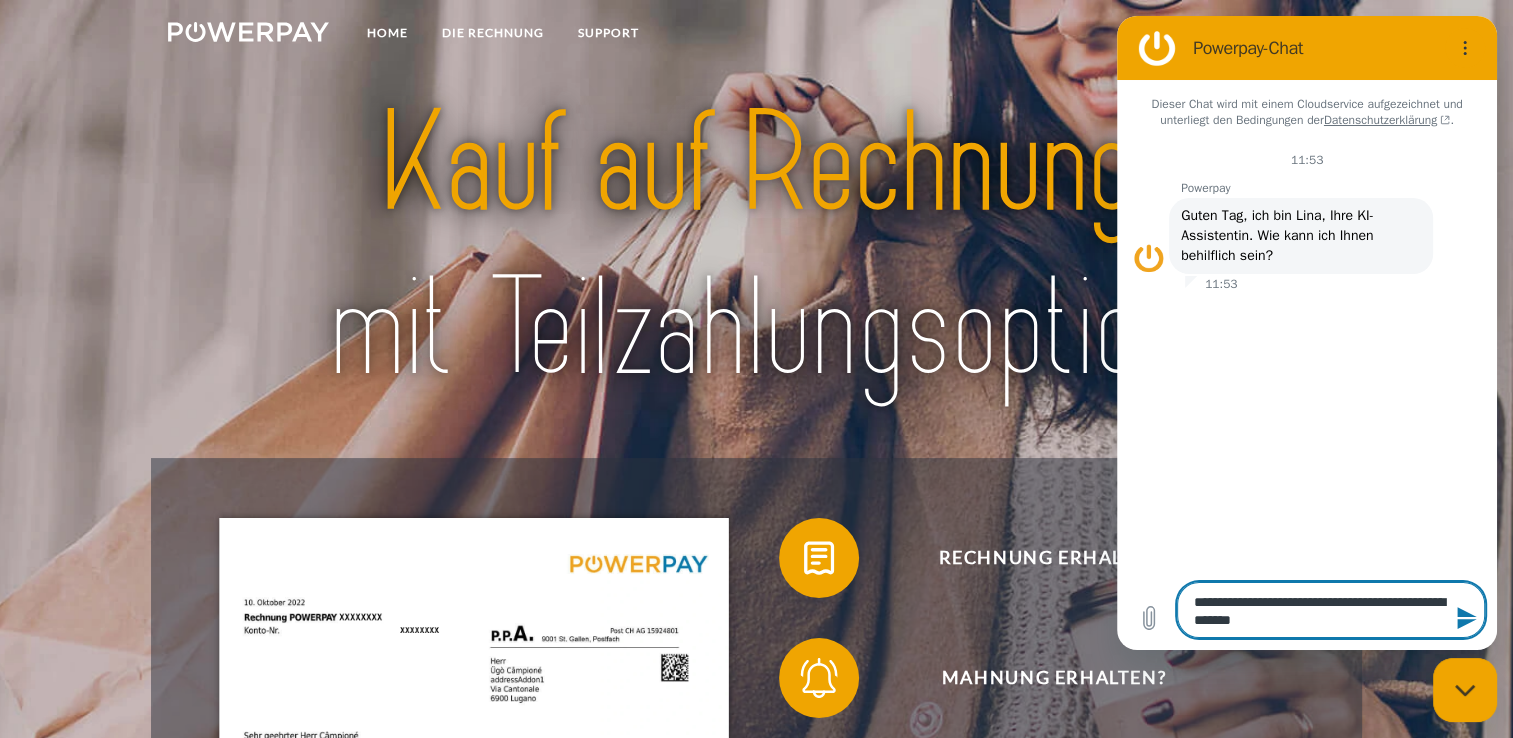 type on "**********" 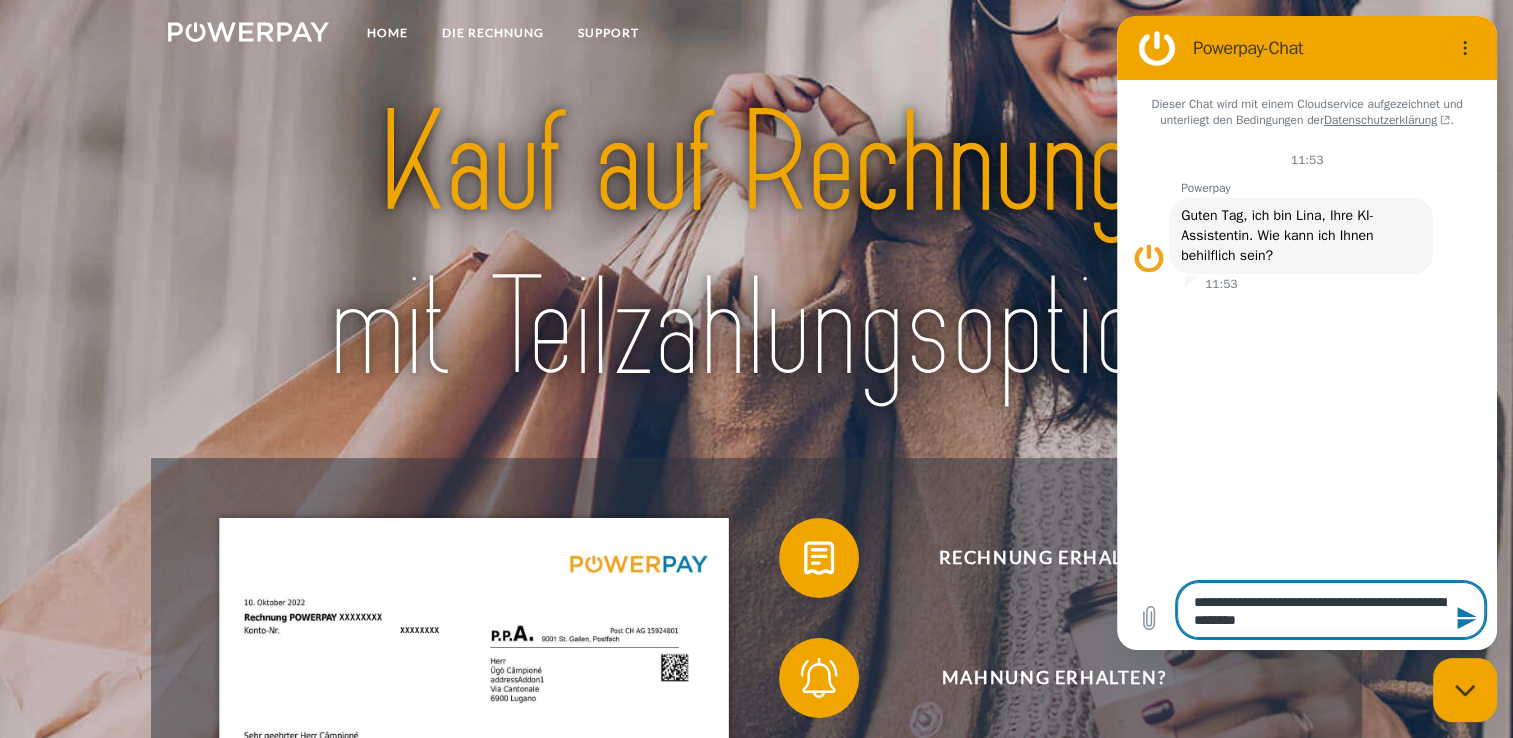 type on "**********" 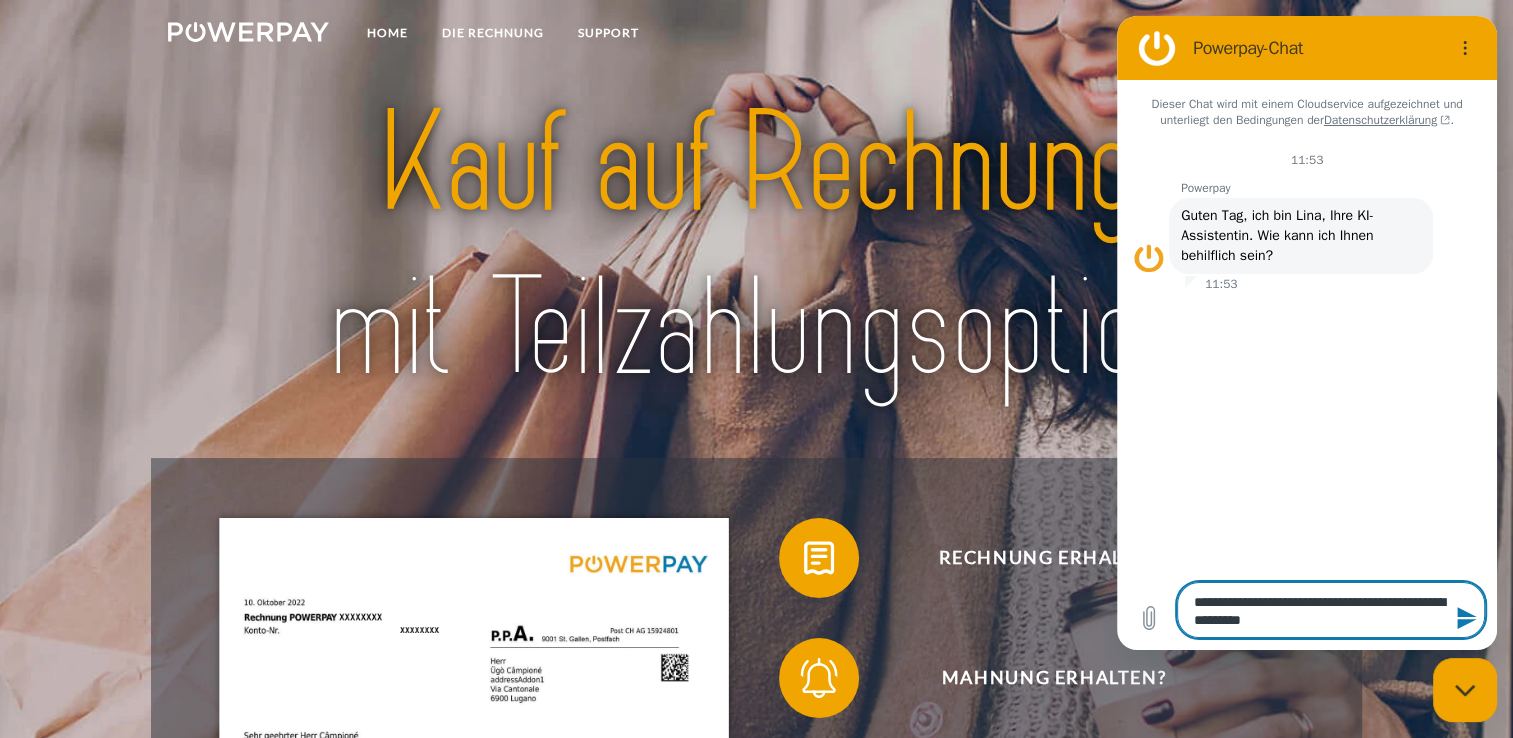 type on "**********" 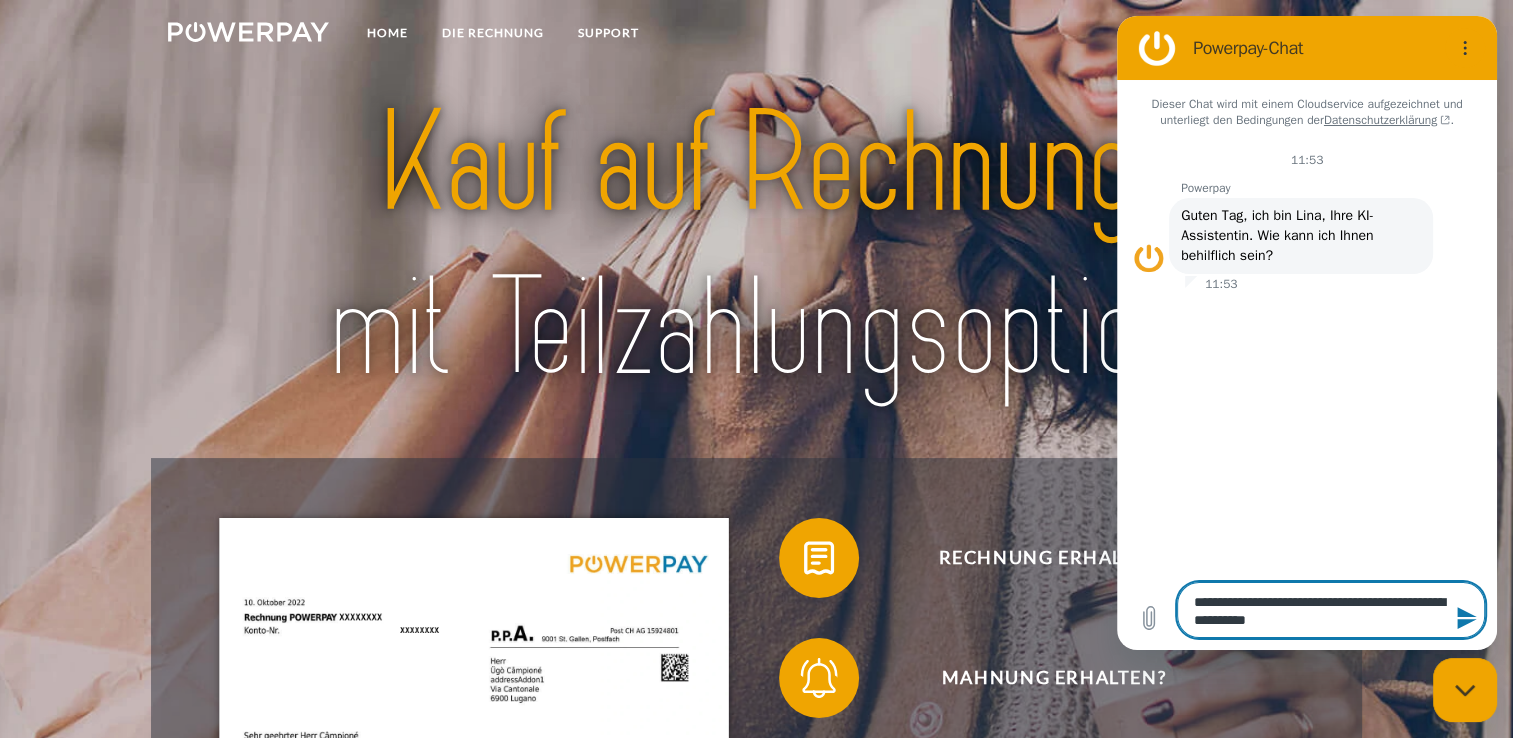 type on "**********" 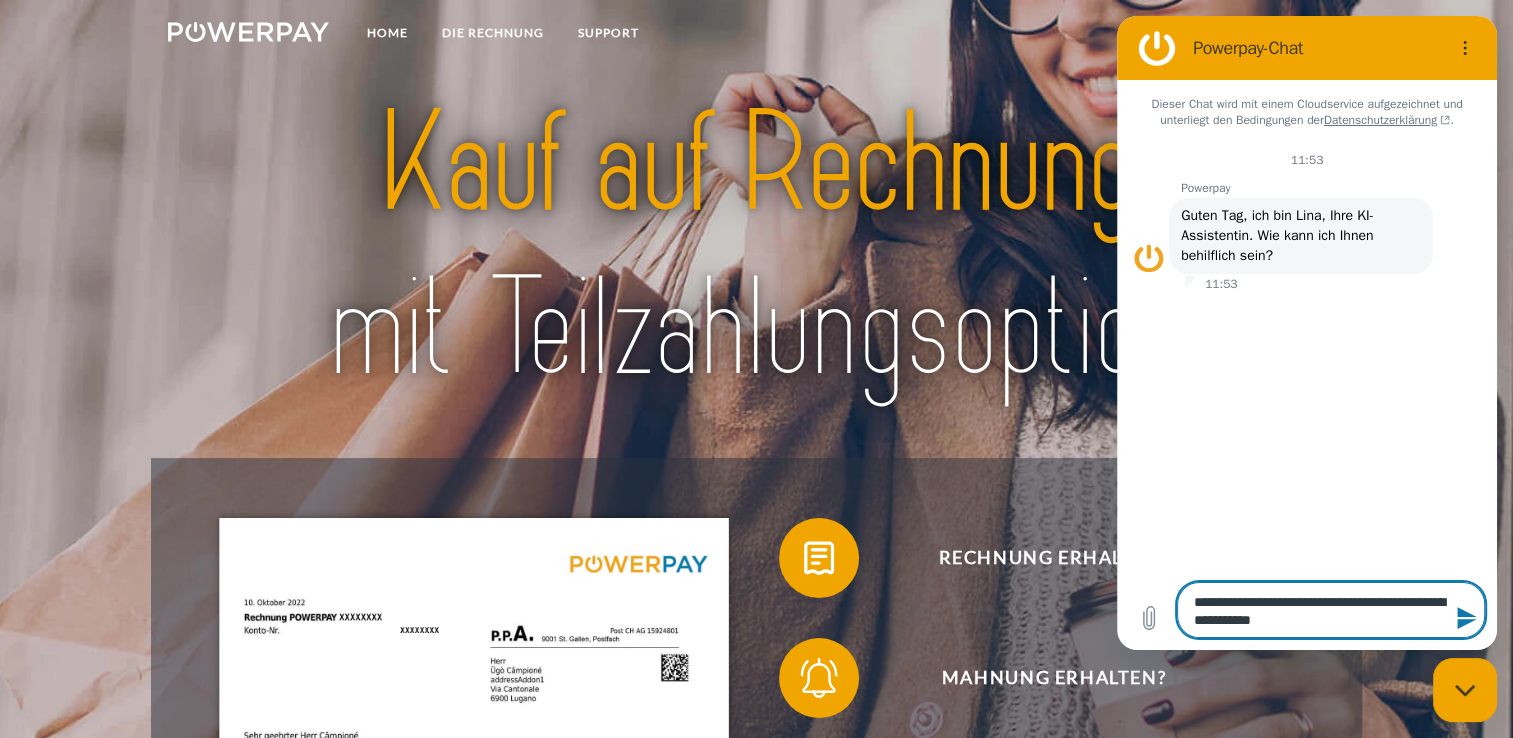 type on "**********" 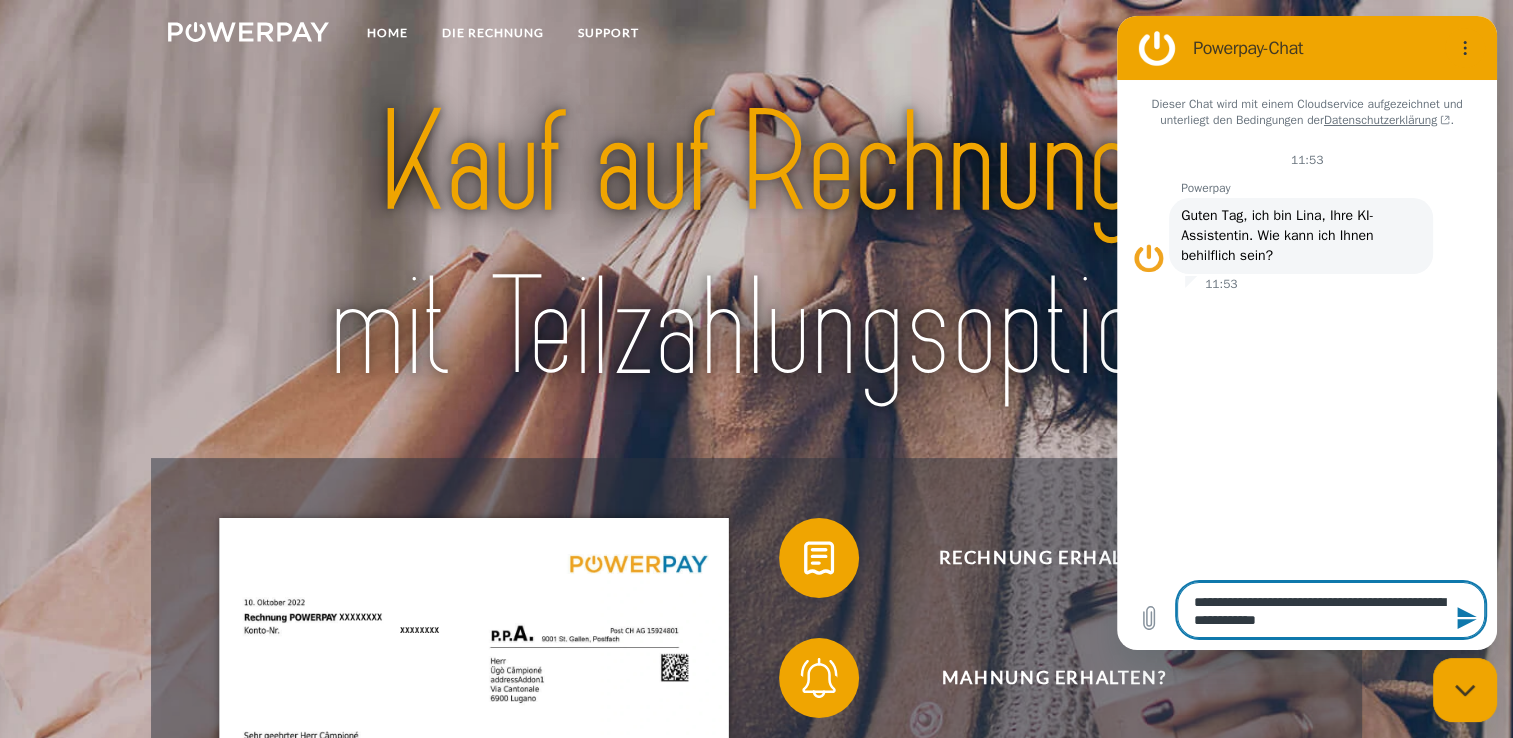 type on "**********" 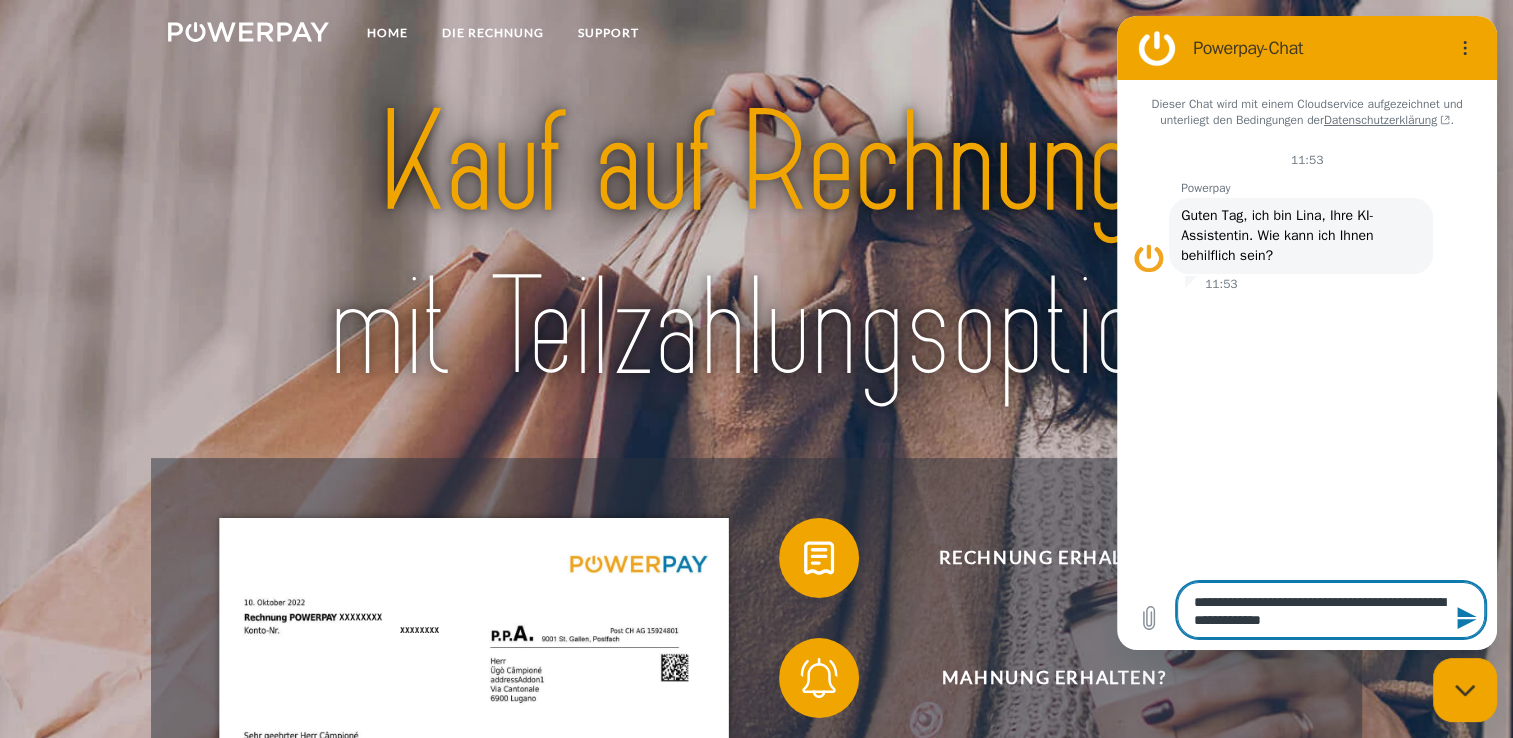 type on "**********" 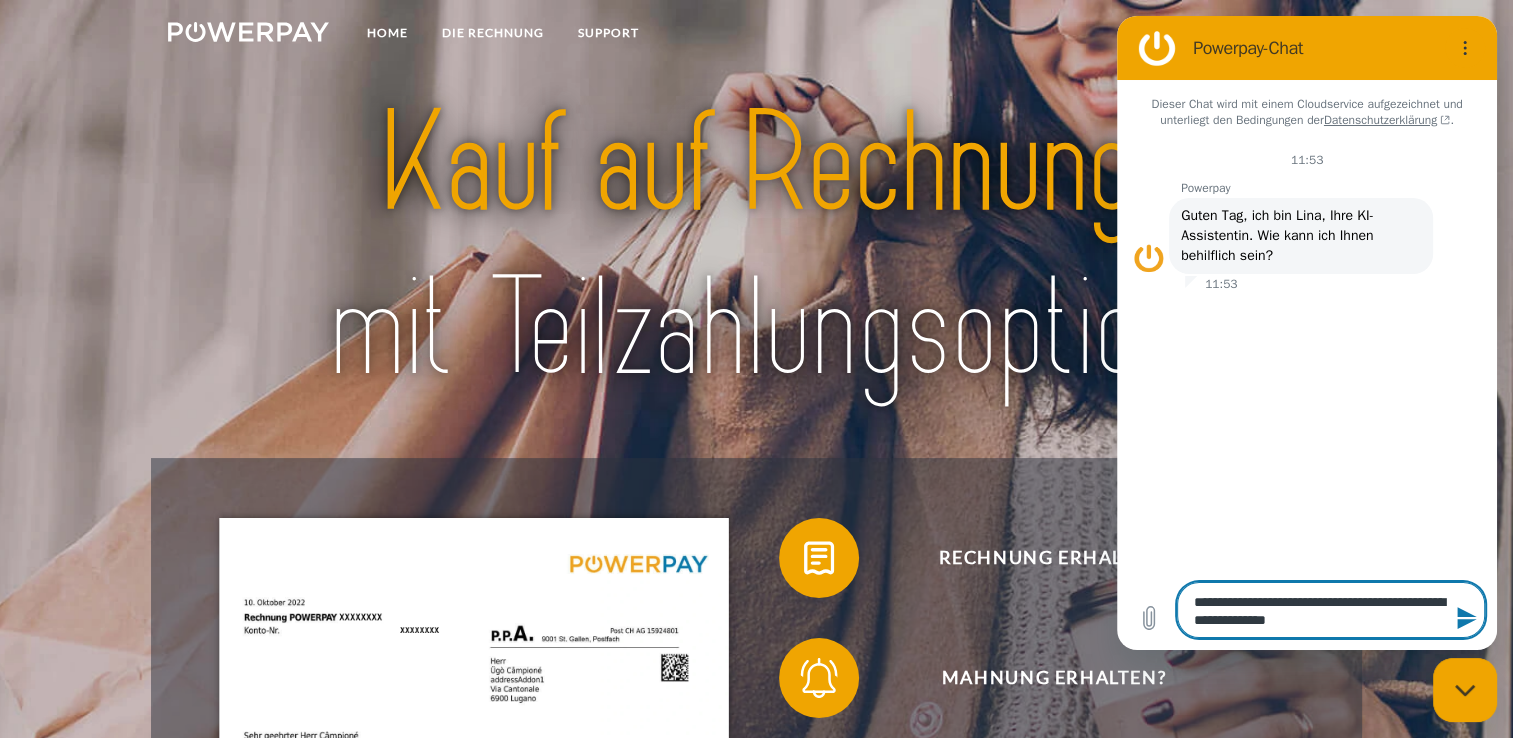 type on "**********" 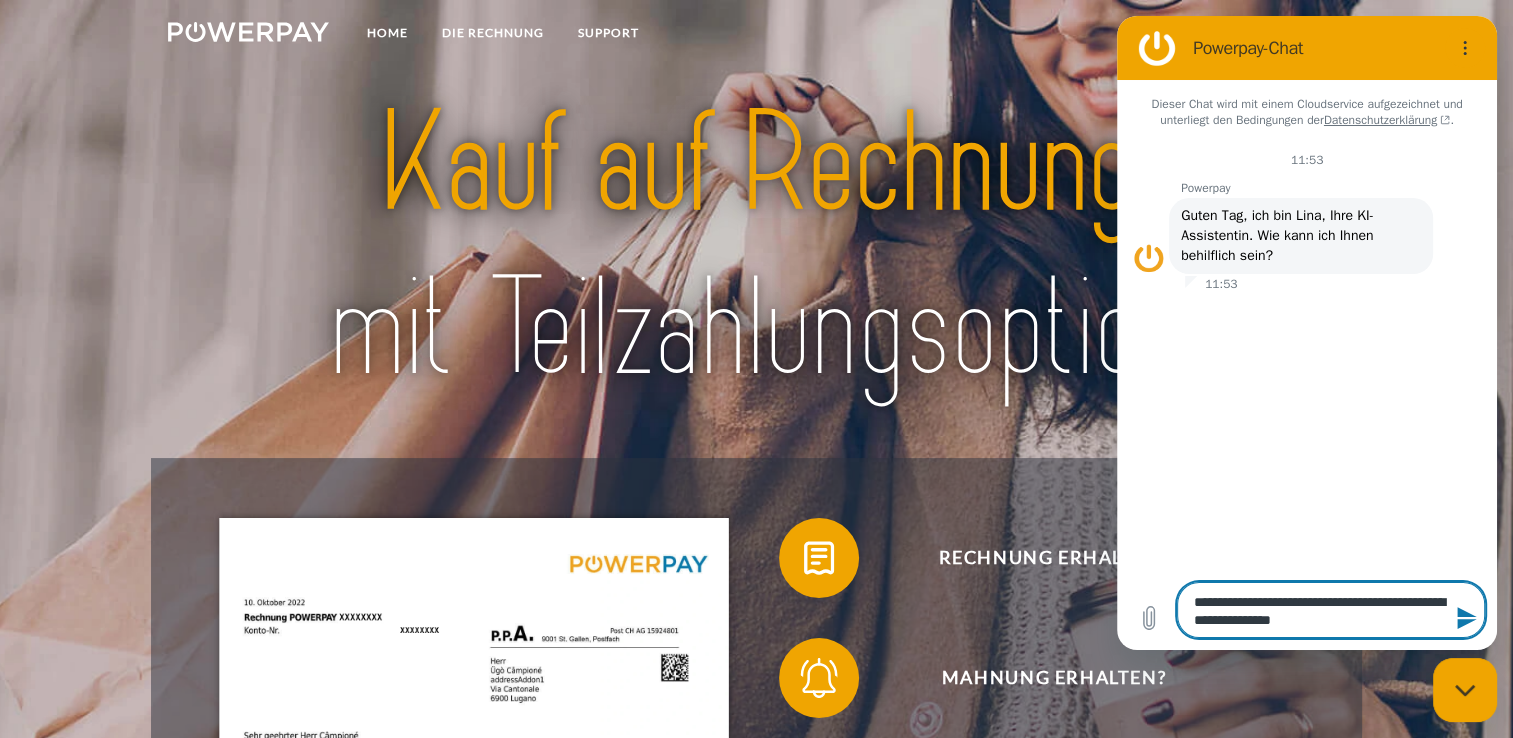 type on "**********" 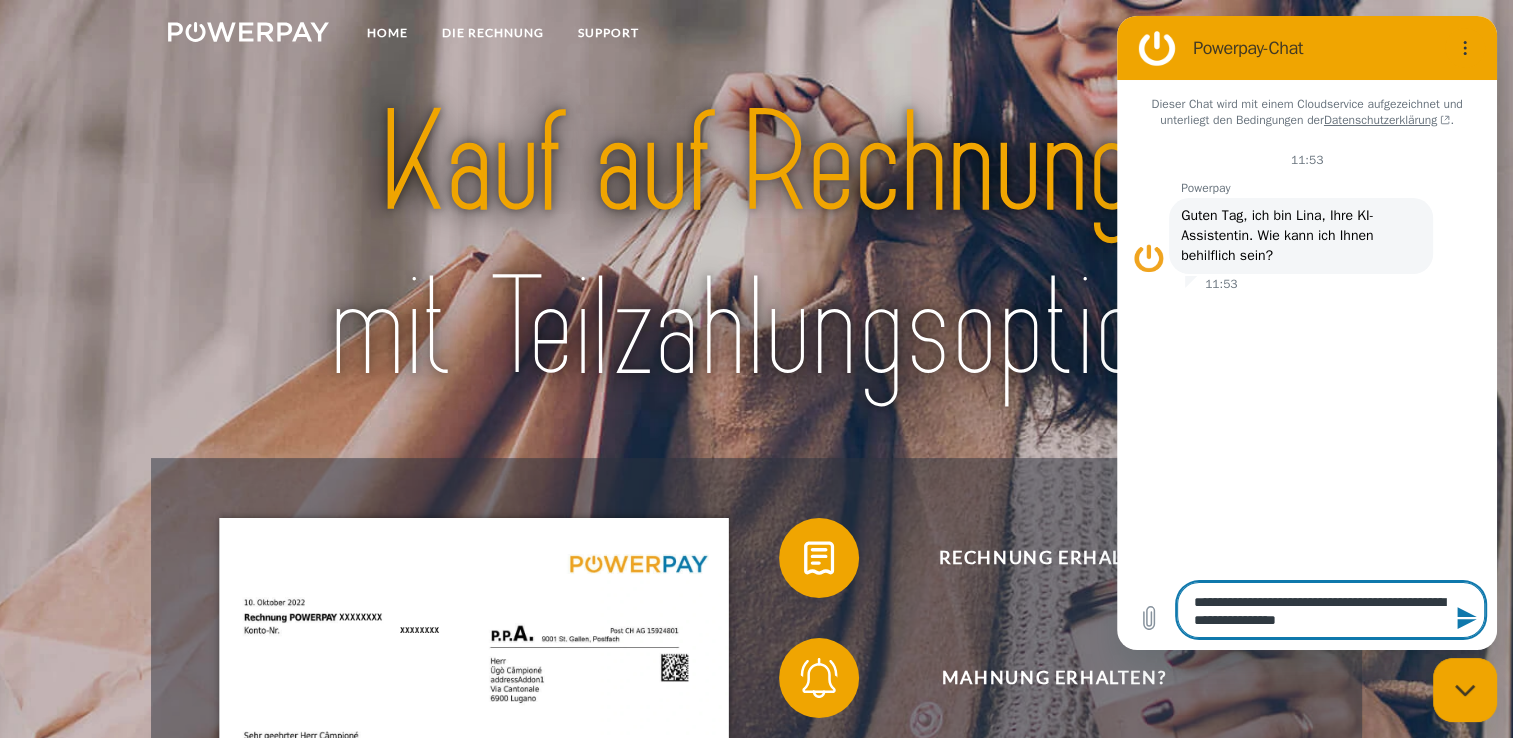 type on "**********" 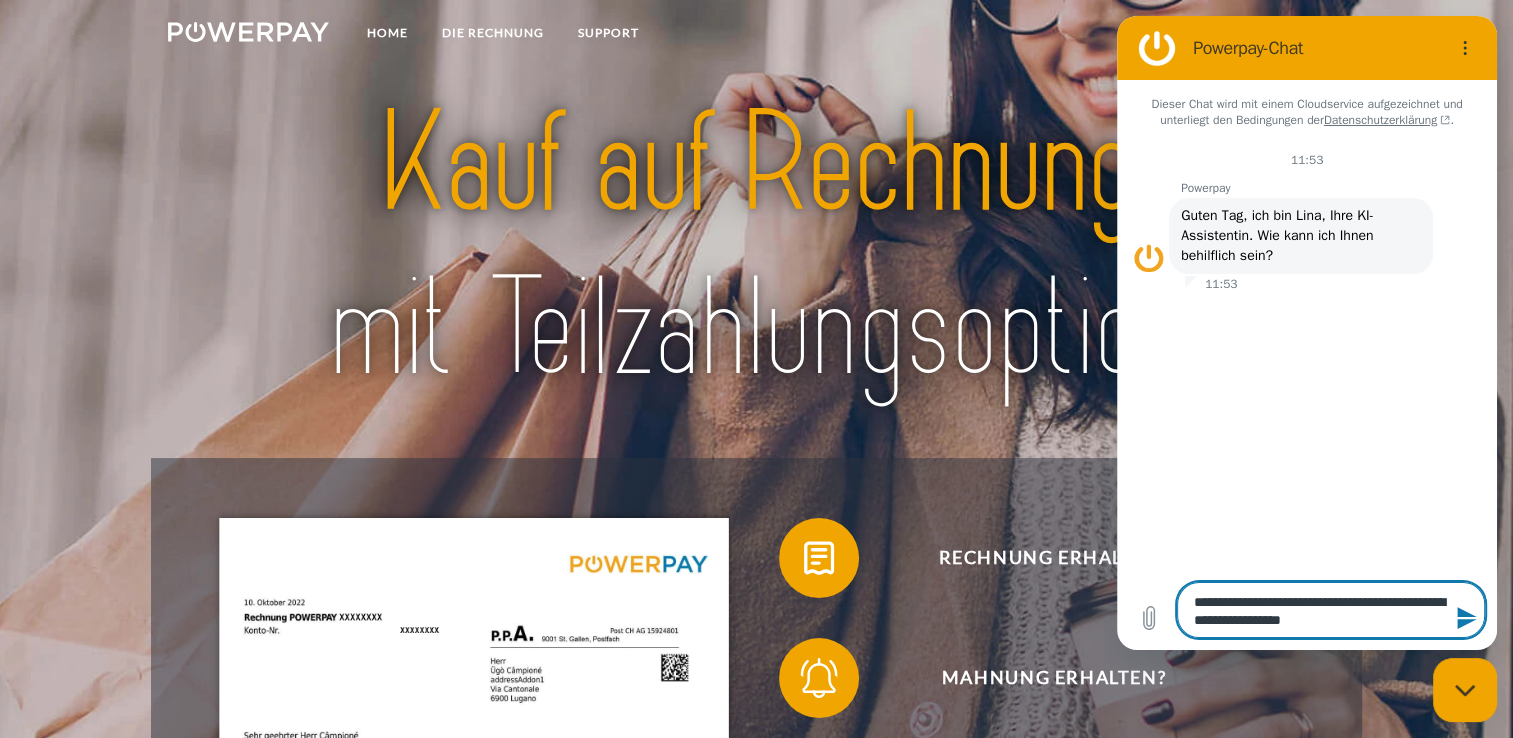 type on "**********" 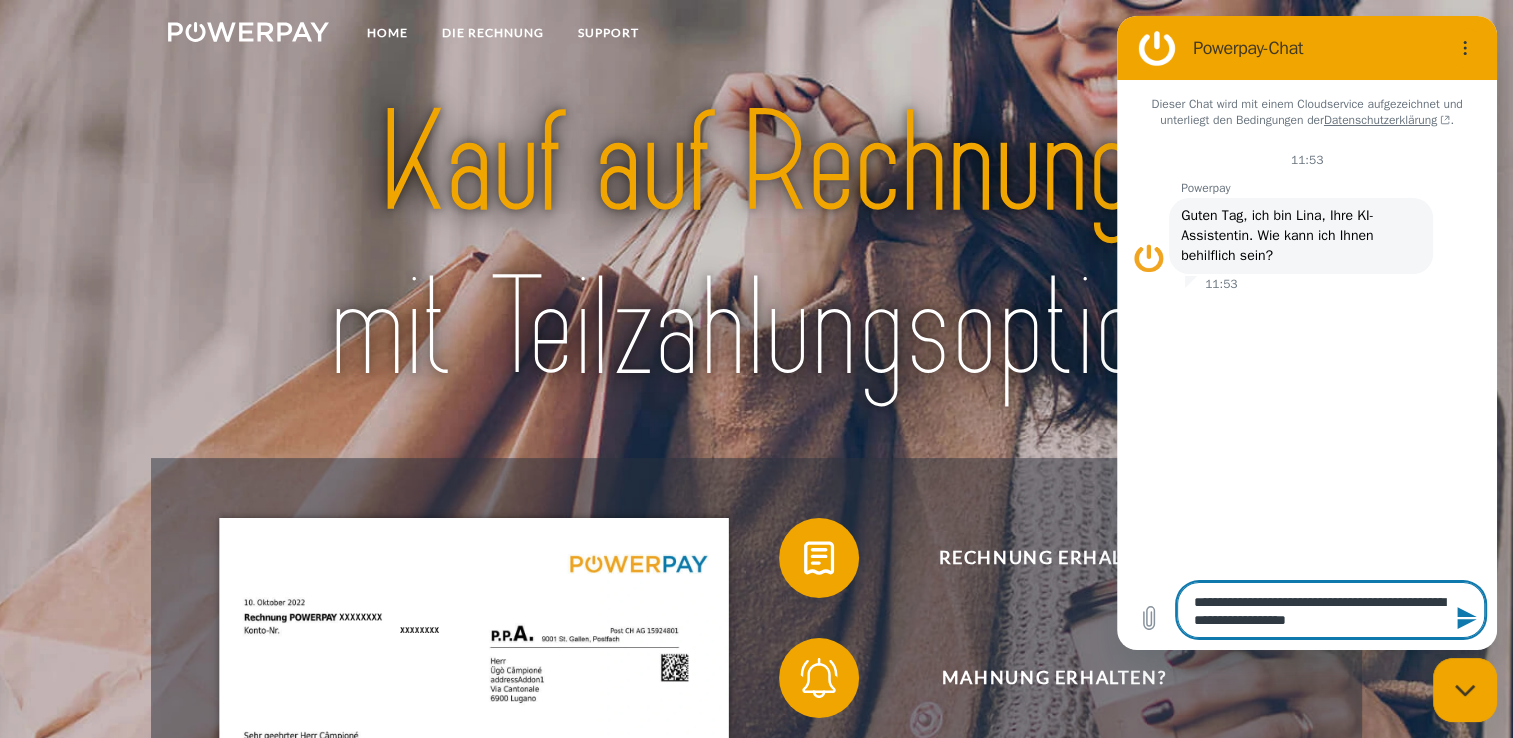 type on "**********" 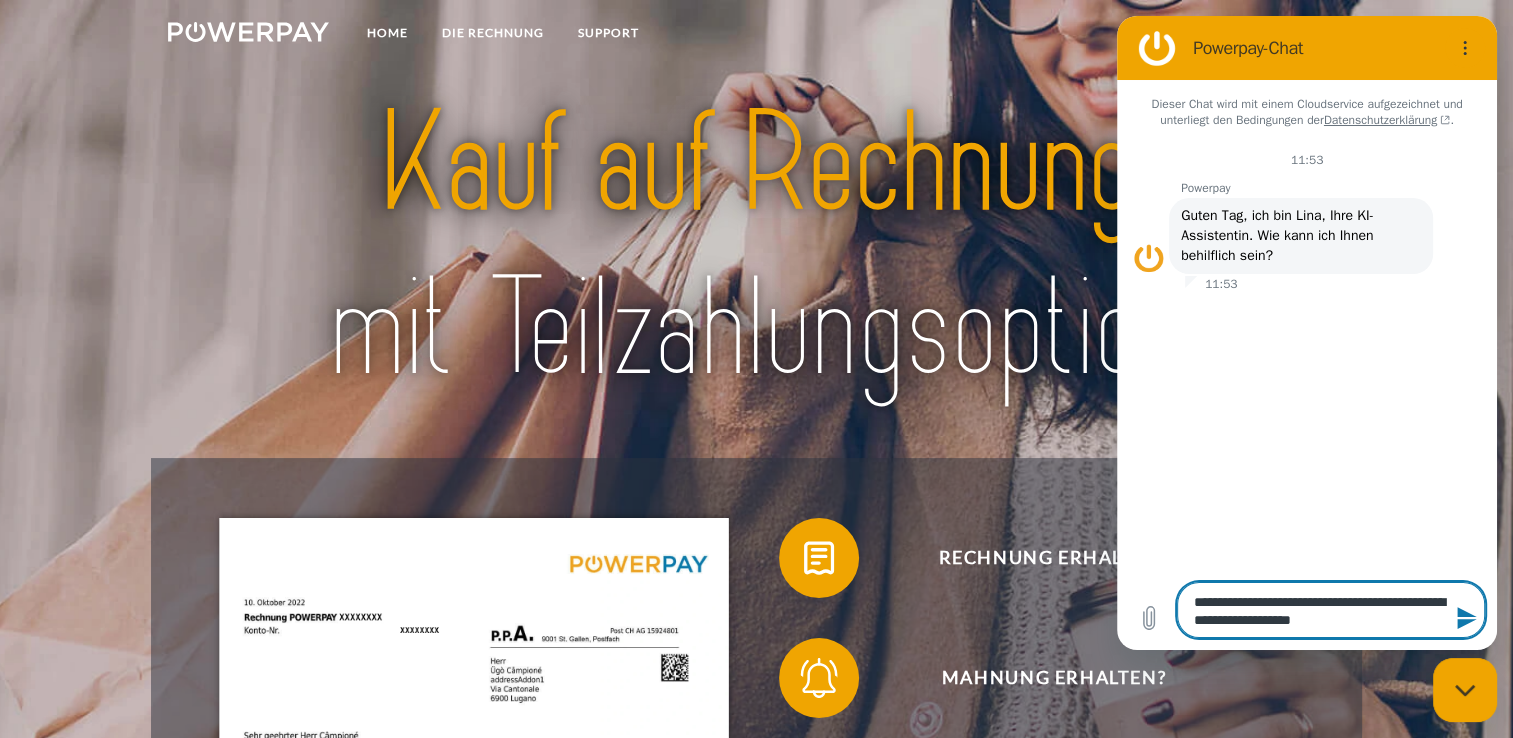 type on "**********" 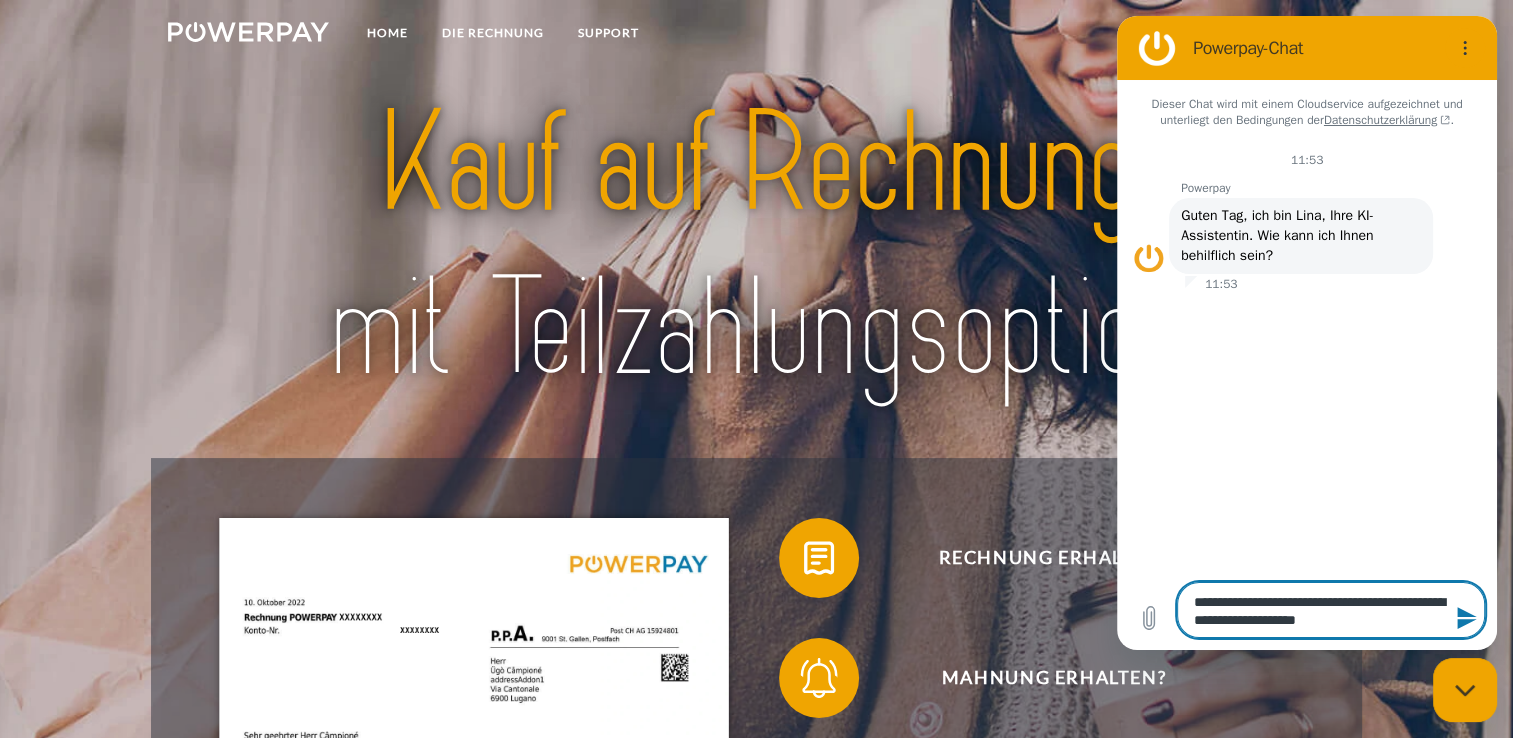 type on "**********" 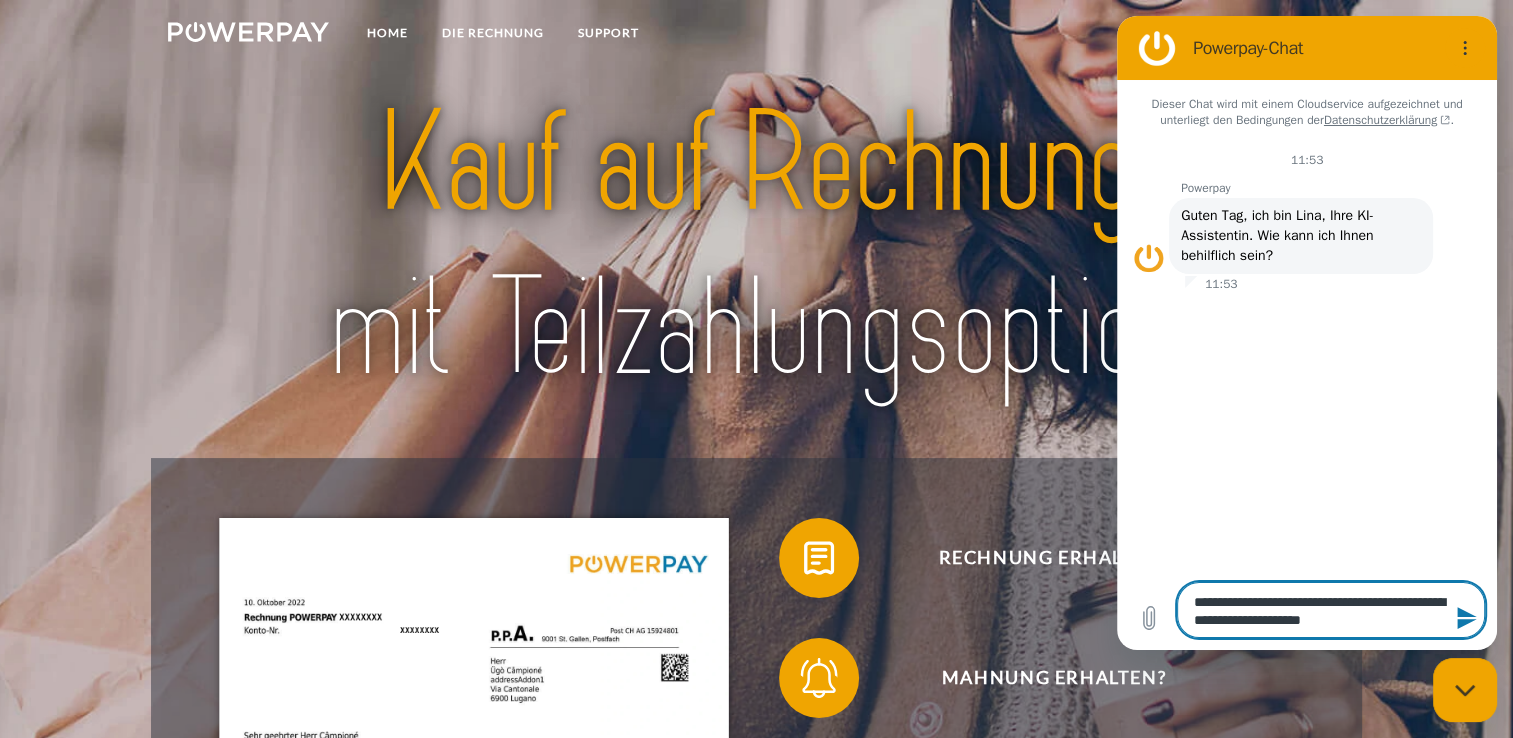type on "**********" 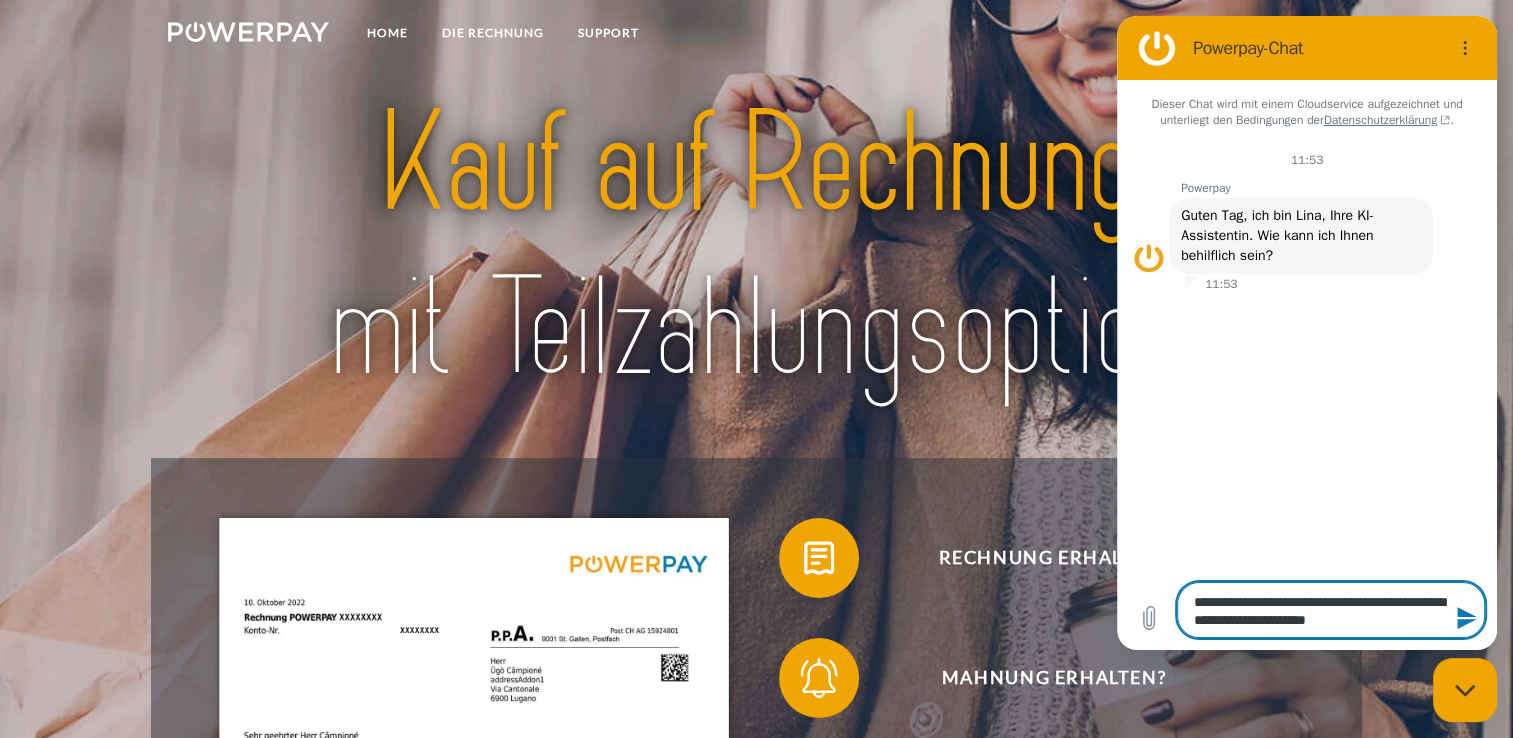 type on "**********" 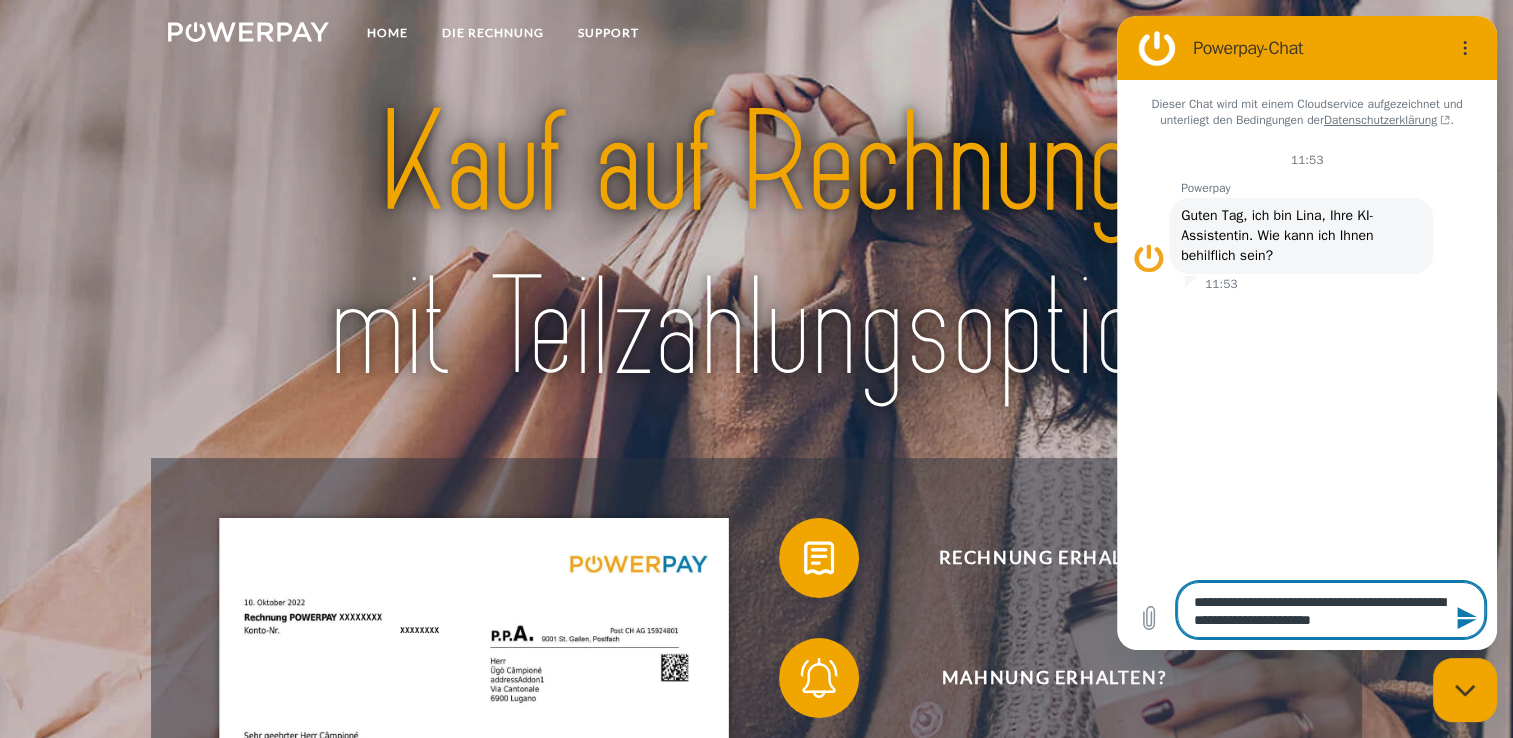 type on "**********" 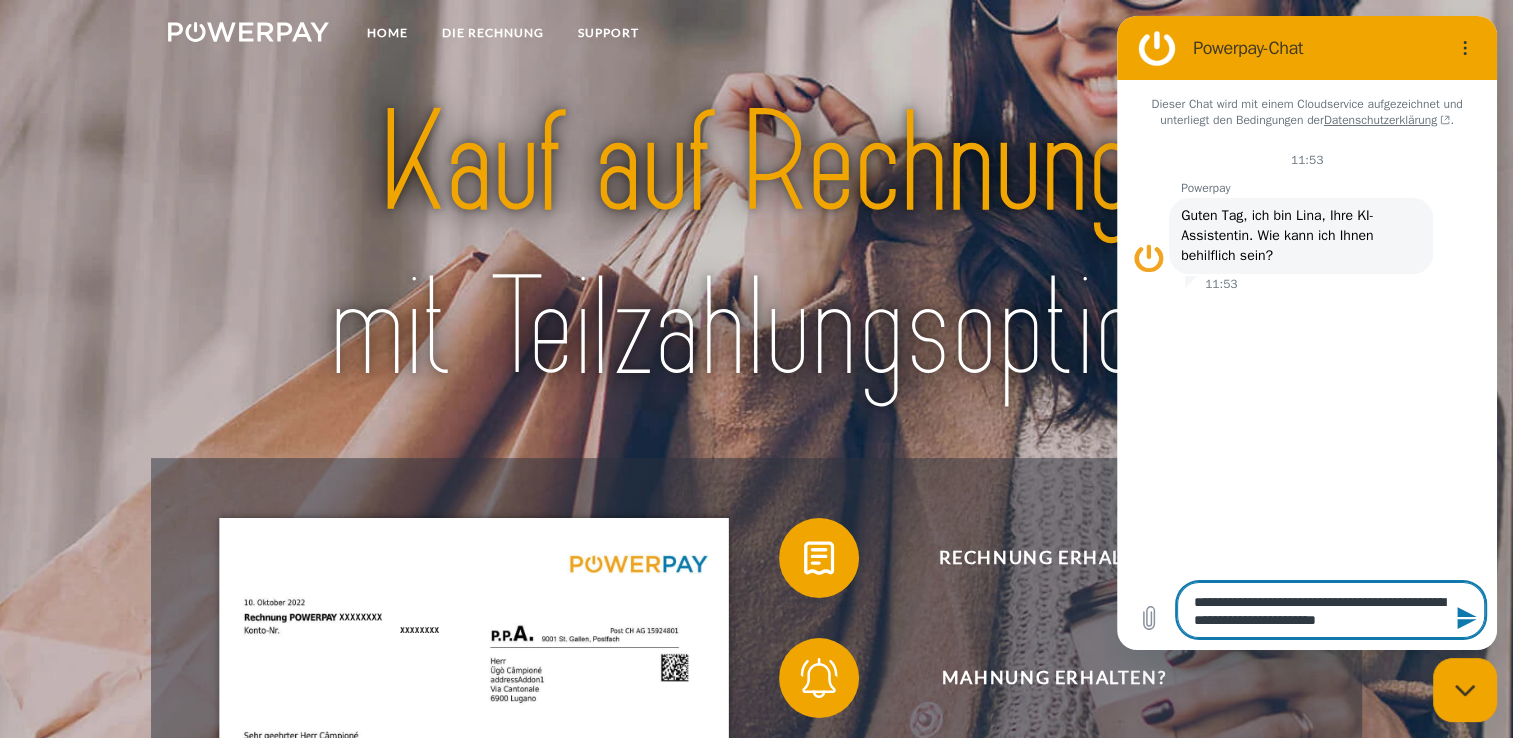 type on "**********" 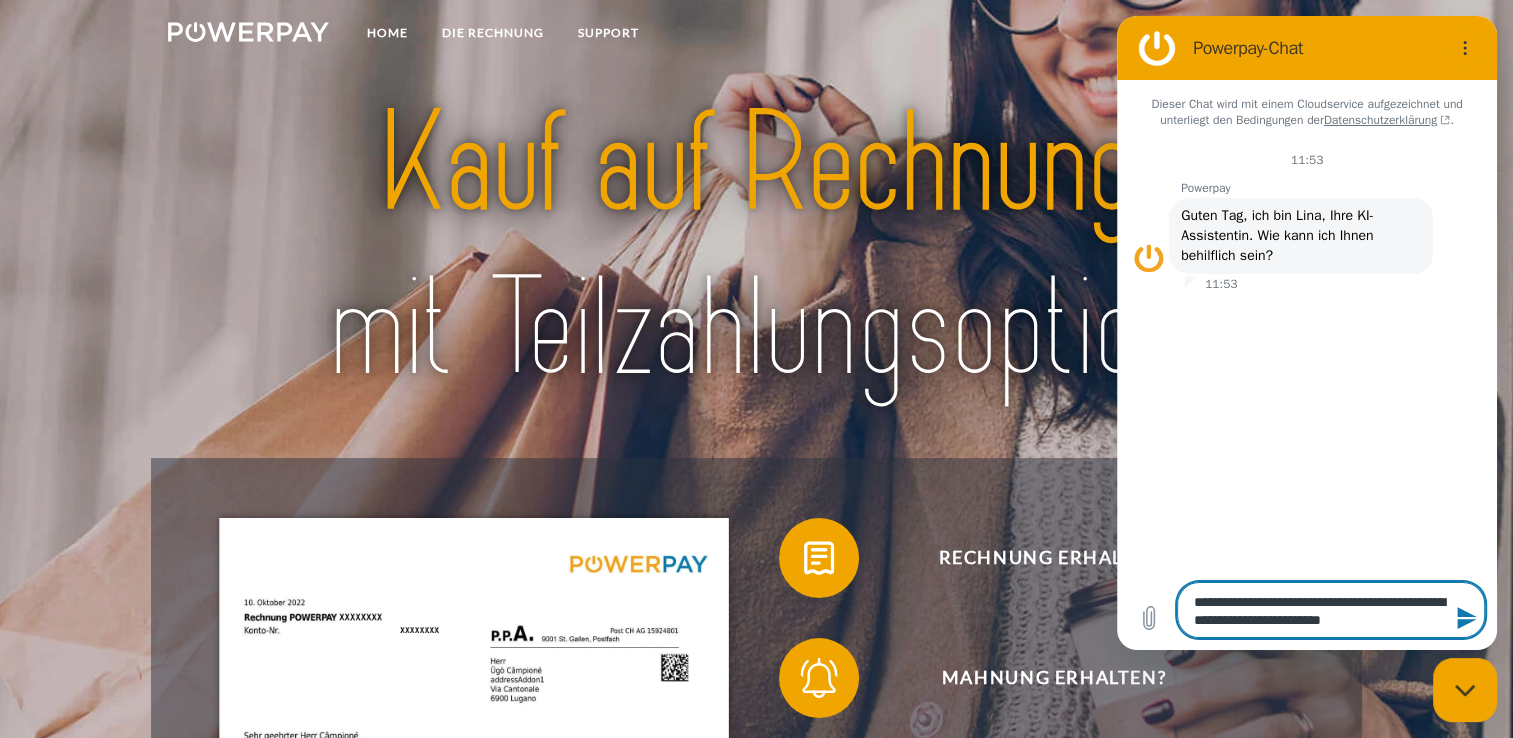 type on "*" 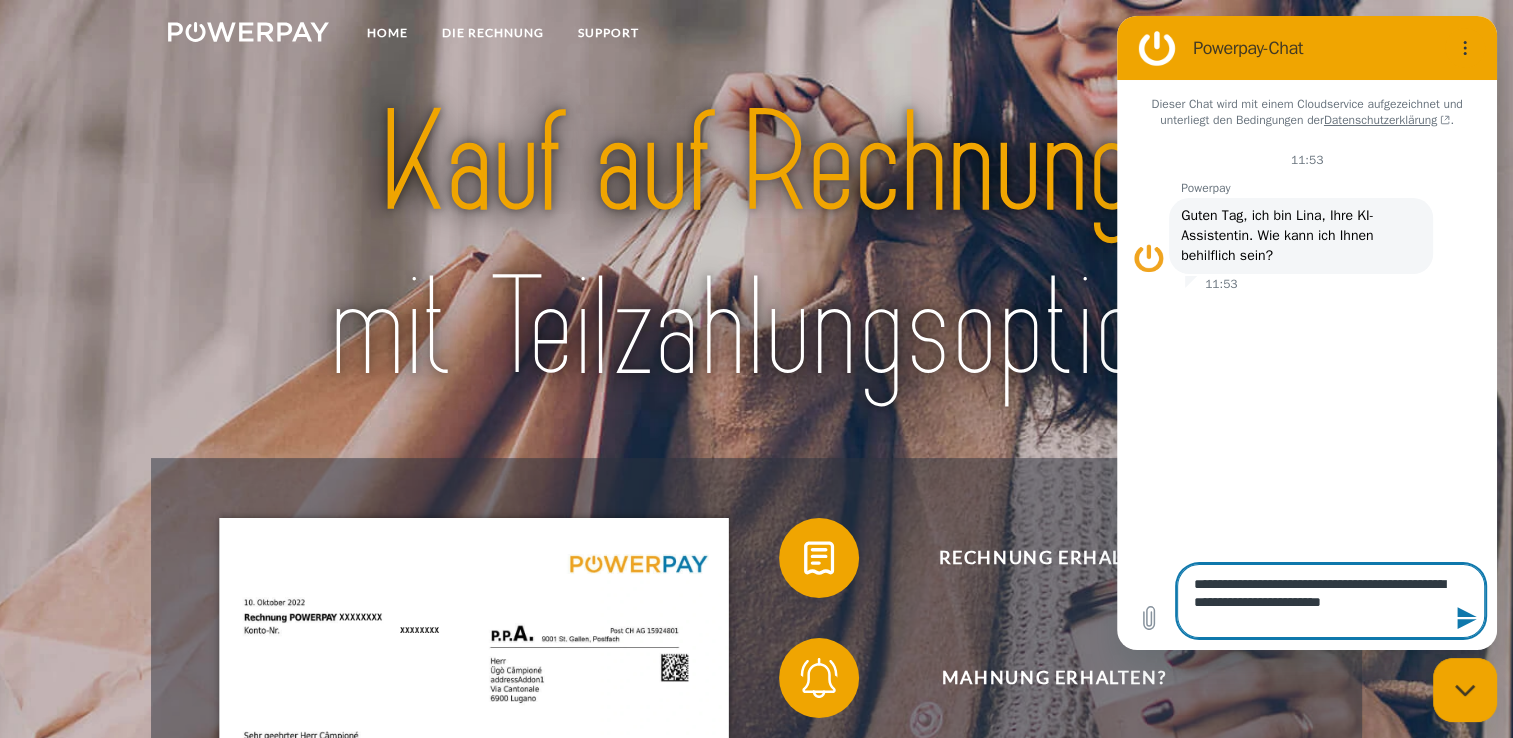 type on "**********" 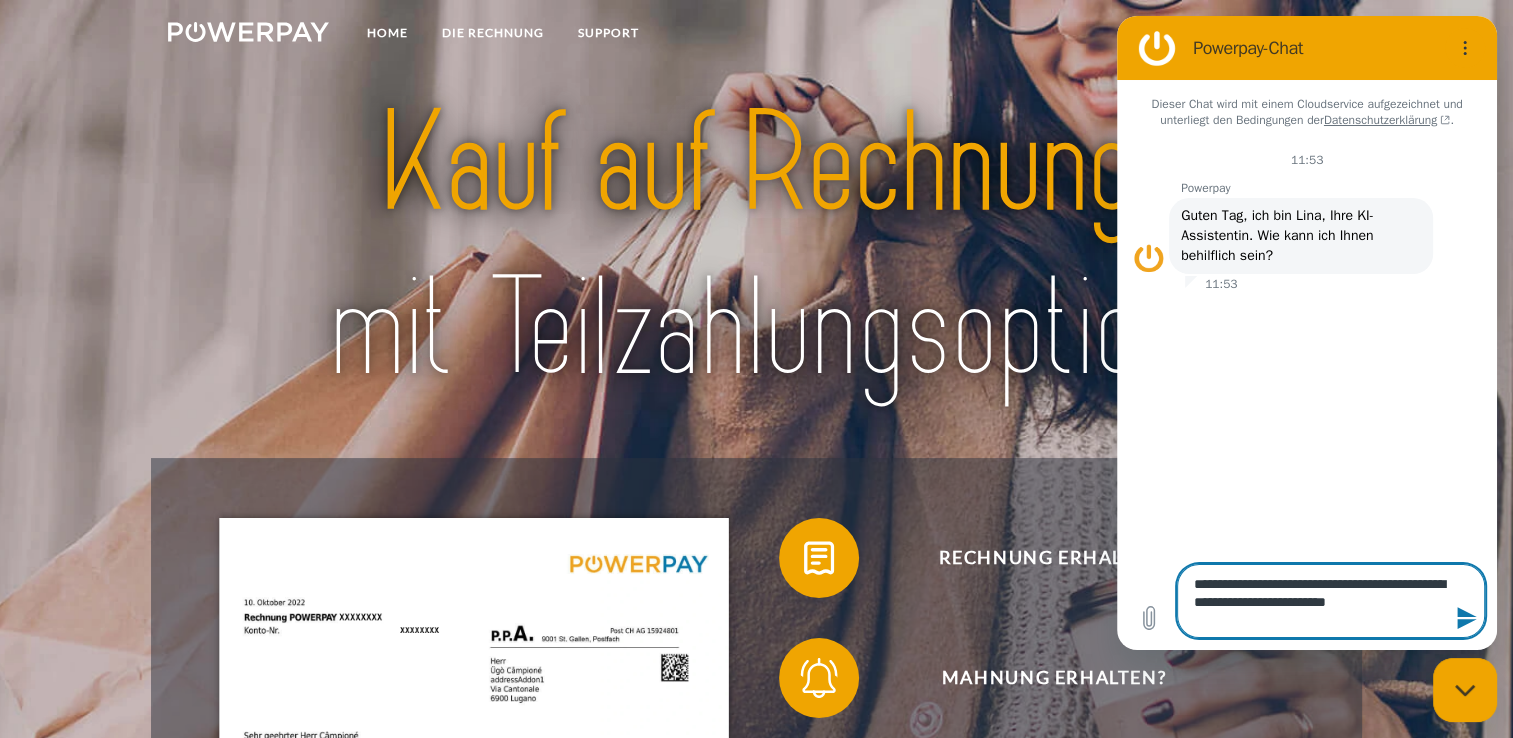 type on "*" 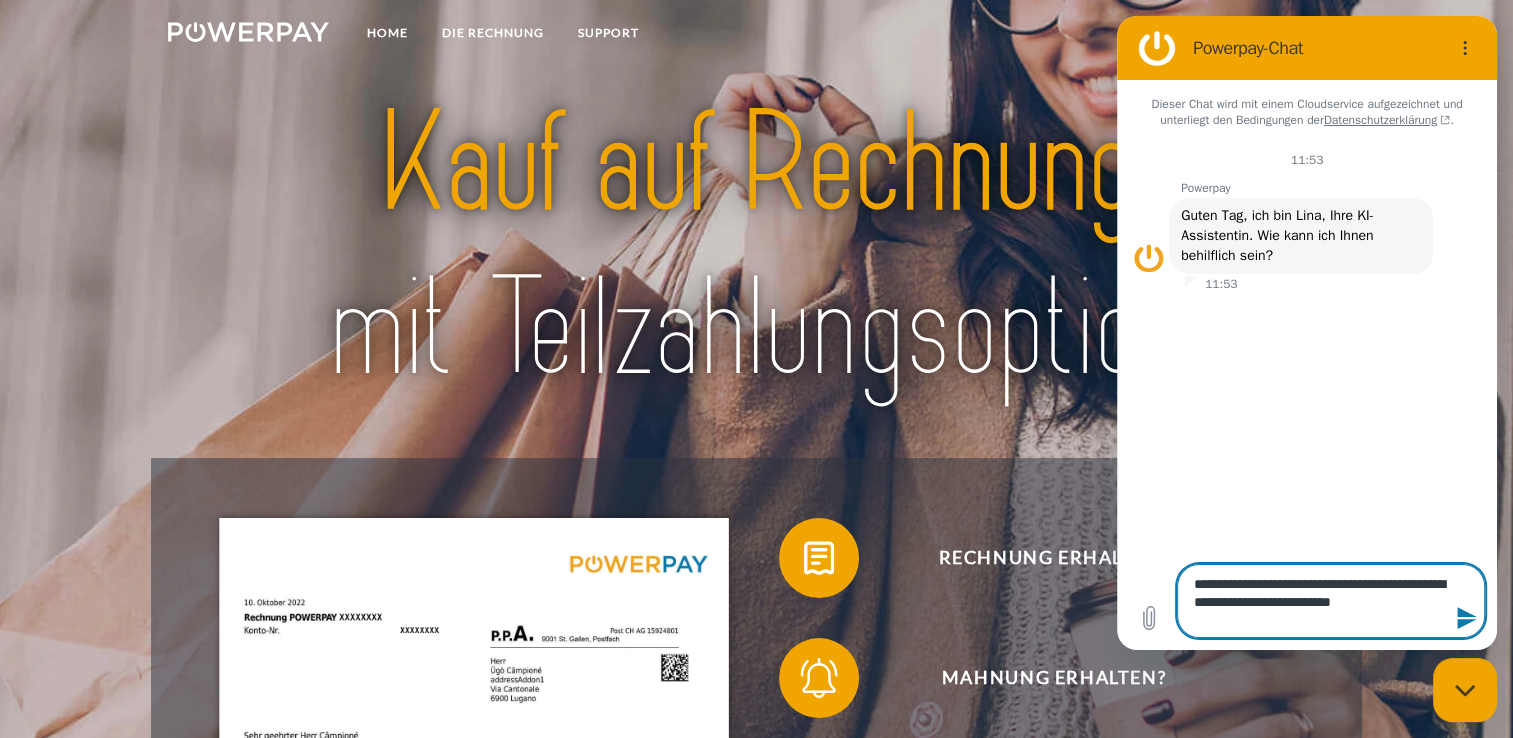 type on "**********" 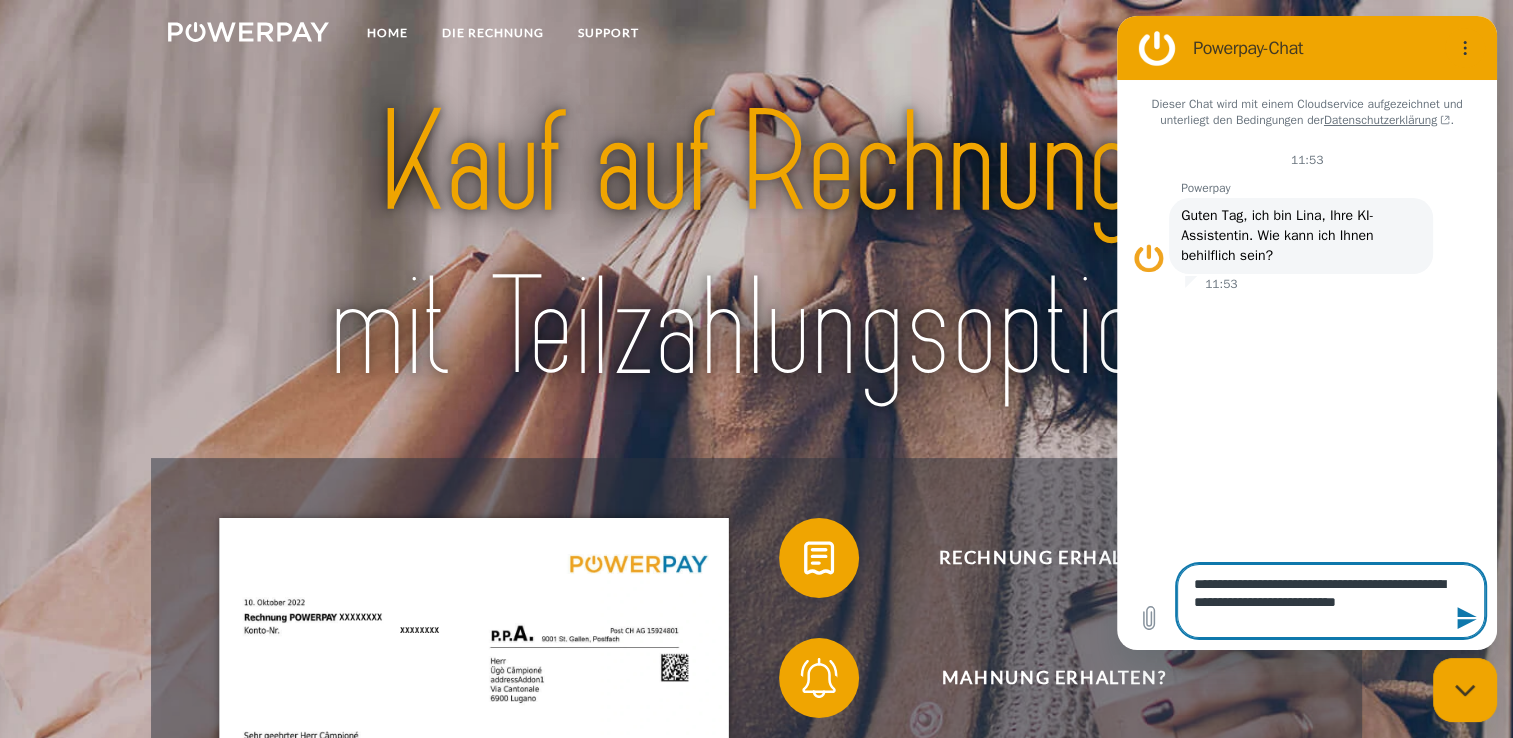 type on "**********" 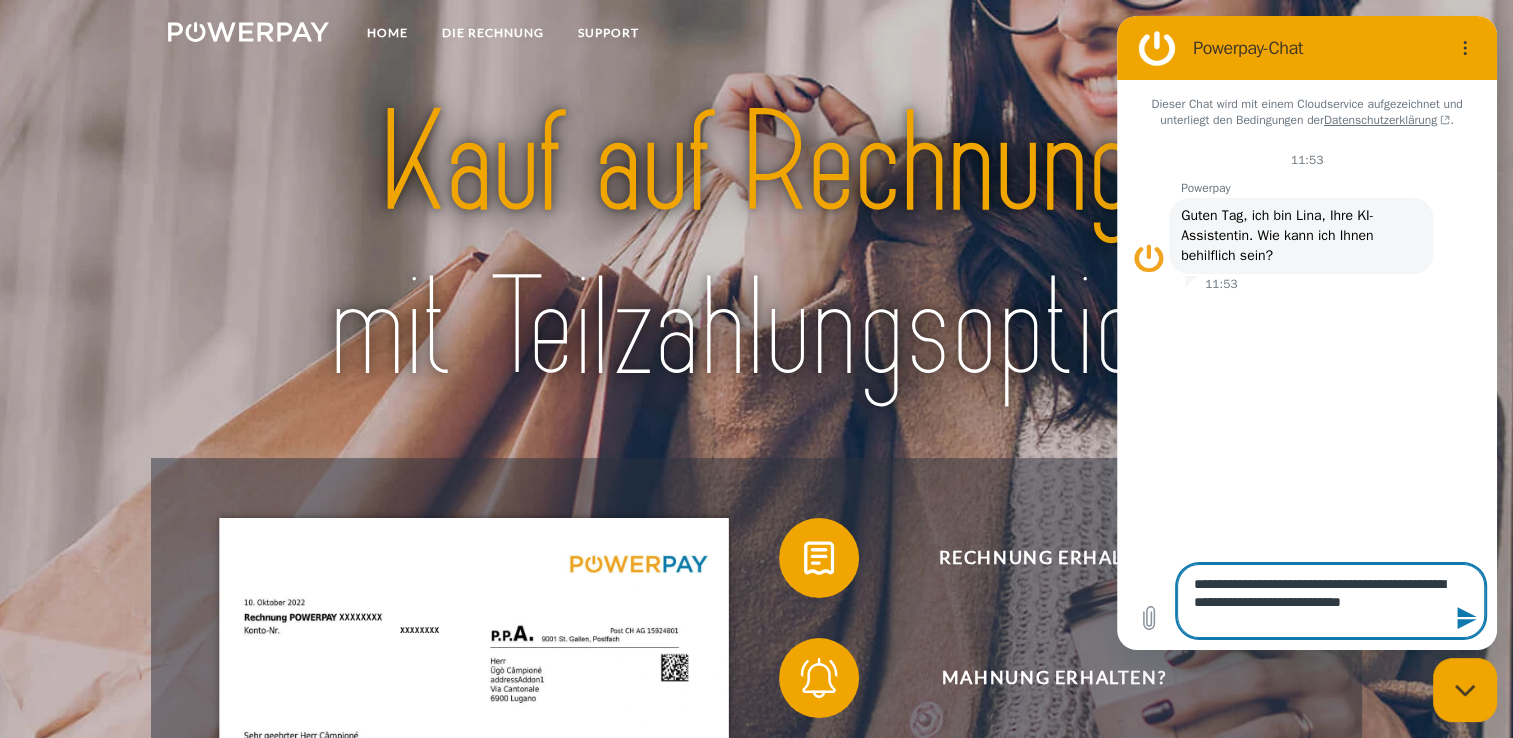 type on "**********" 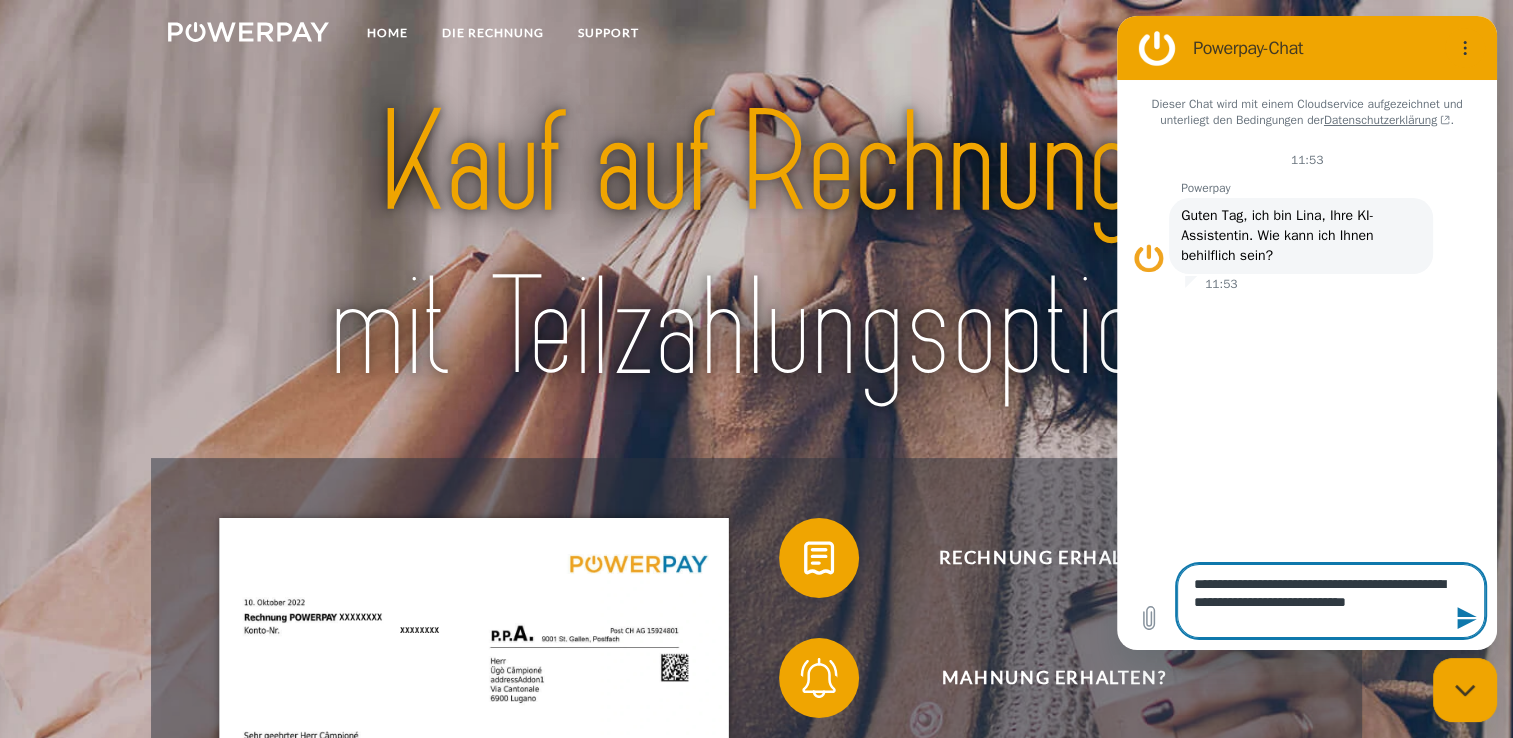 type on "**********" 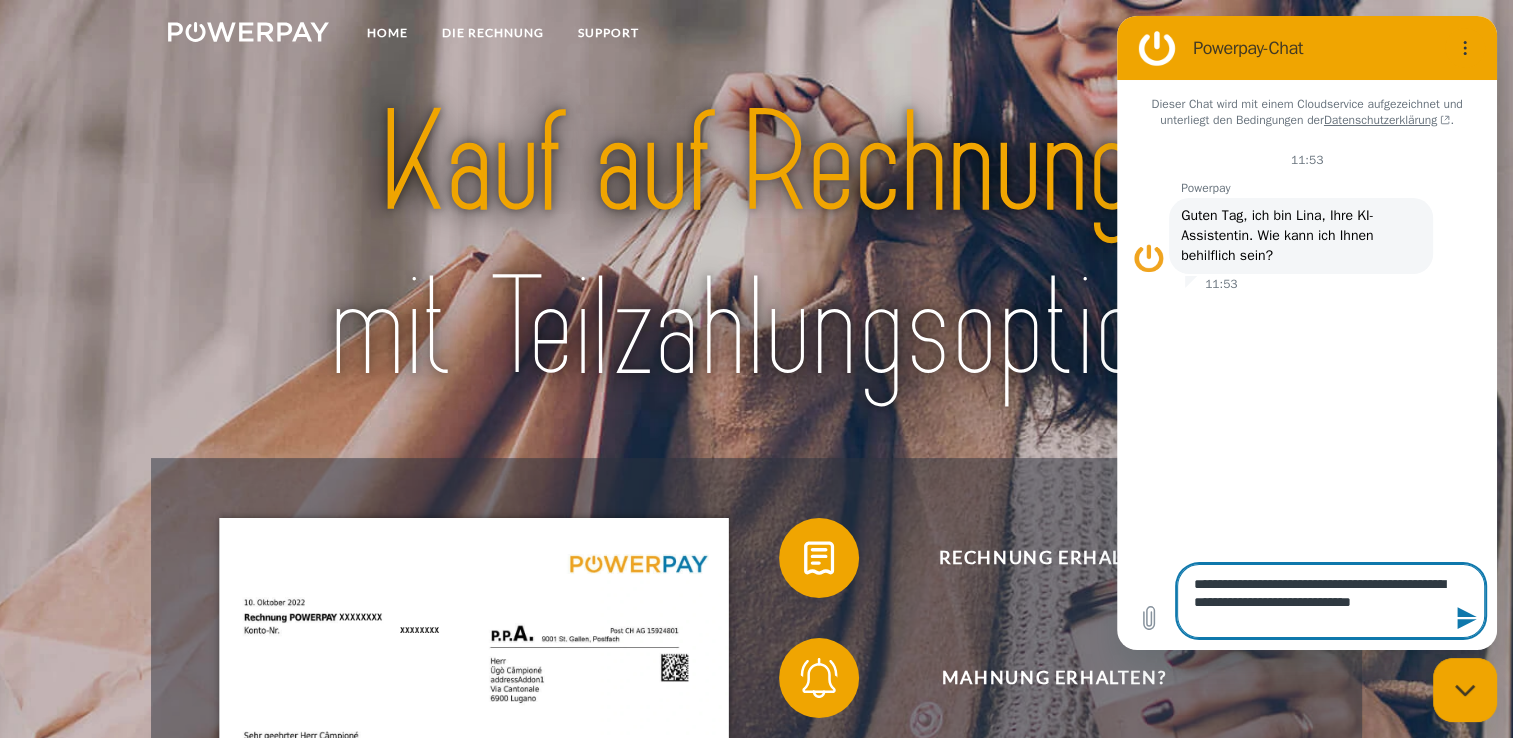 type on "**********" 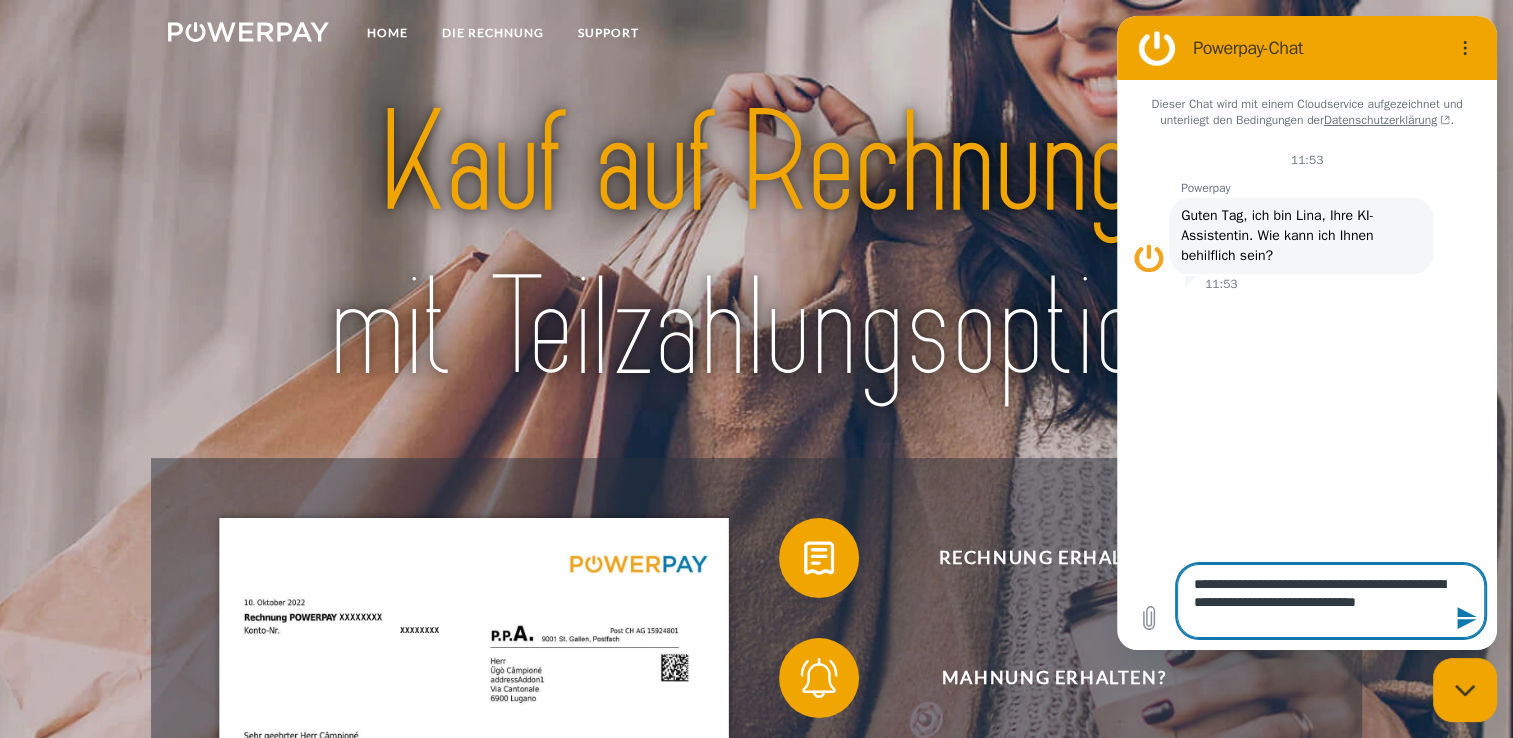 type on "**********" 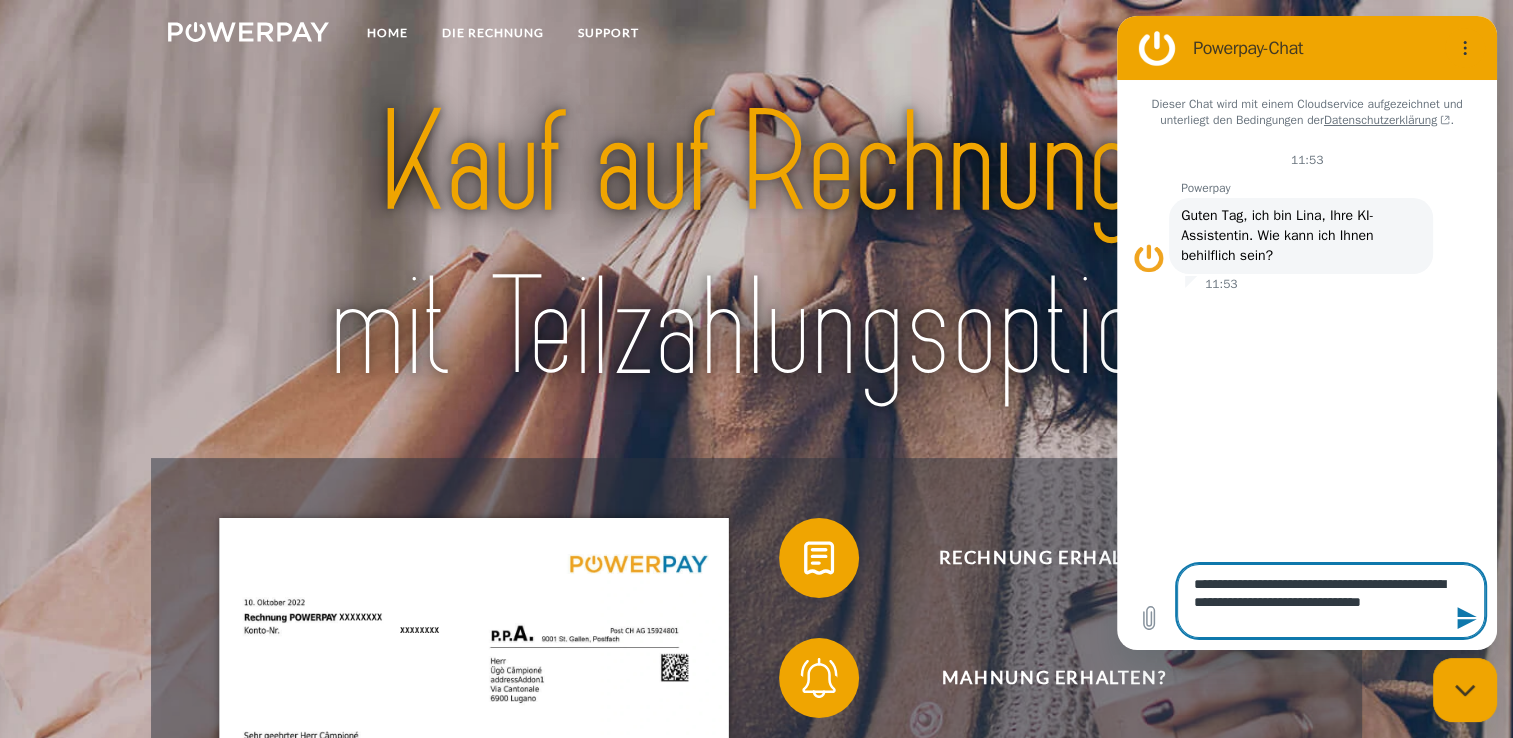 type on "**********" 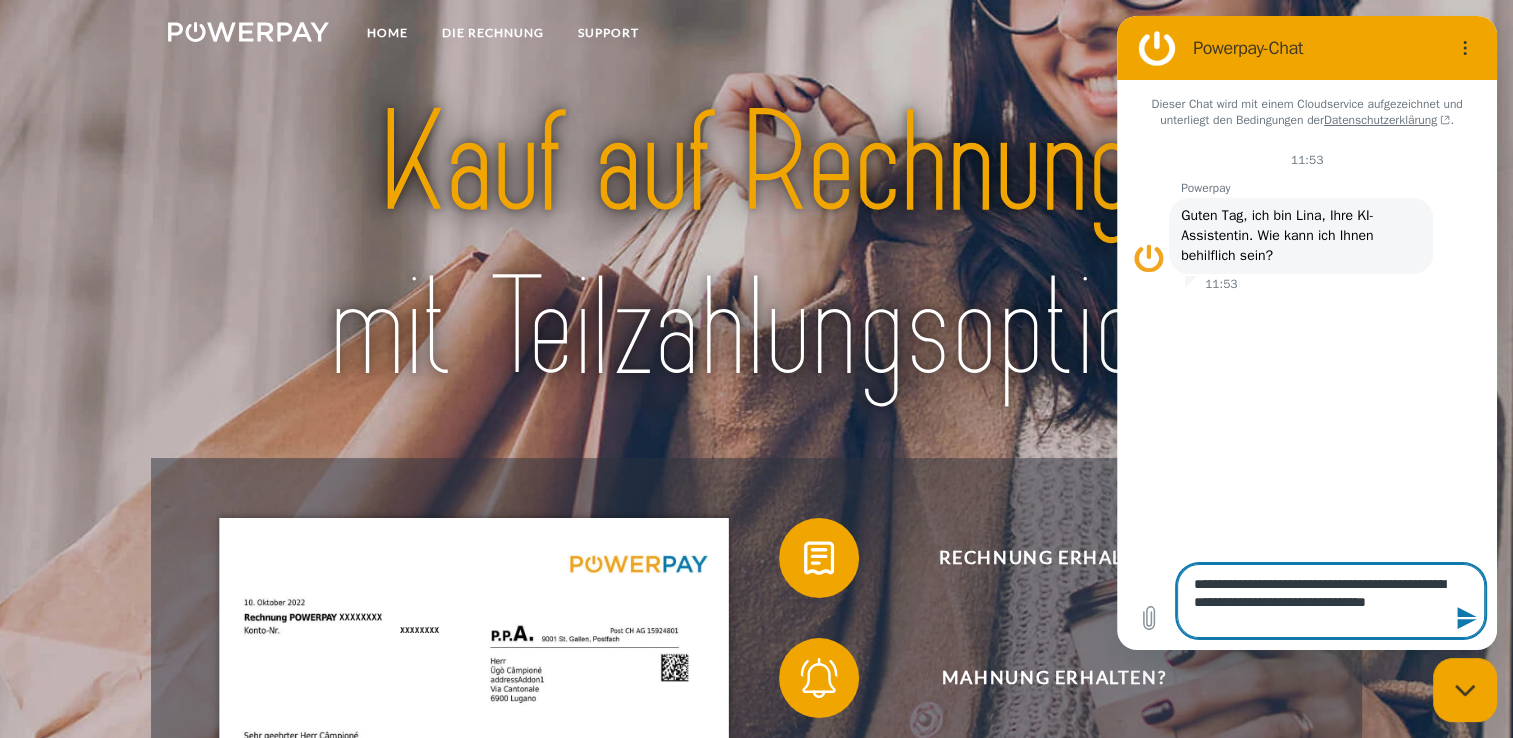 type on "**********" 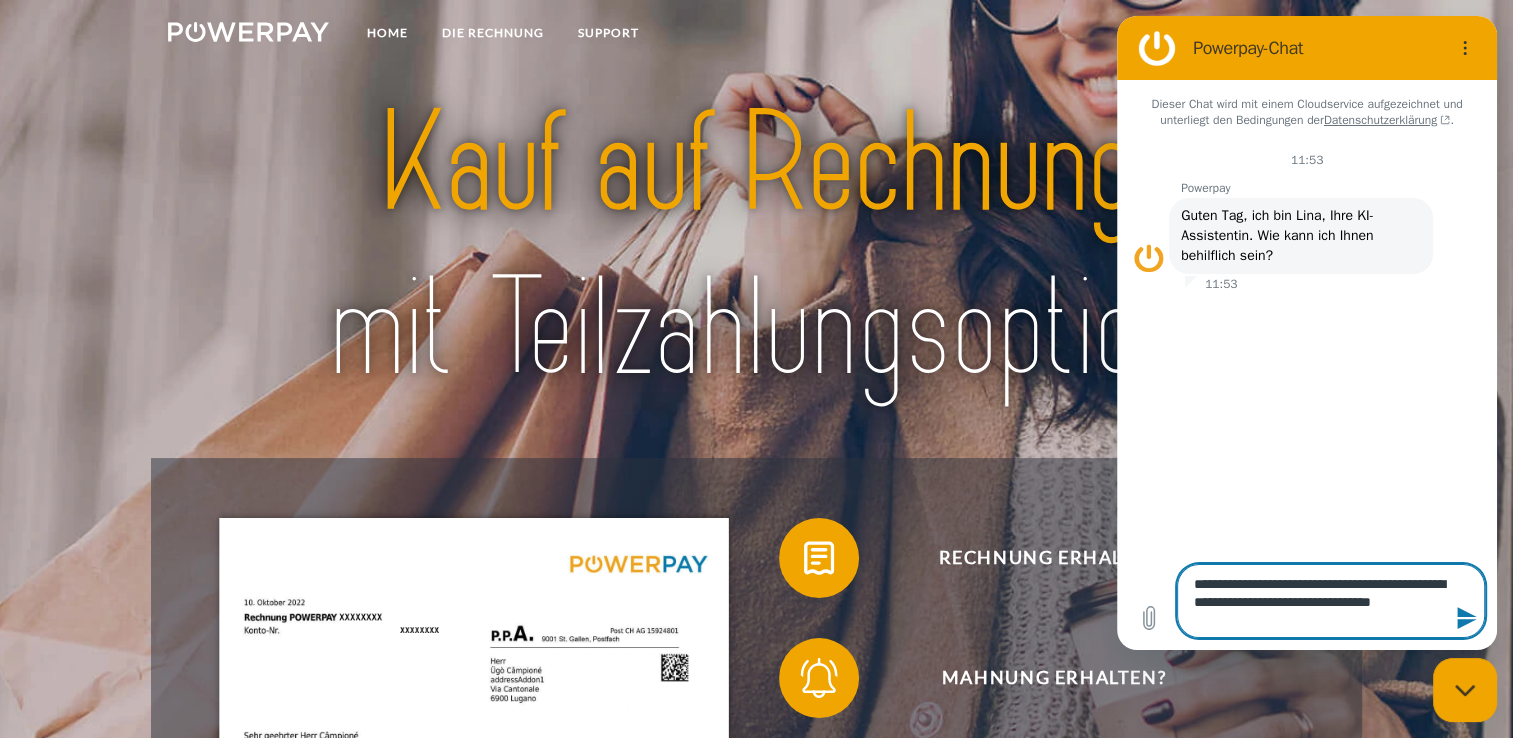 type on "*" 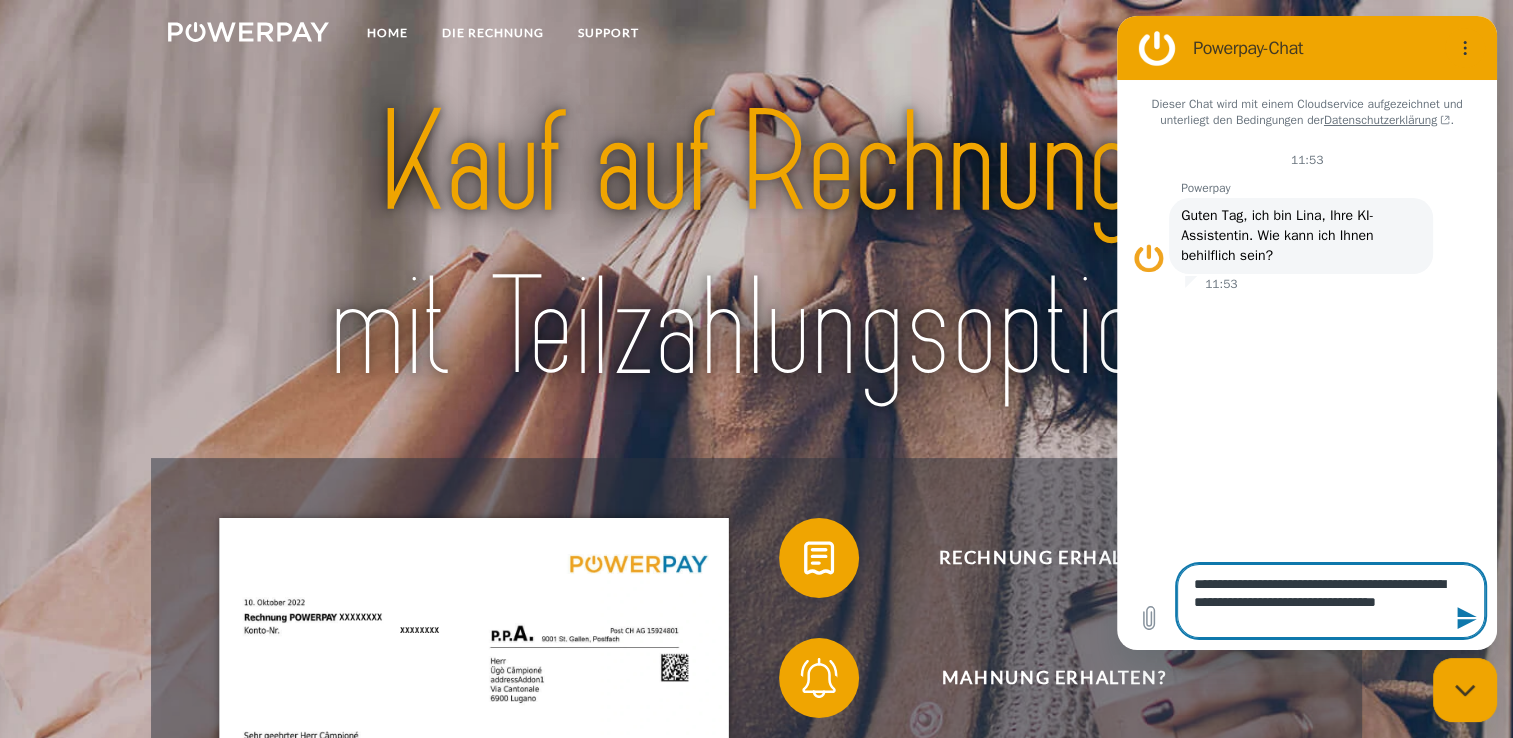 type on "**********" 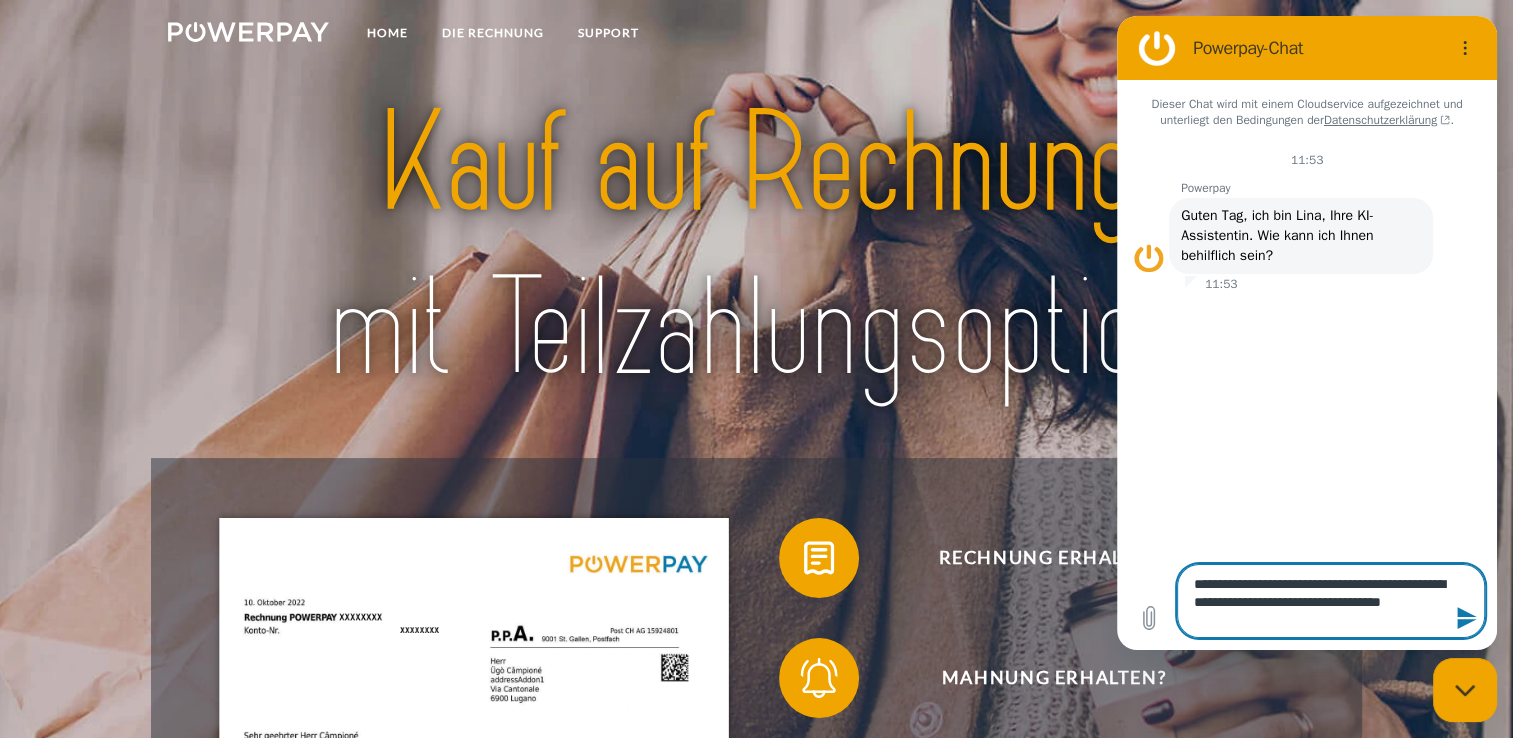 type on "**********" 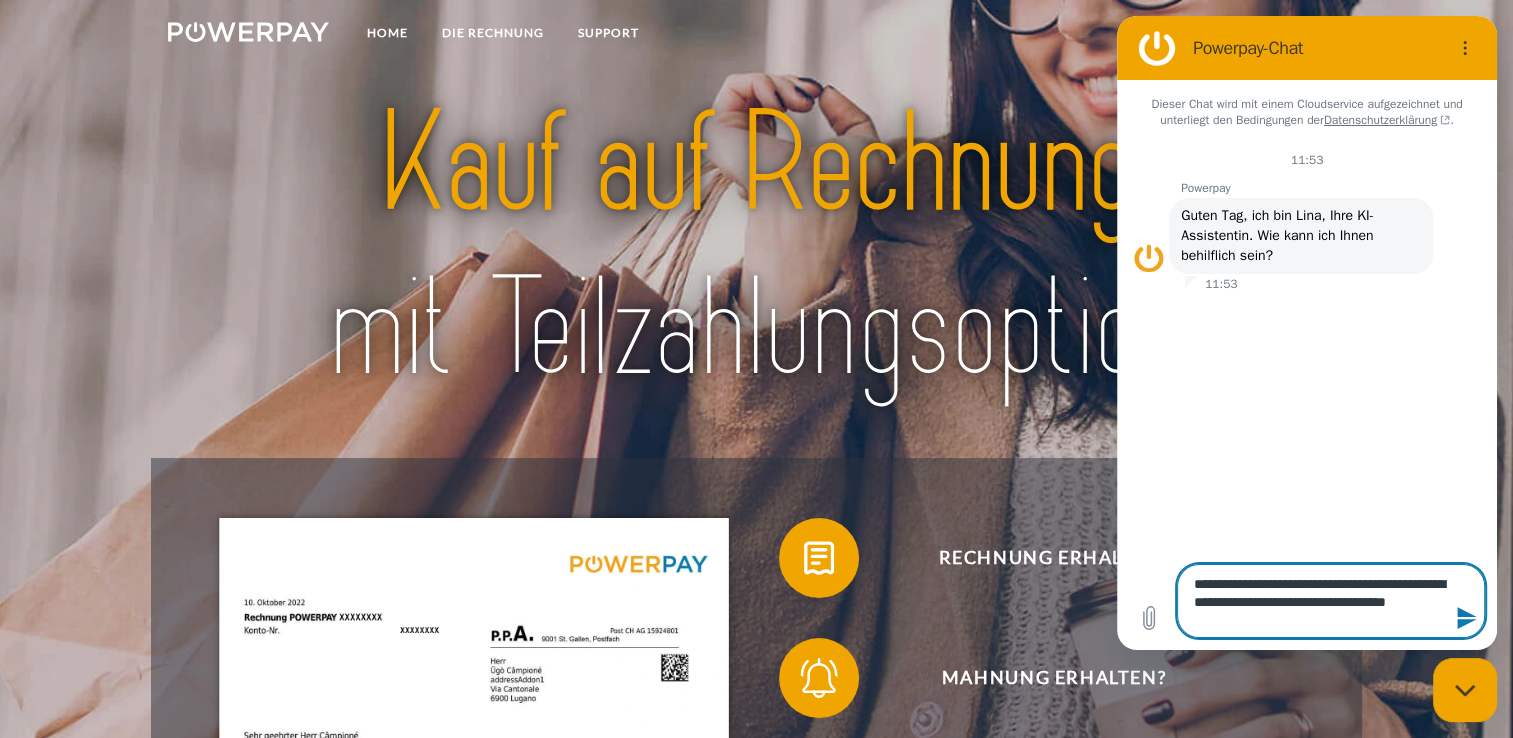 type on "**********" 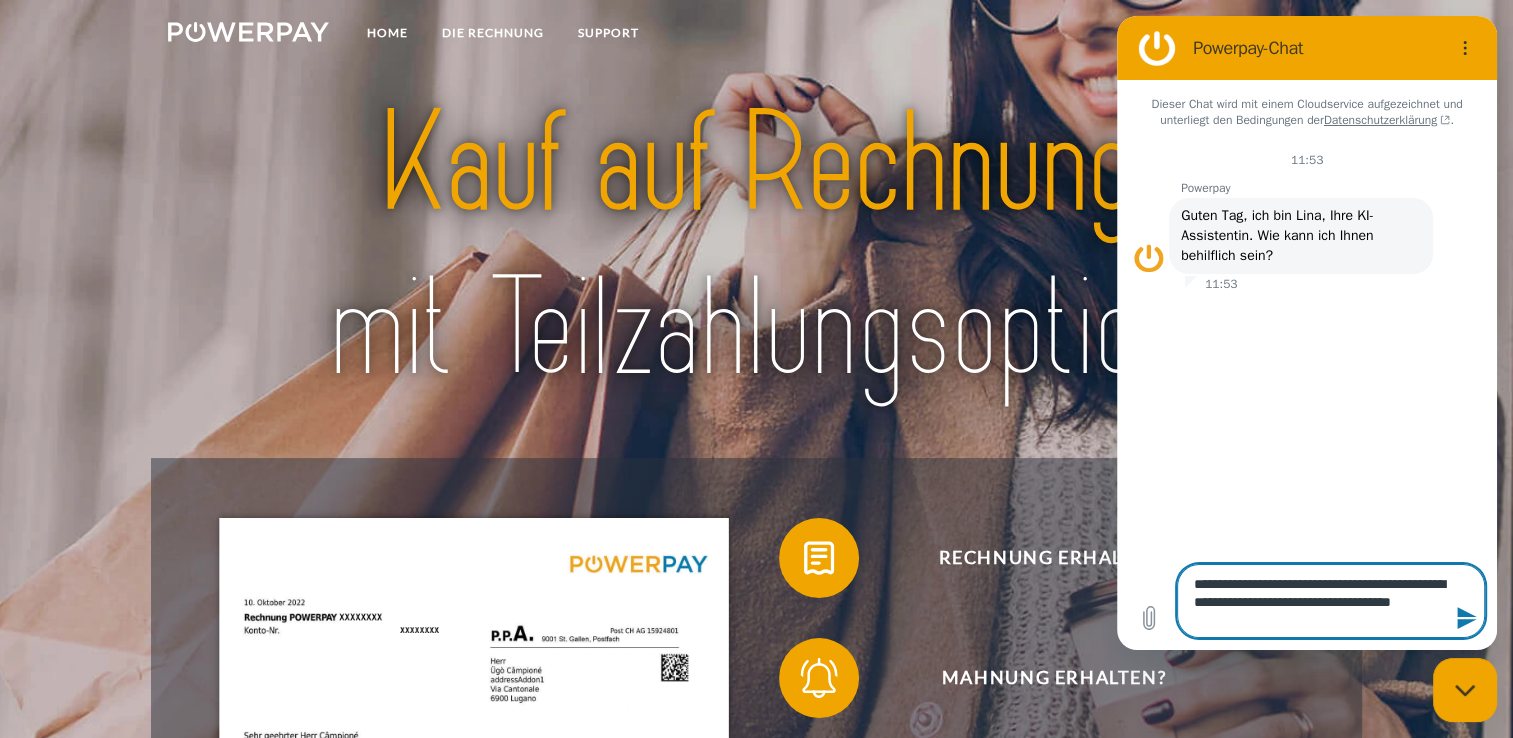 type on "**********" 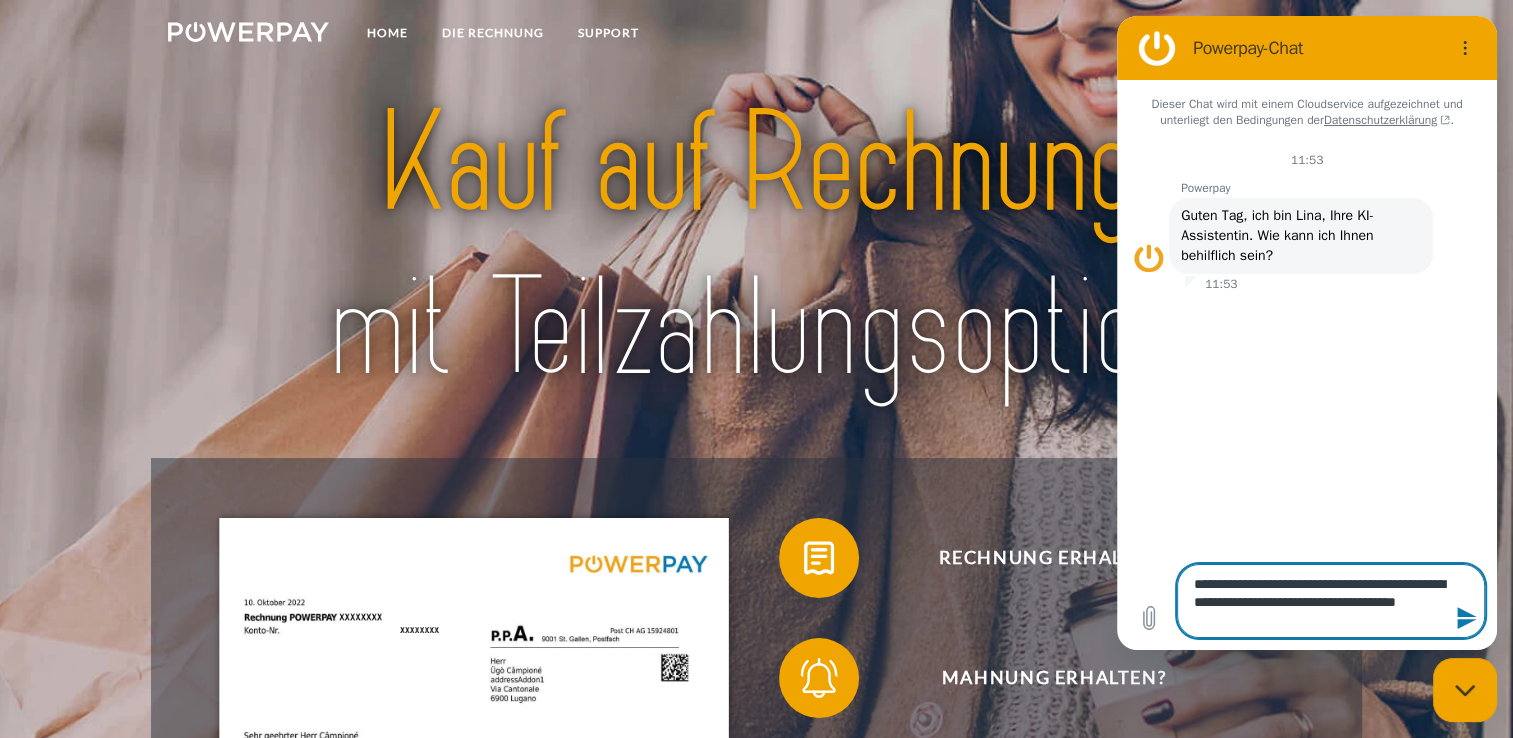 type on "**********" 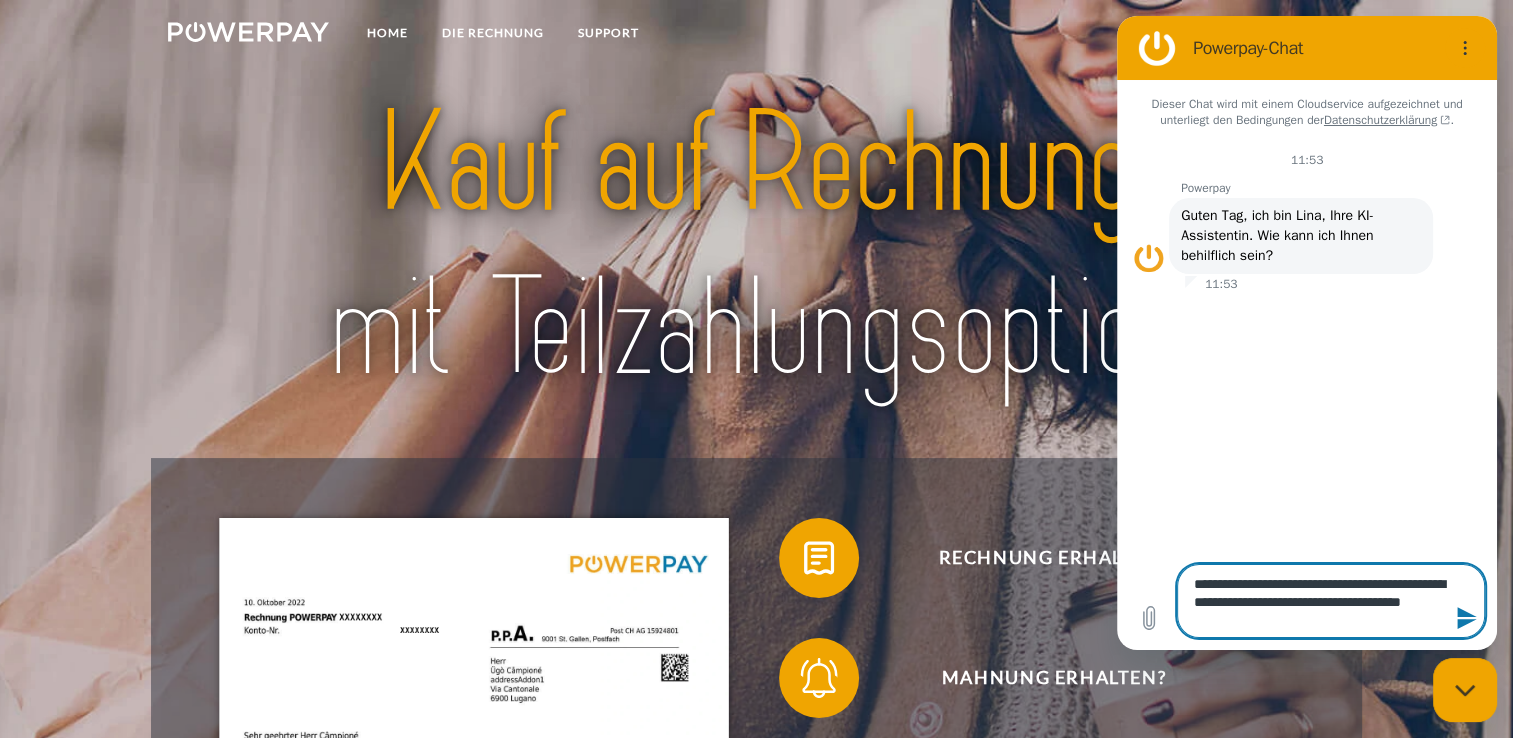 type on "**********" 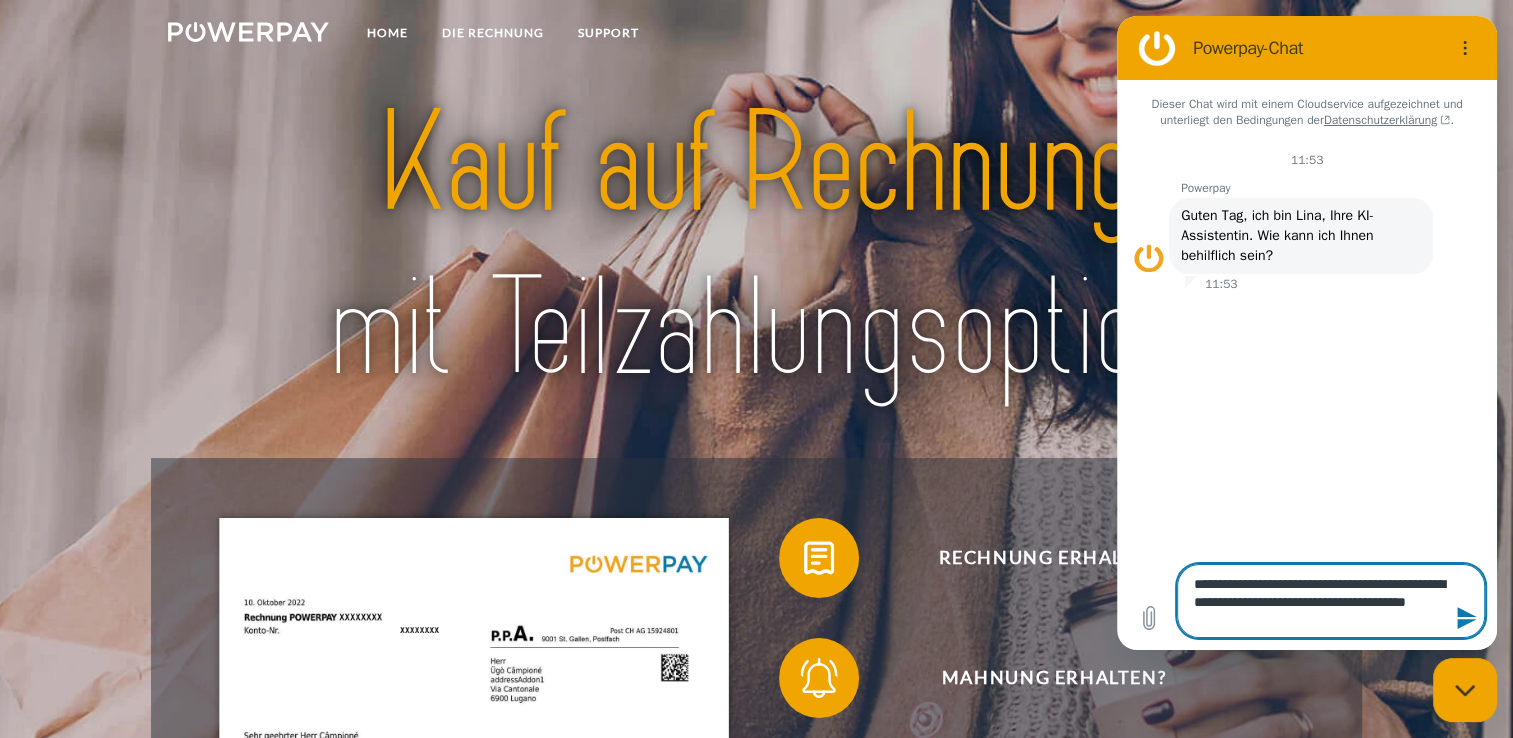 type on "**********" 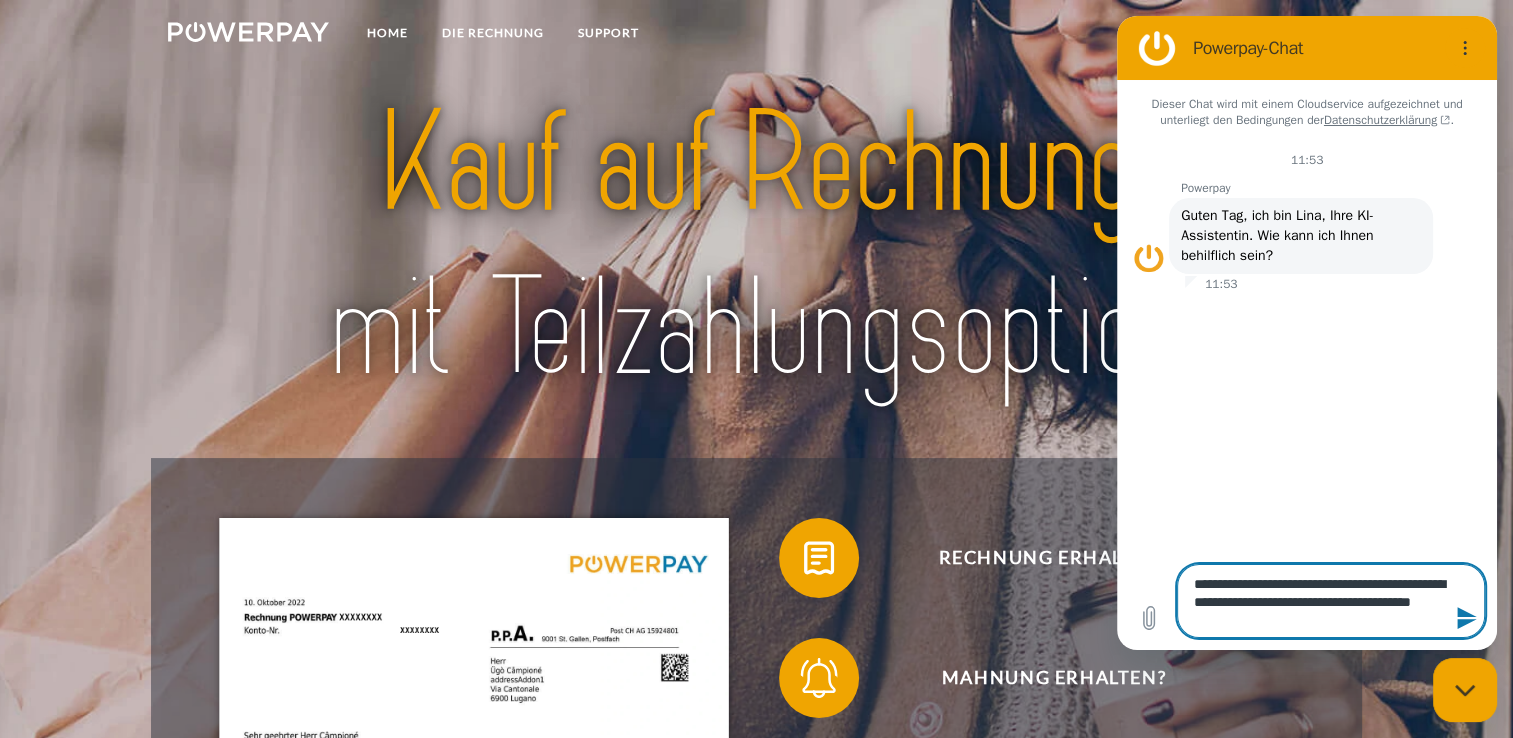 type on "**********" 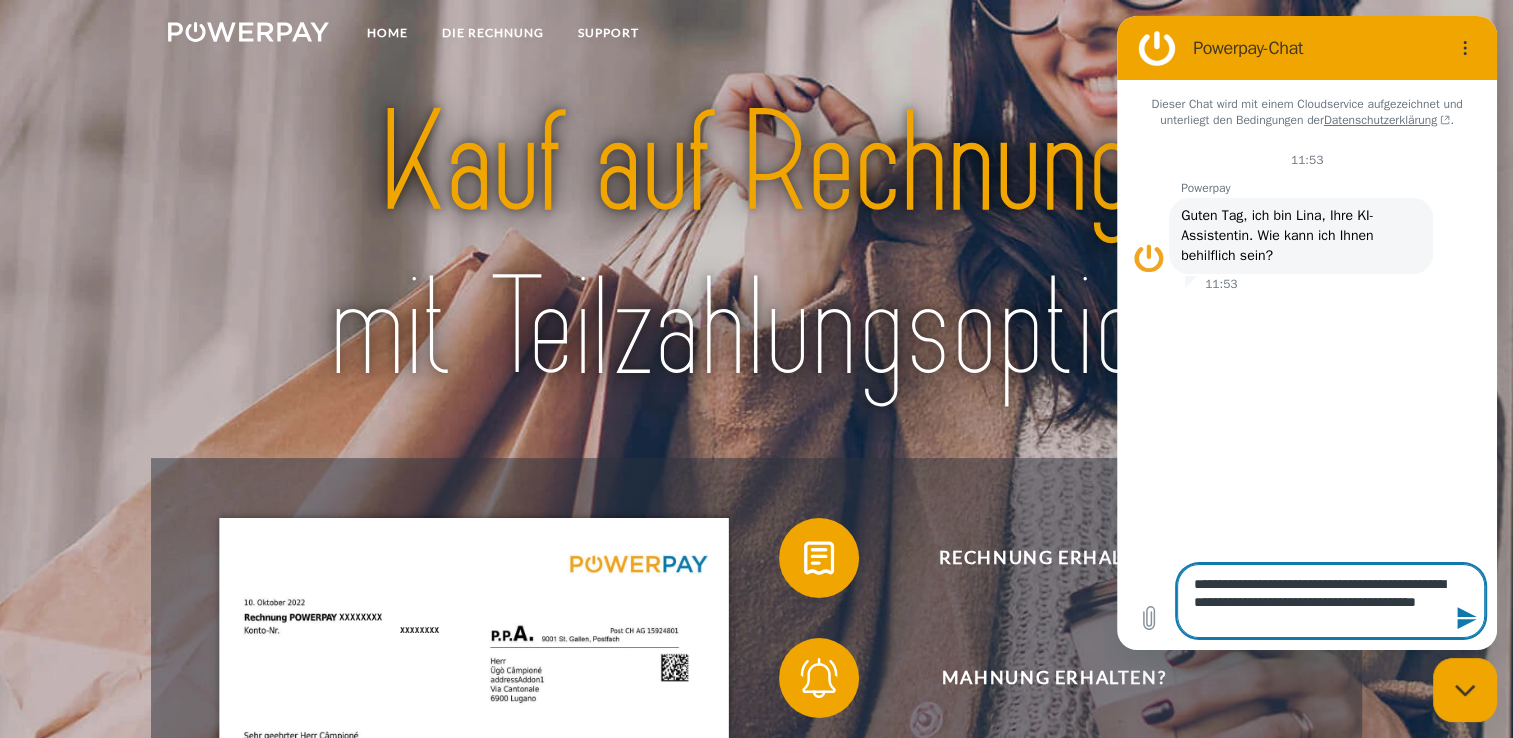 type on "**********" 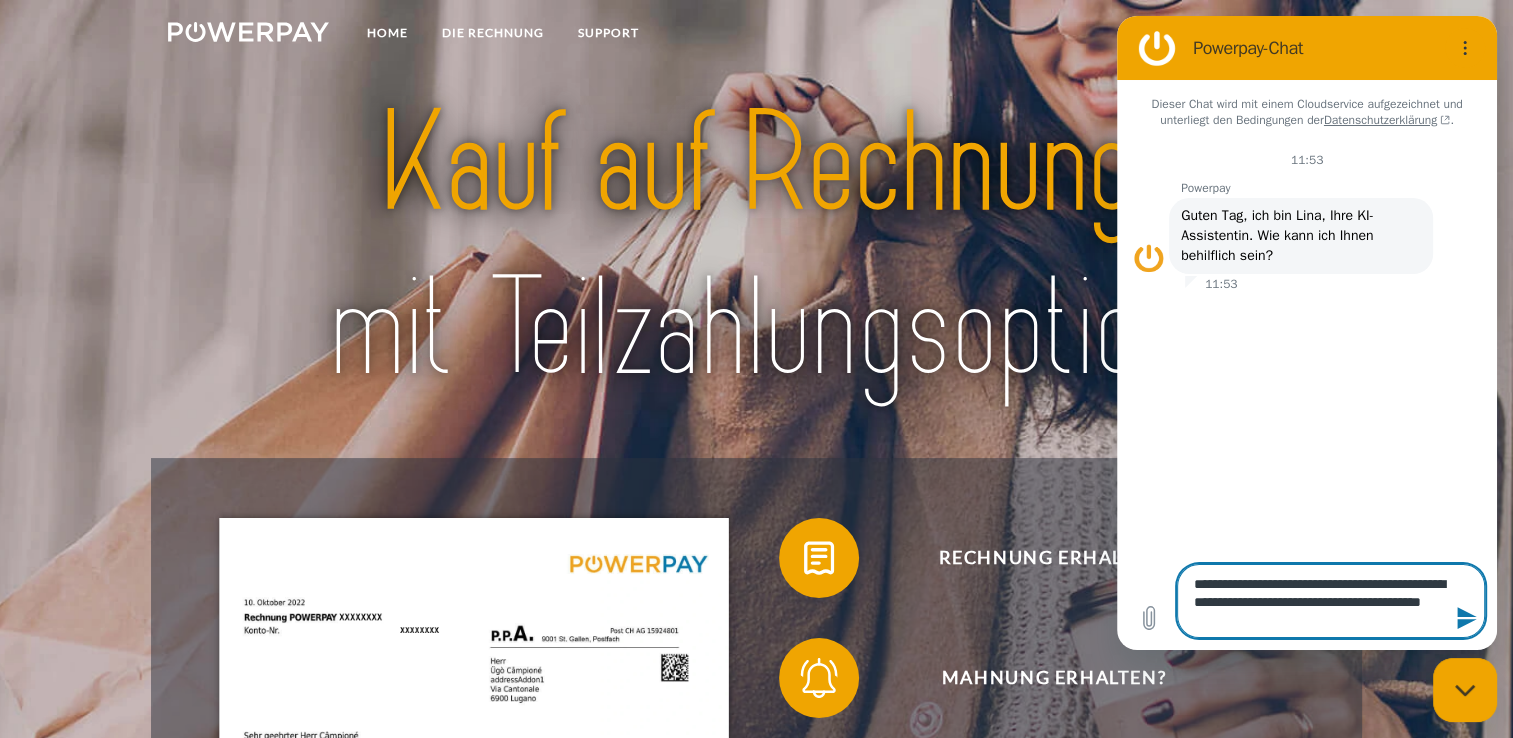 type on "**********" 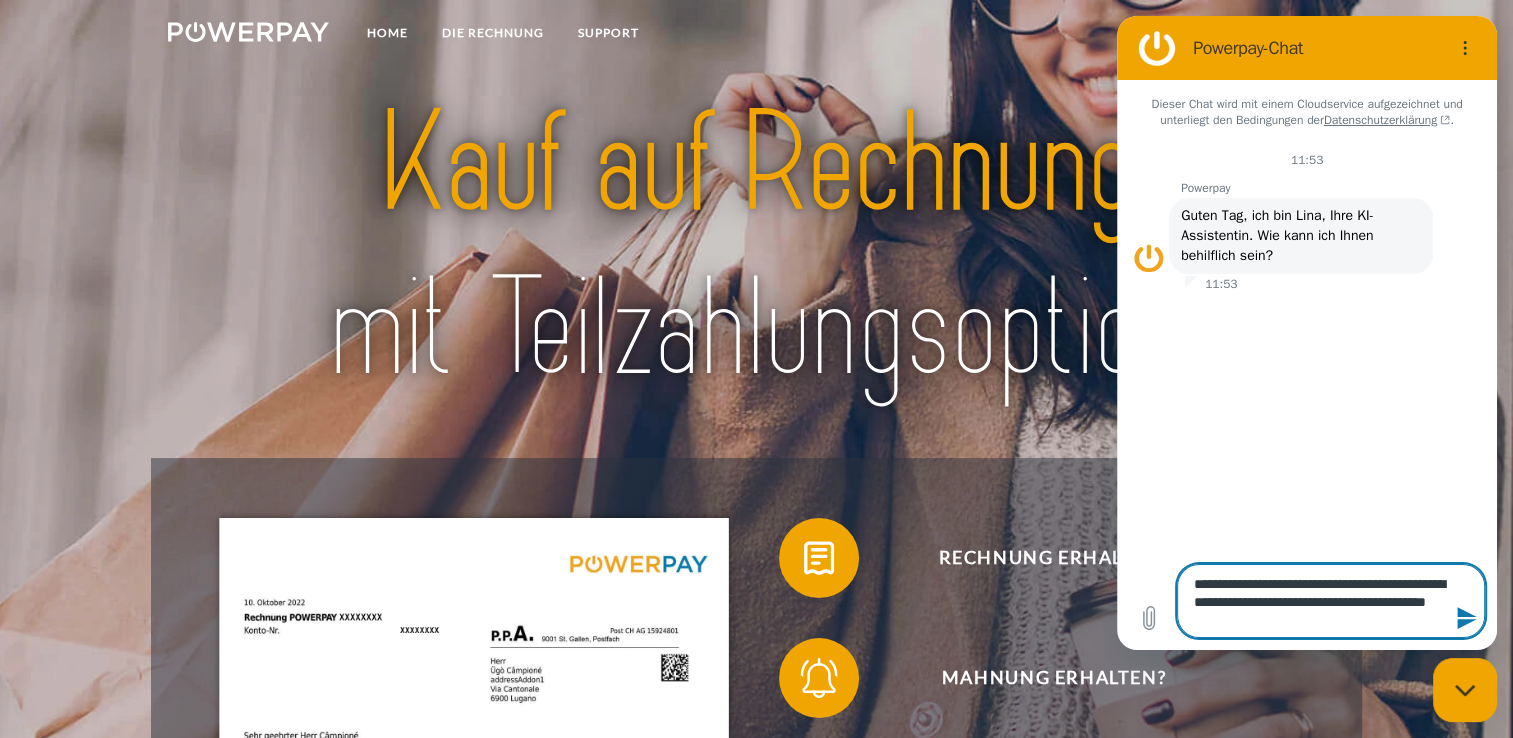type on "**********" 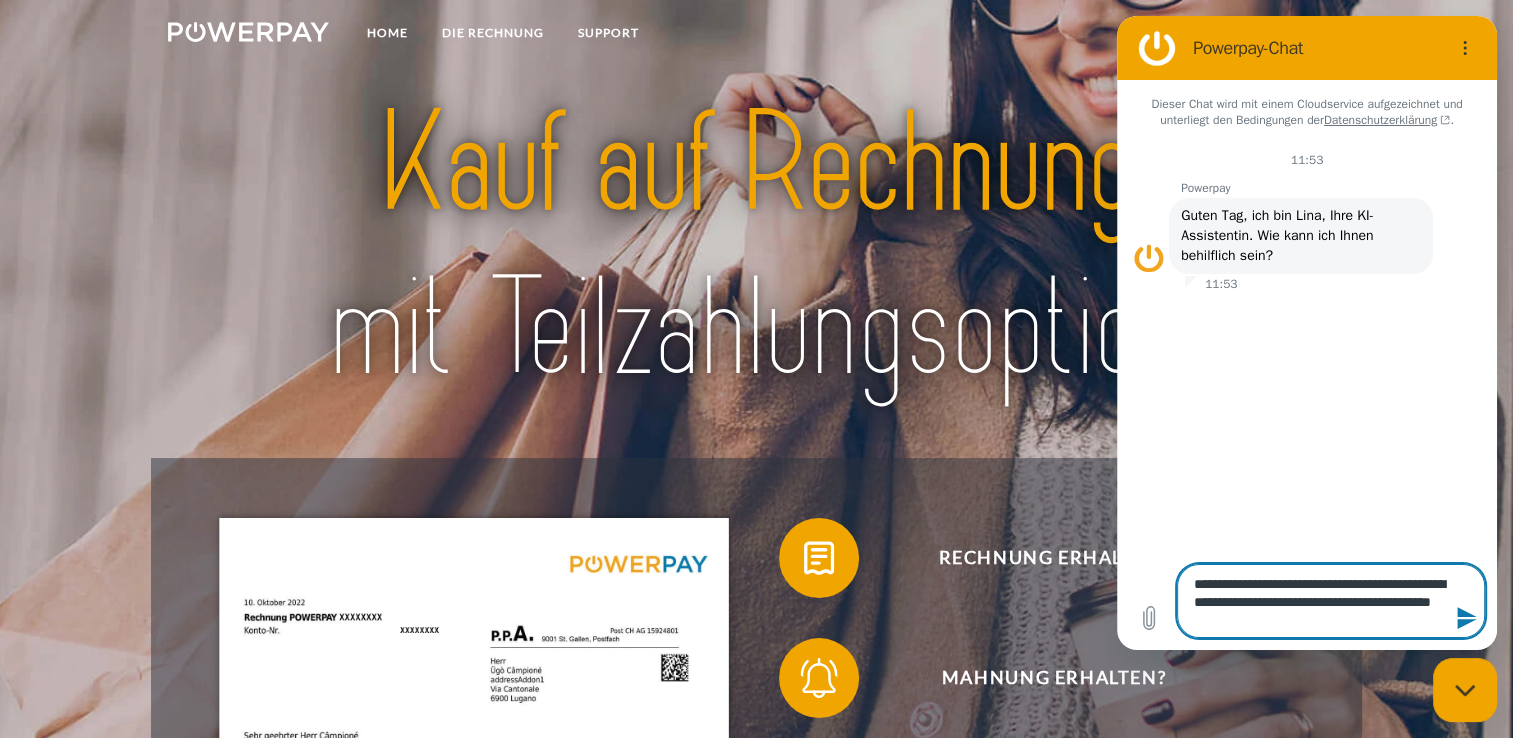type on "**********" 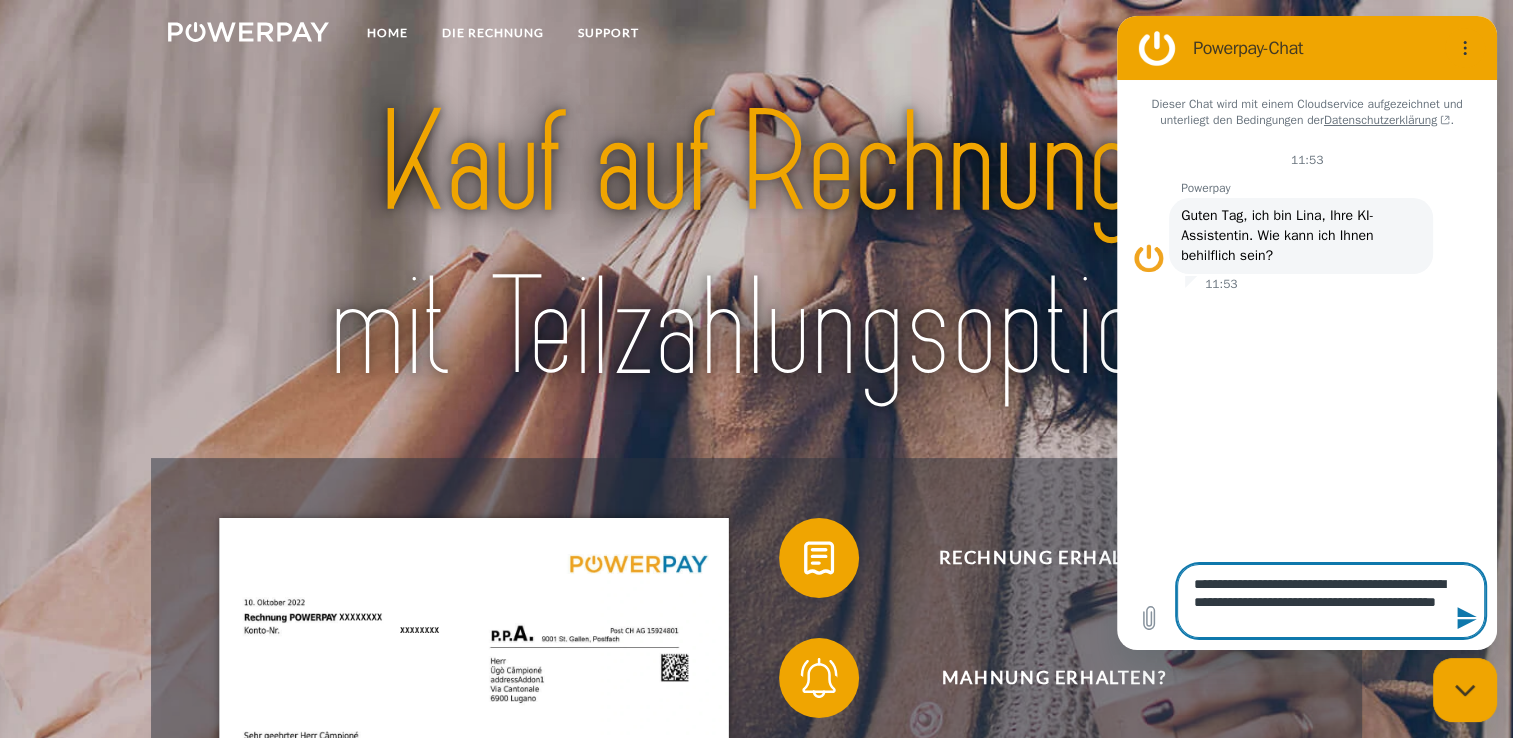 type on "**********" 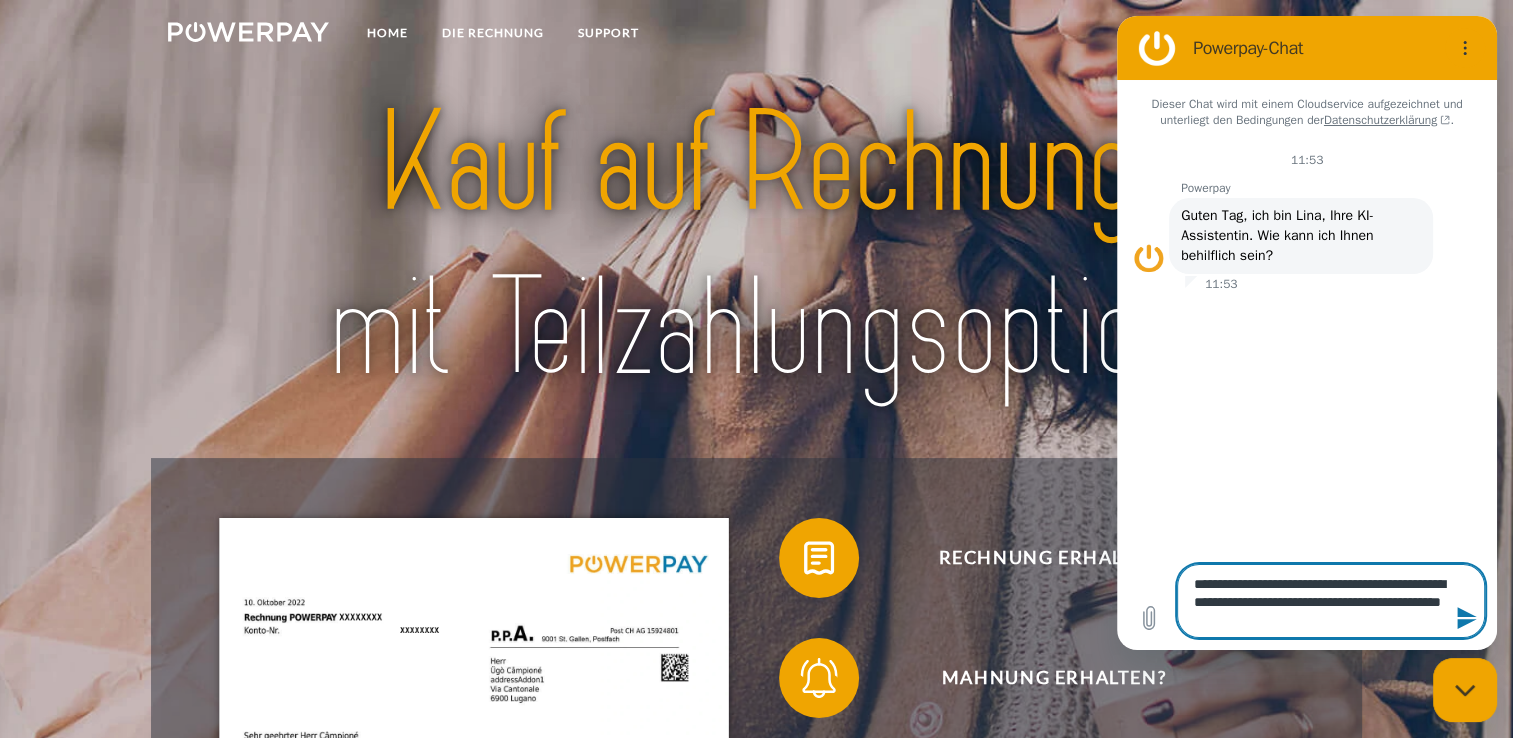 type on "**********" 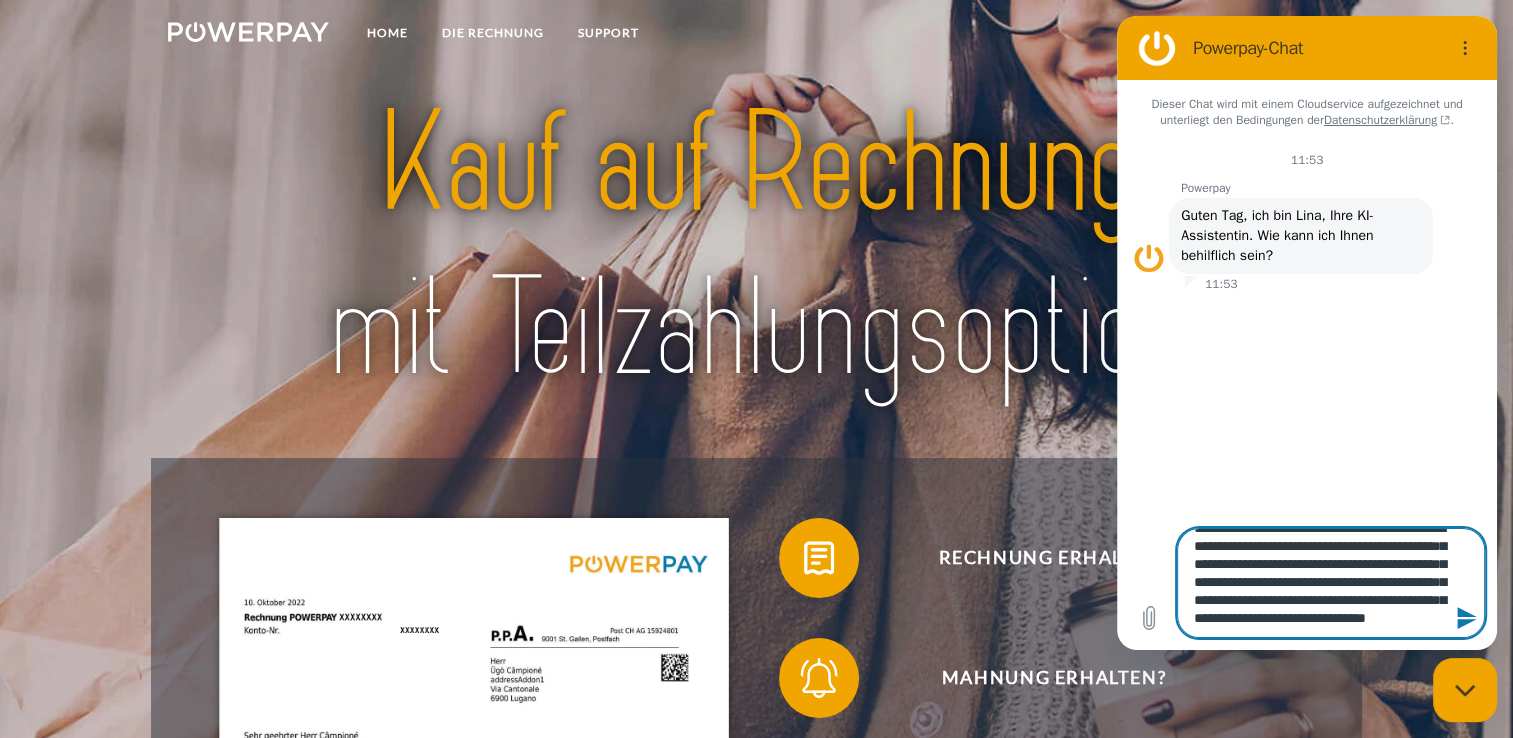 scroll, scrollTop: 63, scrollLeft: 0, axis: vertical 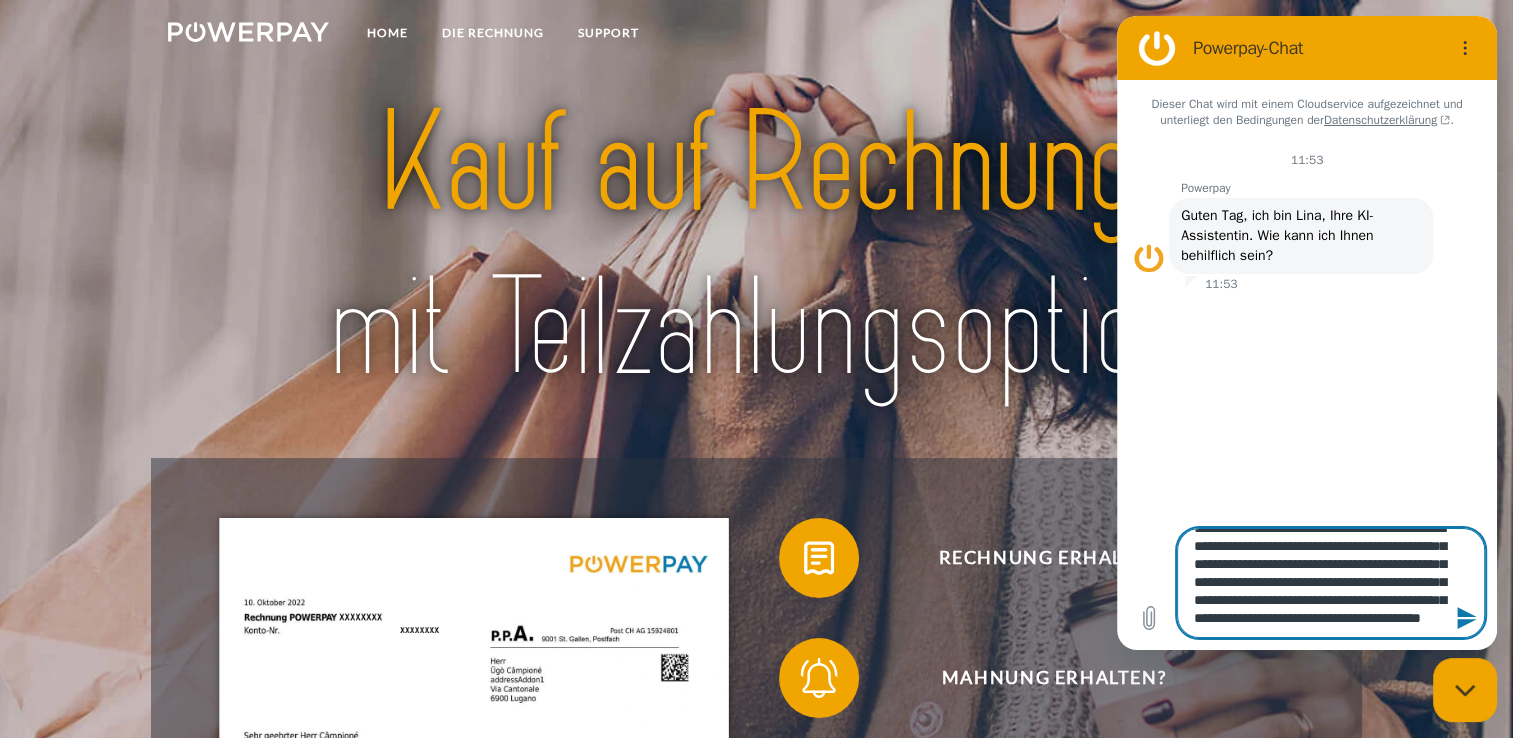 click on "**********" at bounding box center (1331, 583) 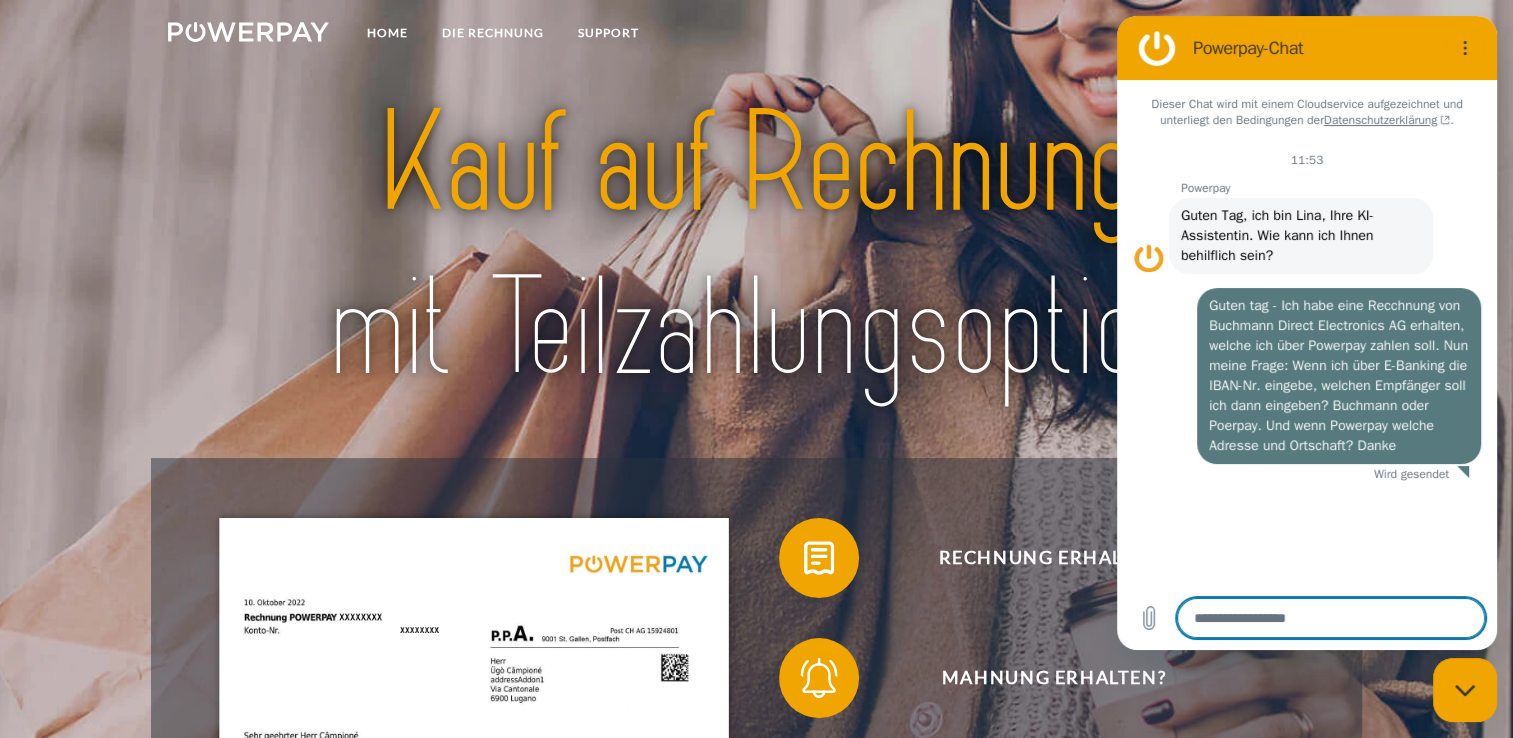 scroll, scrollTop: 0, scrollLeft: 0, axis: both 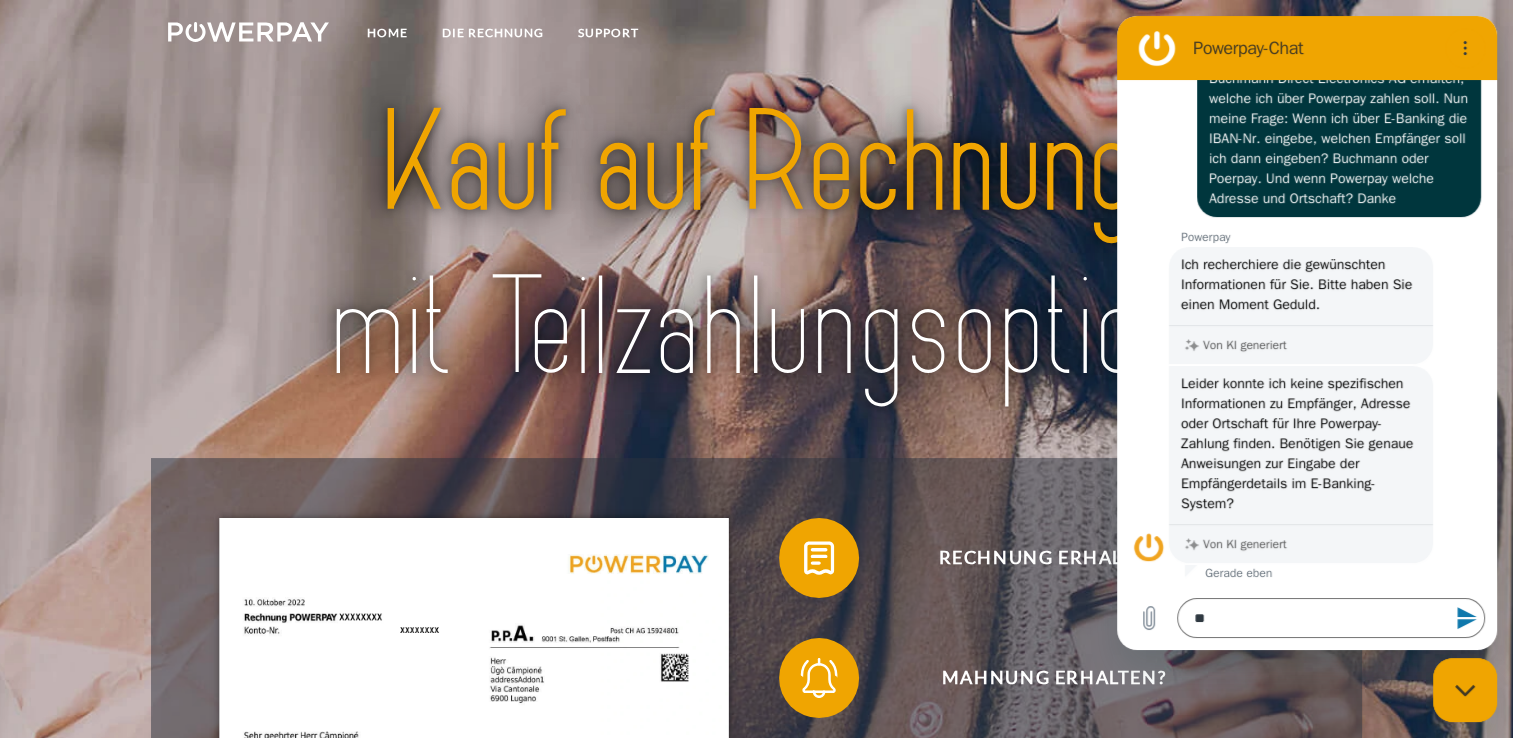 click 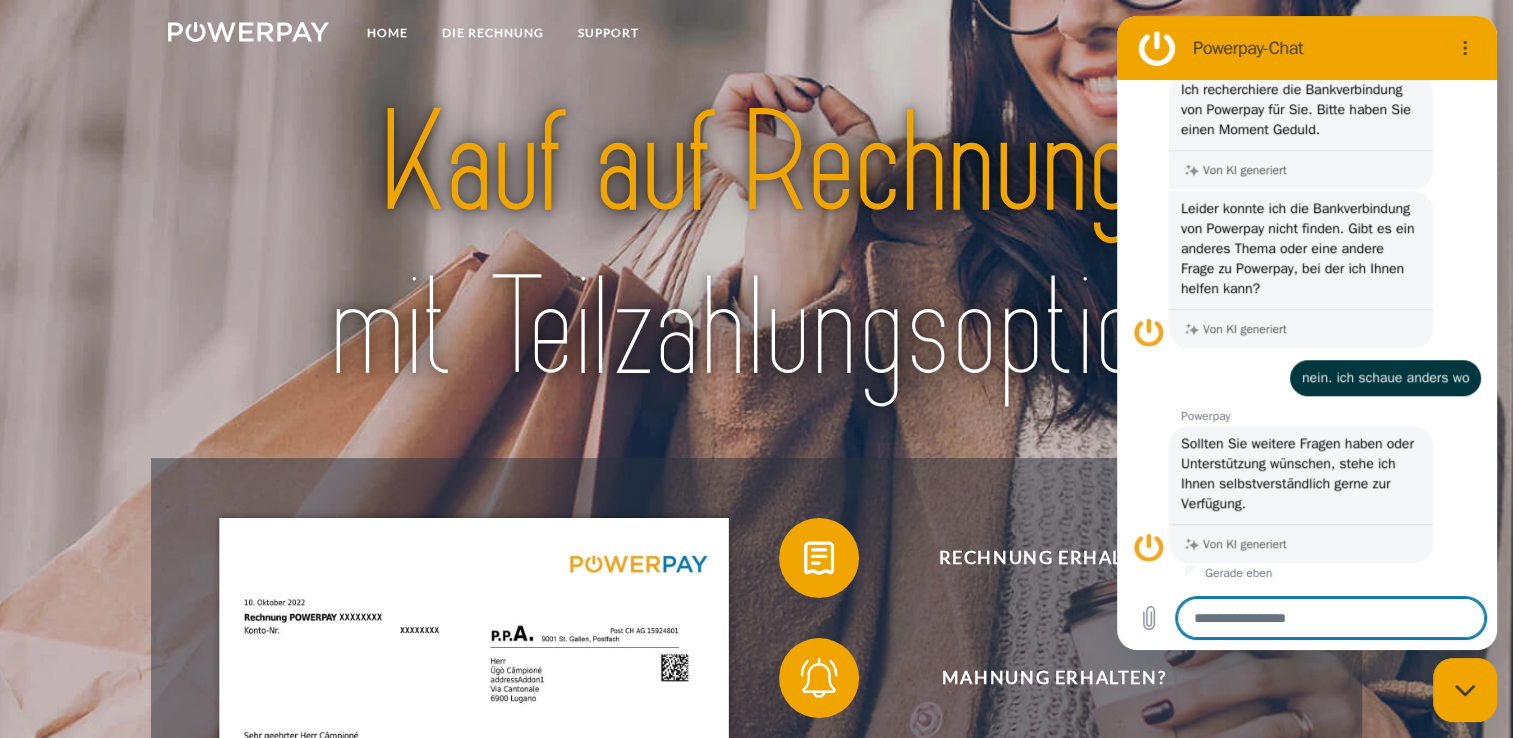 scroll, scrollTop: 1286, scrollLeft: 0, axis: vertical 